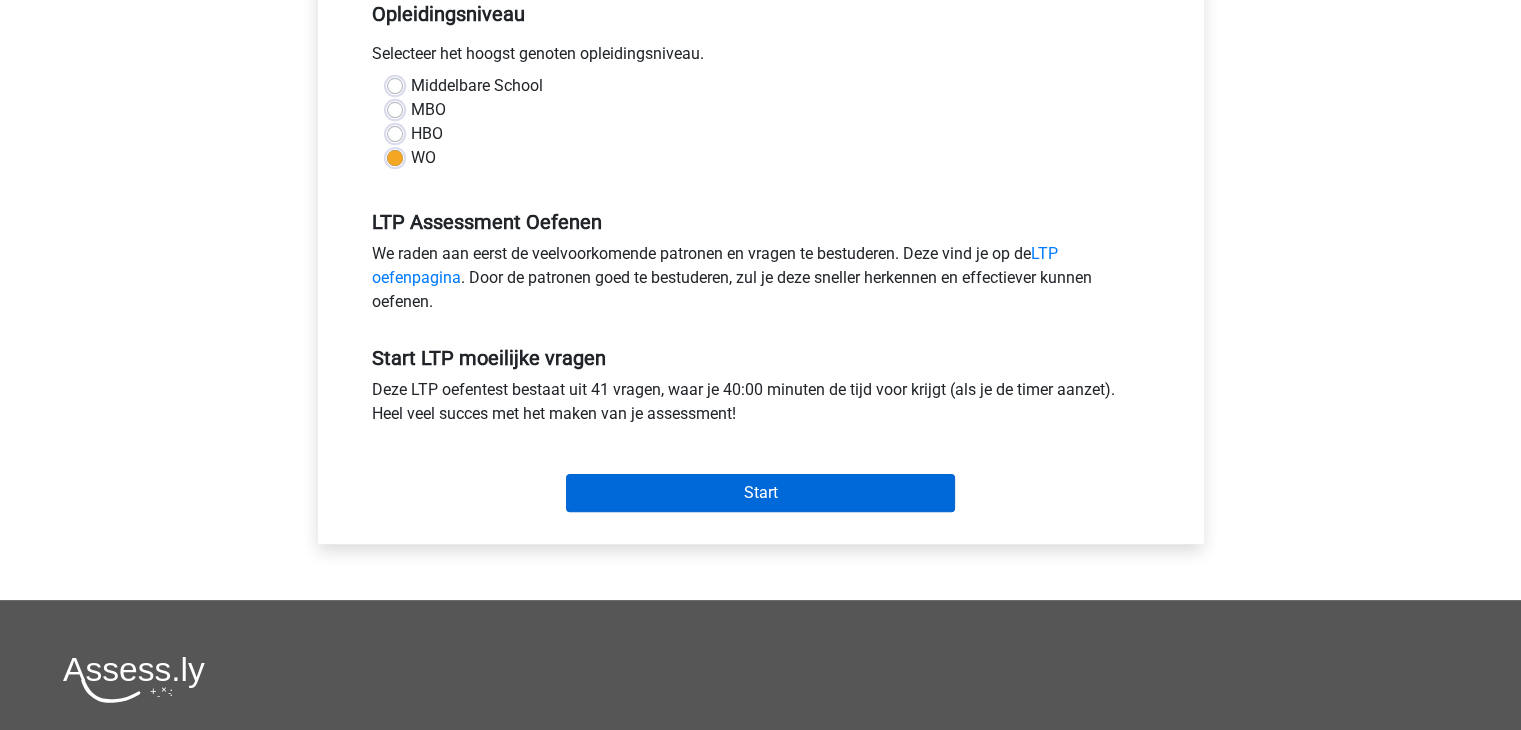 scroll, scrollTop: 500, scrollLeft: 0, axis: vertical 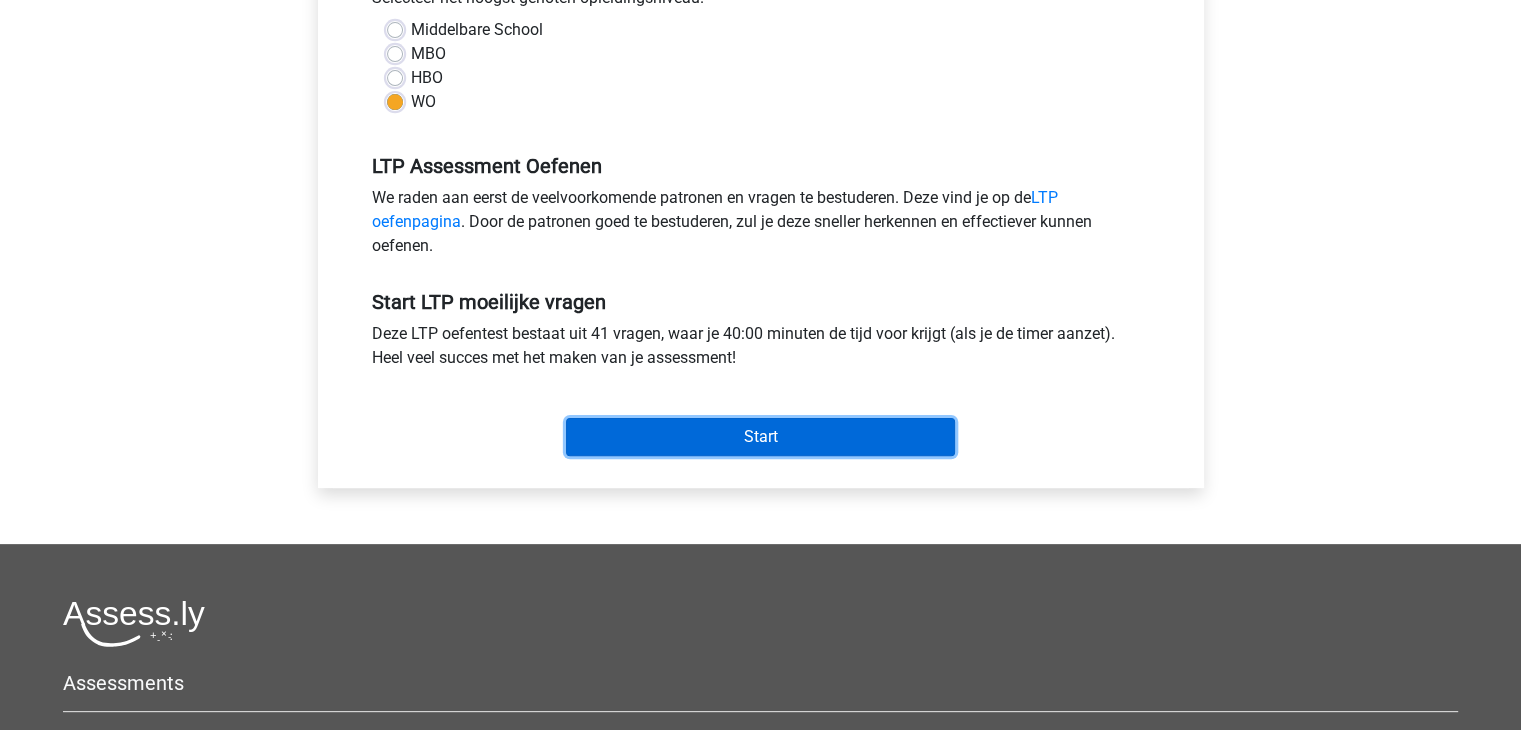 click on "Start" at bounding box center [760, 437] 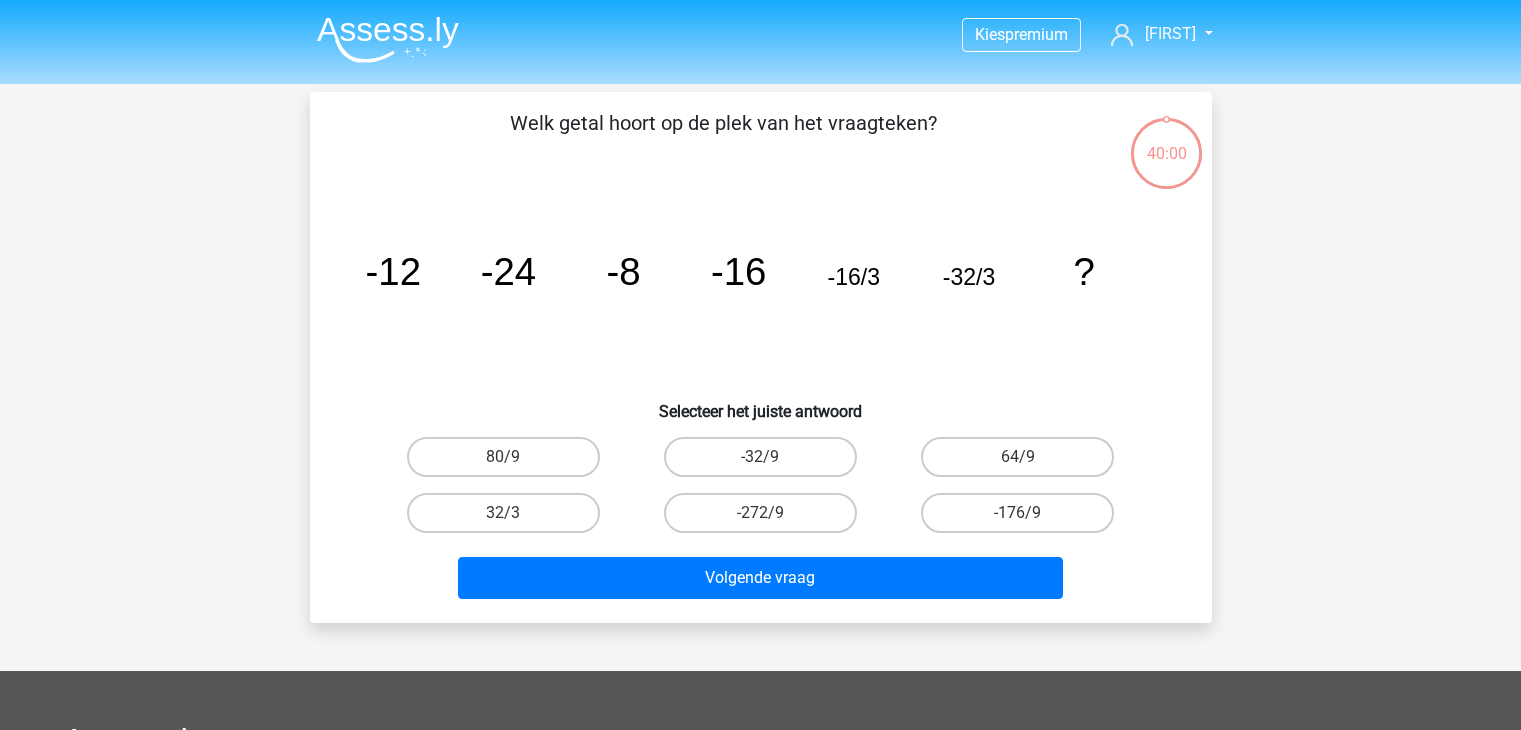 scroll, scrollTop: 0, scrollLeft: 0, axis: both 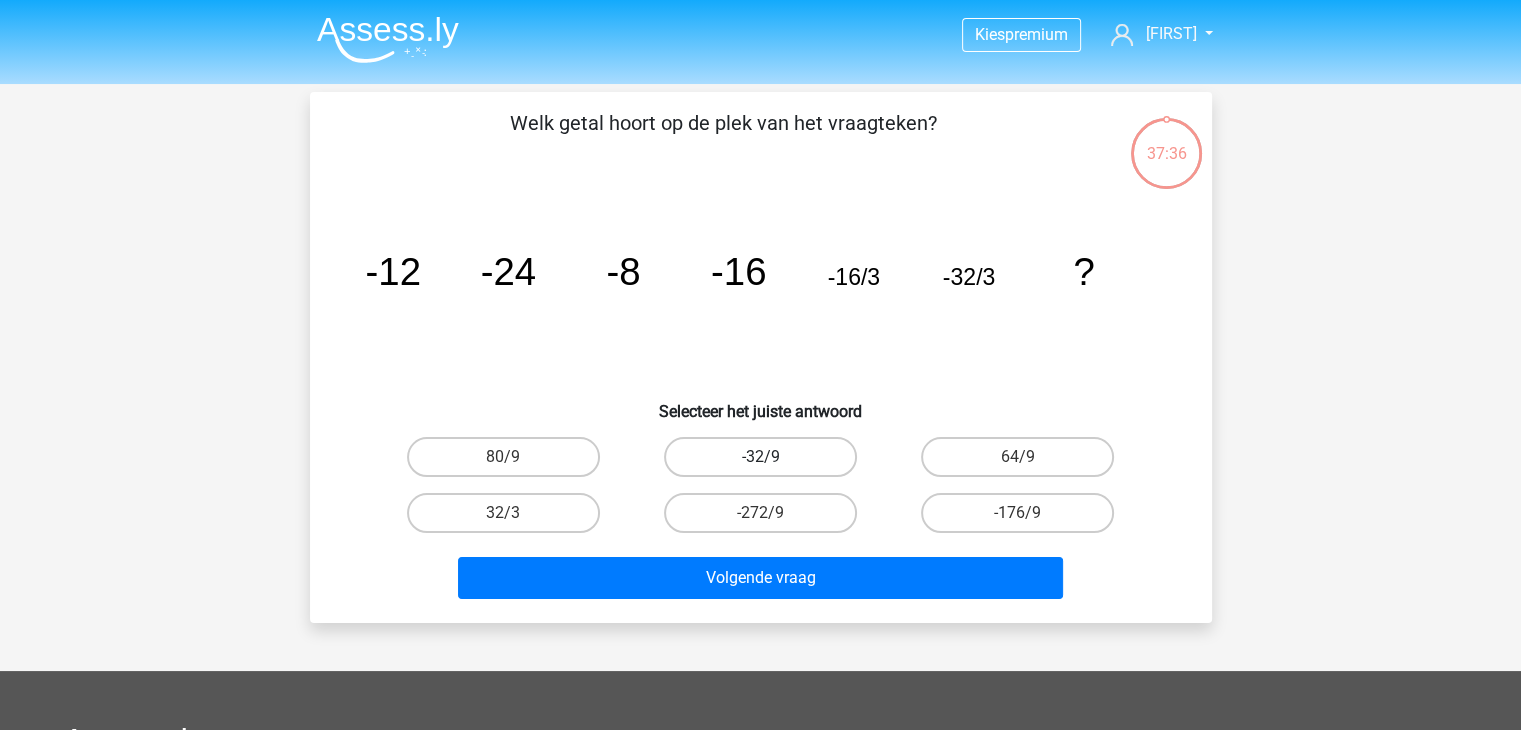click on "-32/9" at bounding box center [760, 457] 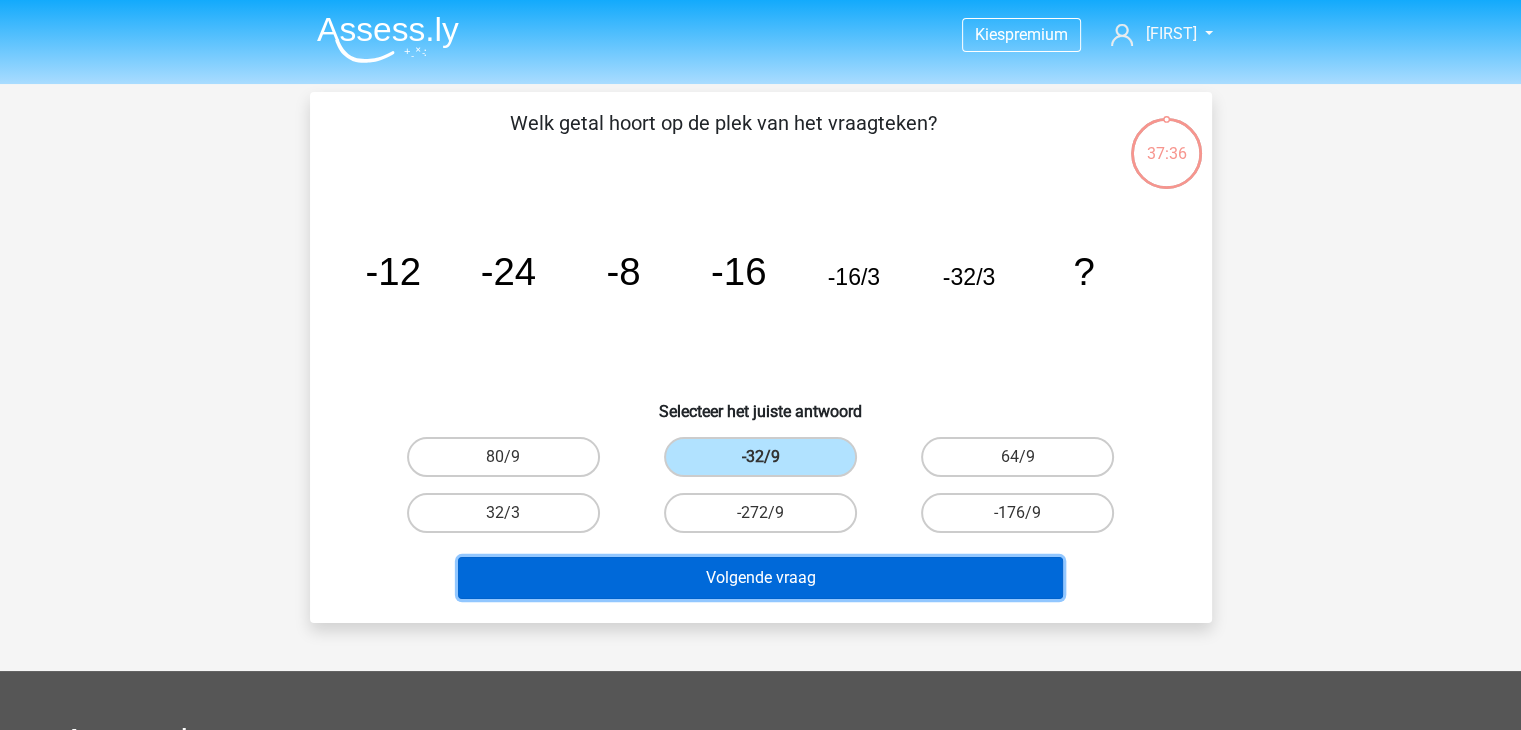 click on "Volgende vraag" at bounding box center (760, 578) 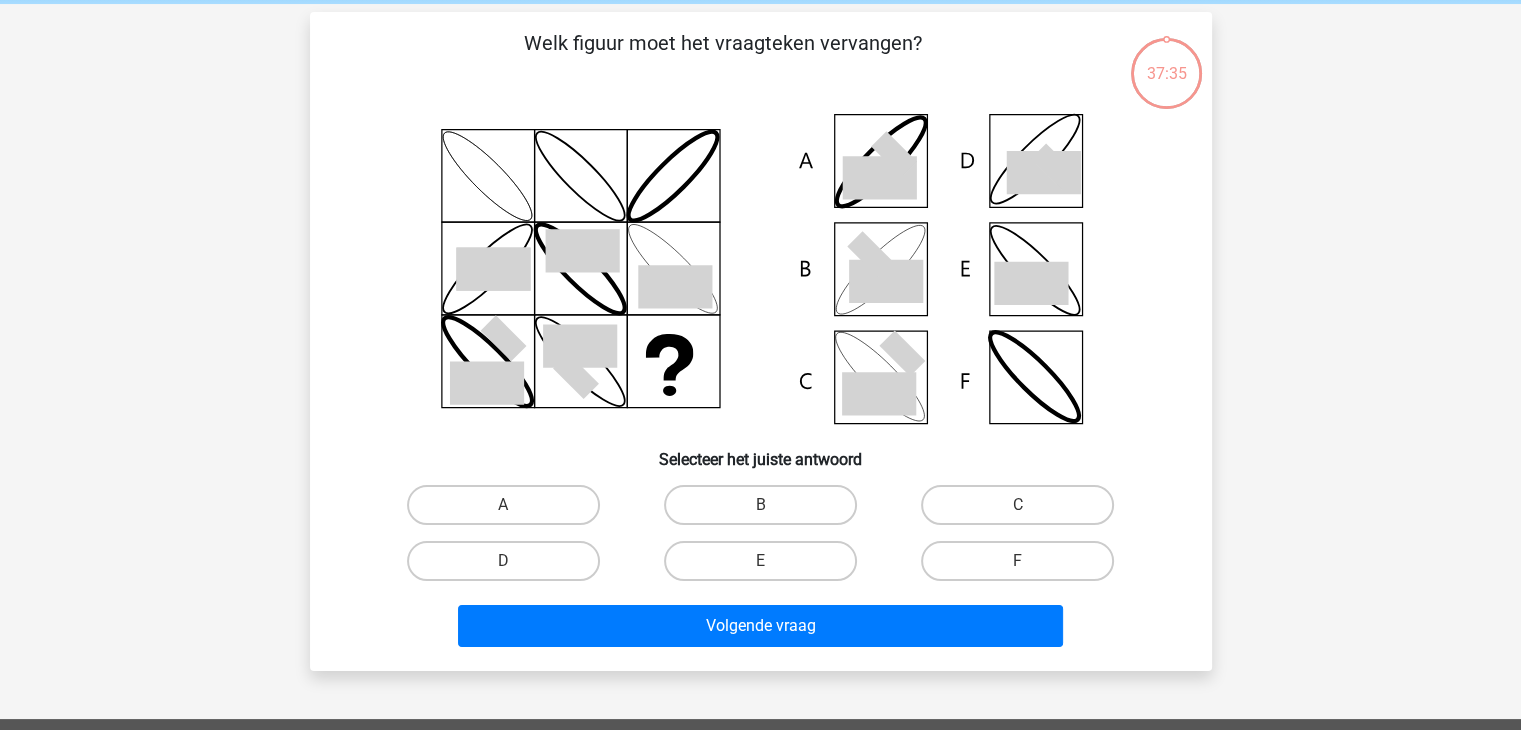 scroll, scrollTop: 92, scrollLeft: 0, axis: vertical 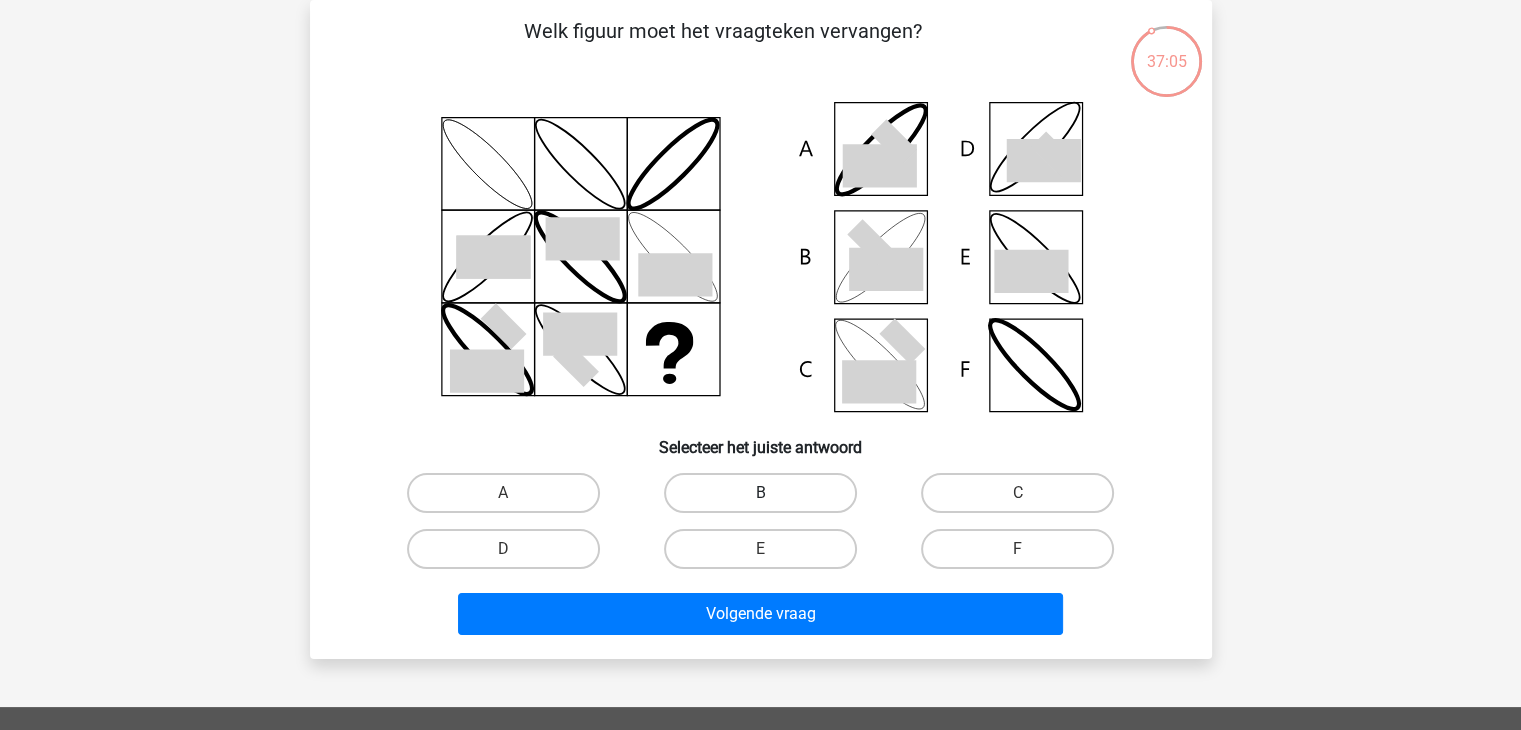 click on "B" at bounding box center [760, 493] 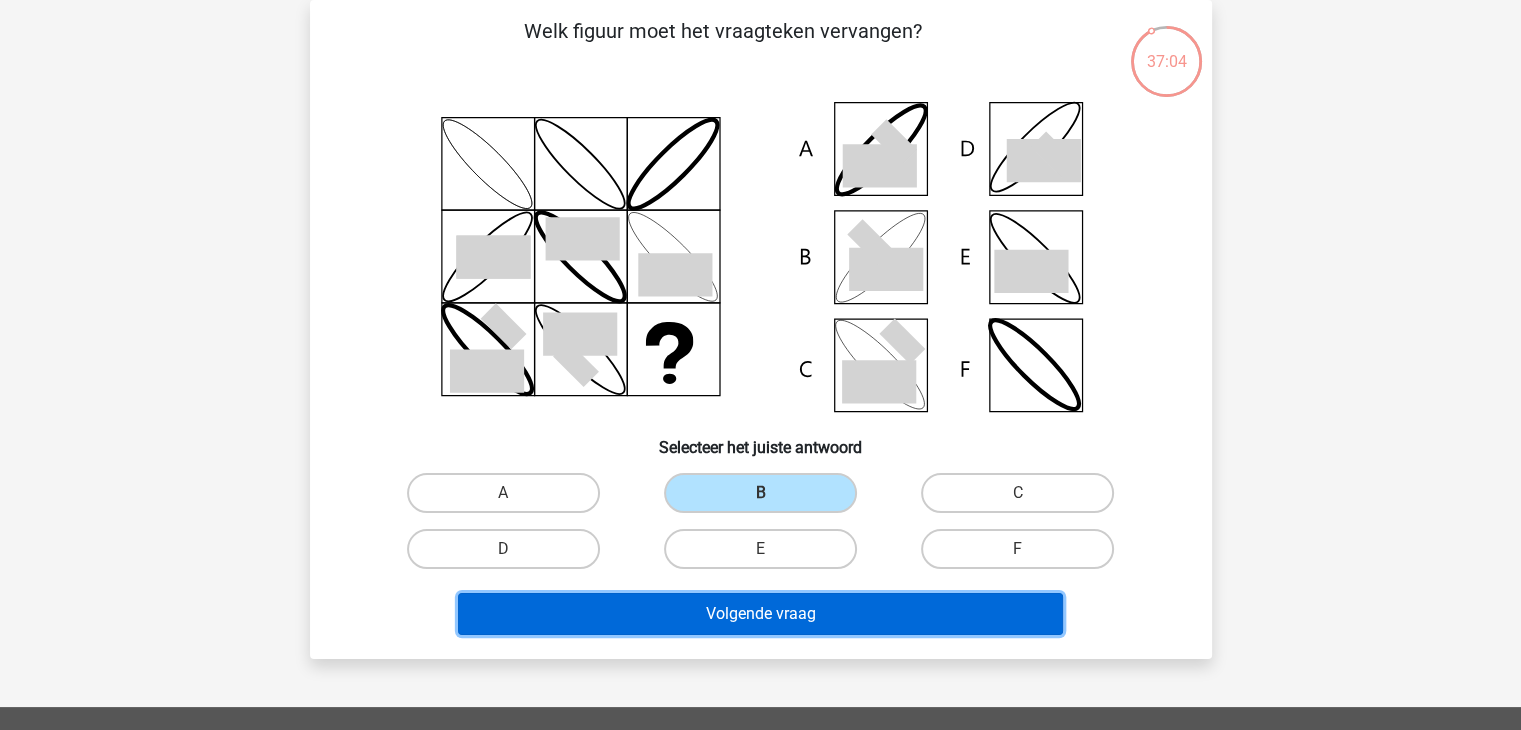 click on "Volgende vraag" at bounding box center [760, 614] 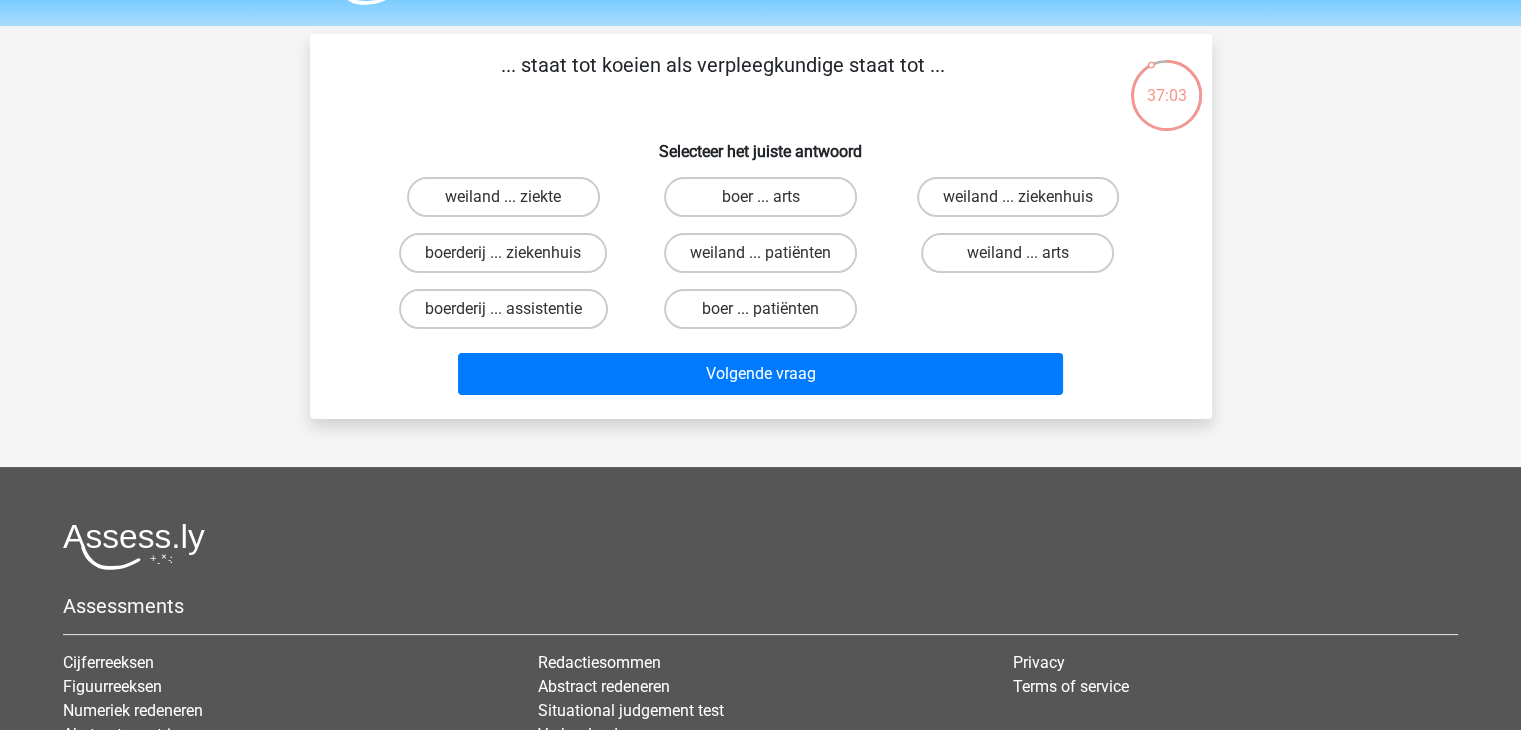 scroll, scrollTop: 0, scrollLeft: 0, axis: both 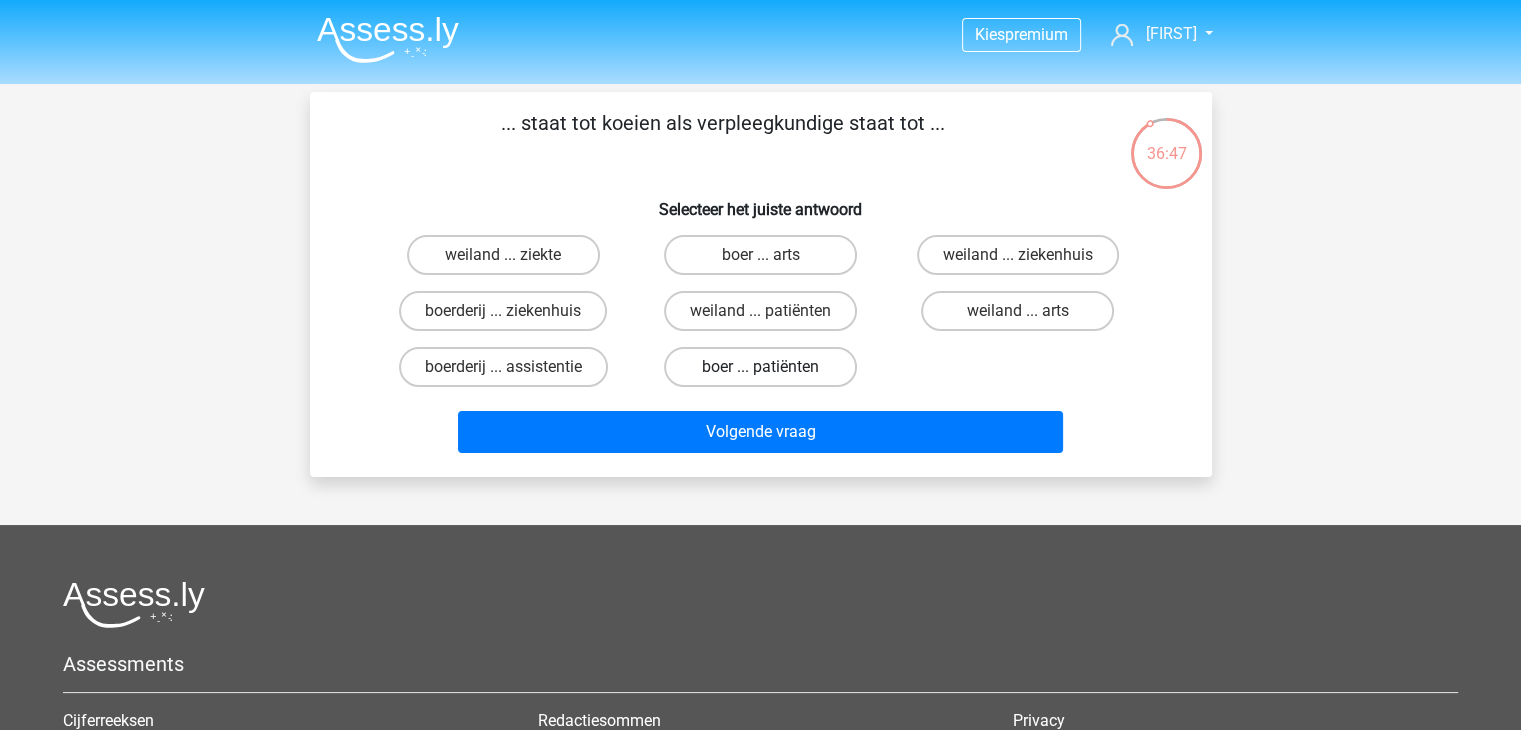 click on "boer ... patiënten" at bounding box center (760, 367) 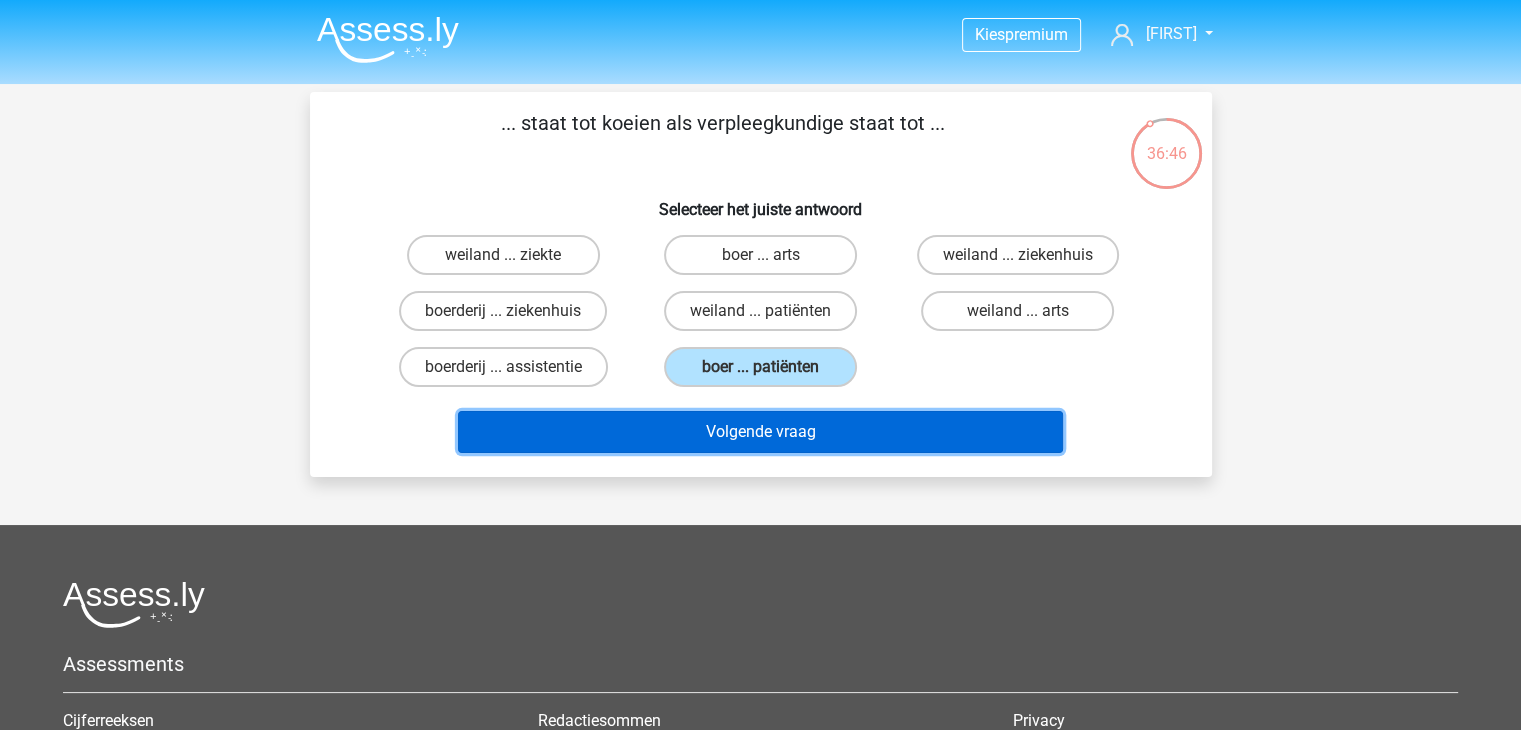 click on "Volgende vraag" at bounding box center [760, 432] 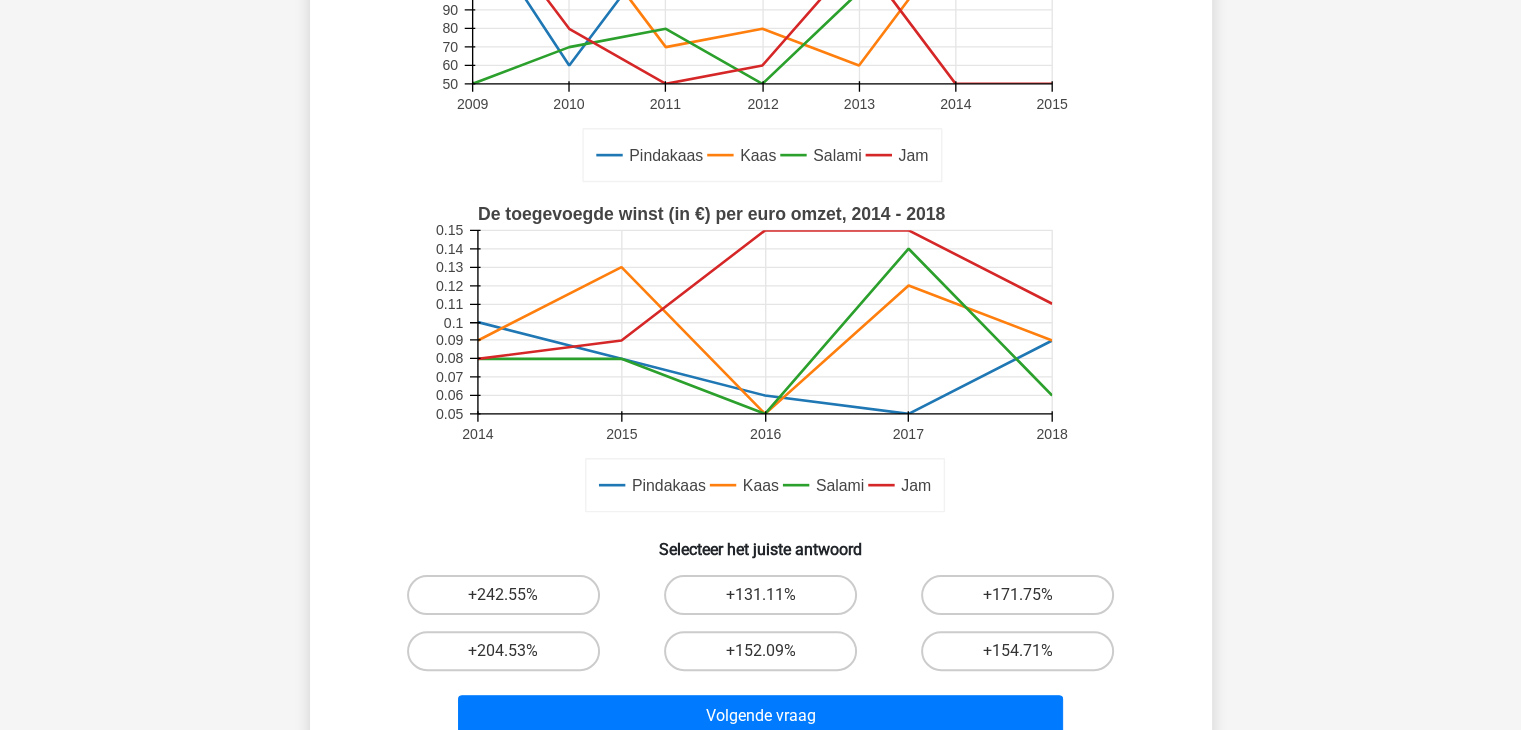 scroll, scrollTop: 292, scrollLeft: 0, axis: vertical 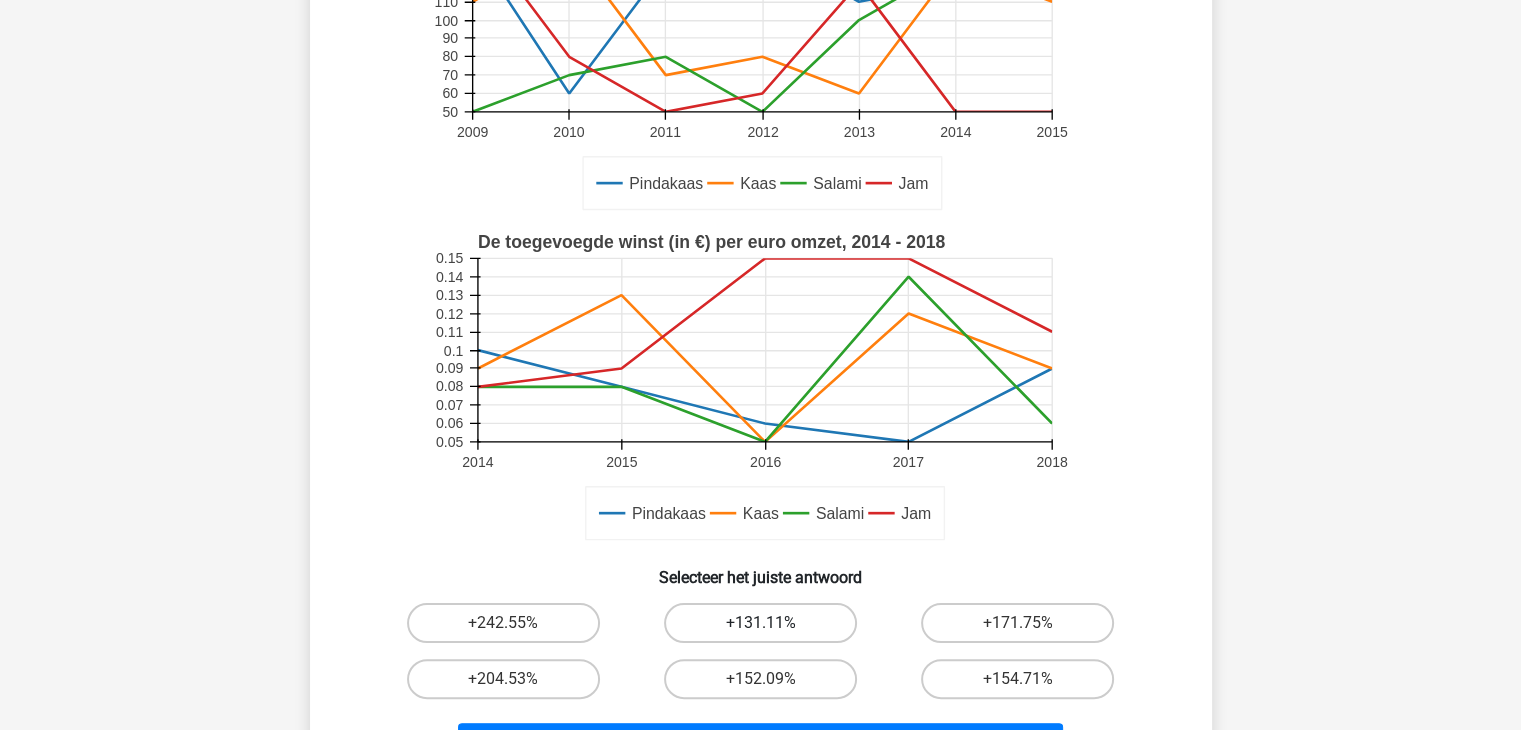click on "+131.11%" at bounding box center (760, 623) 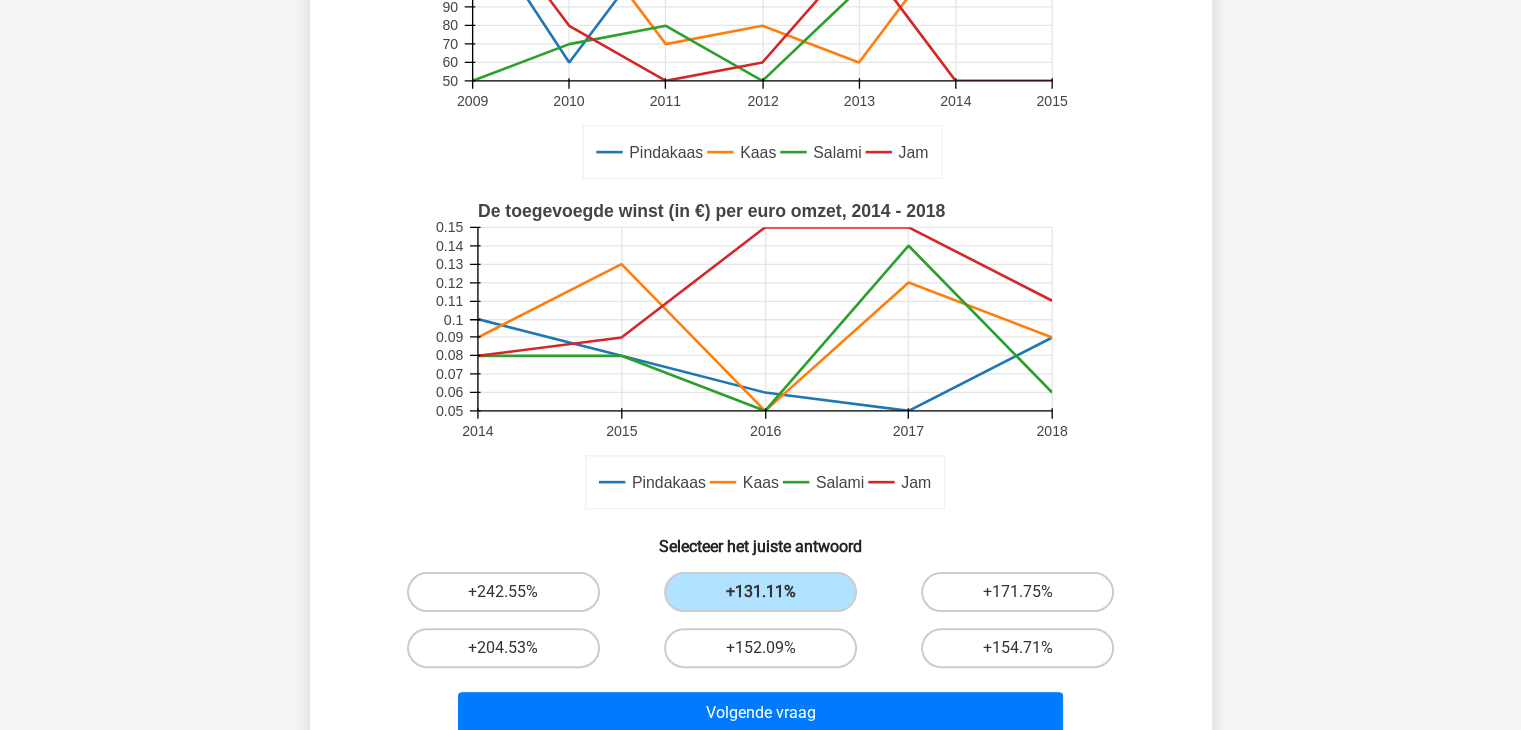 scroll, scrollTop: 592, scrollLeft: 0, axis: vertical 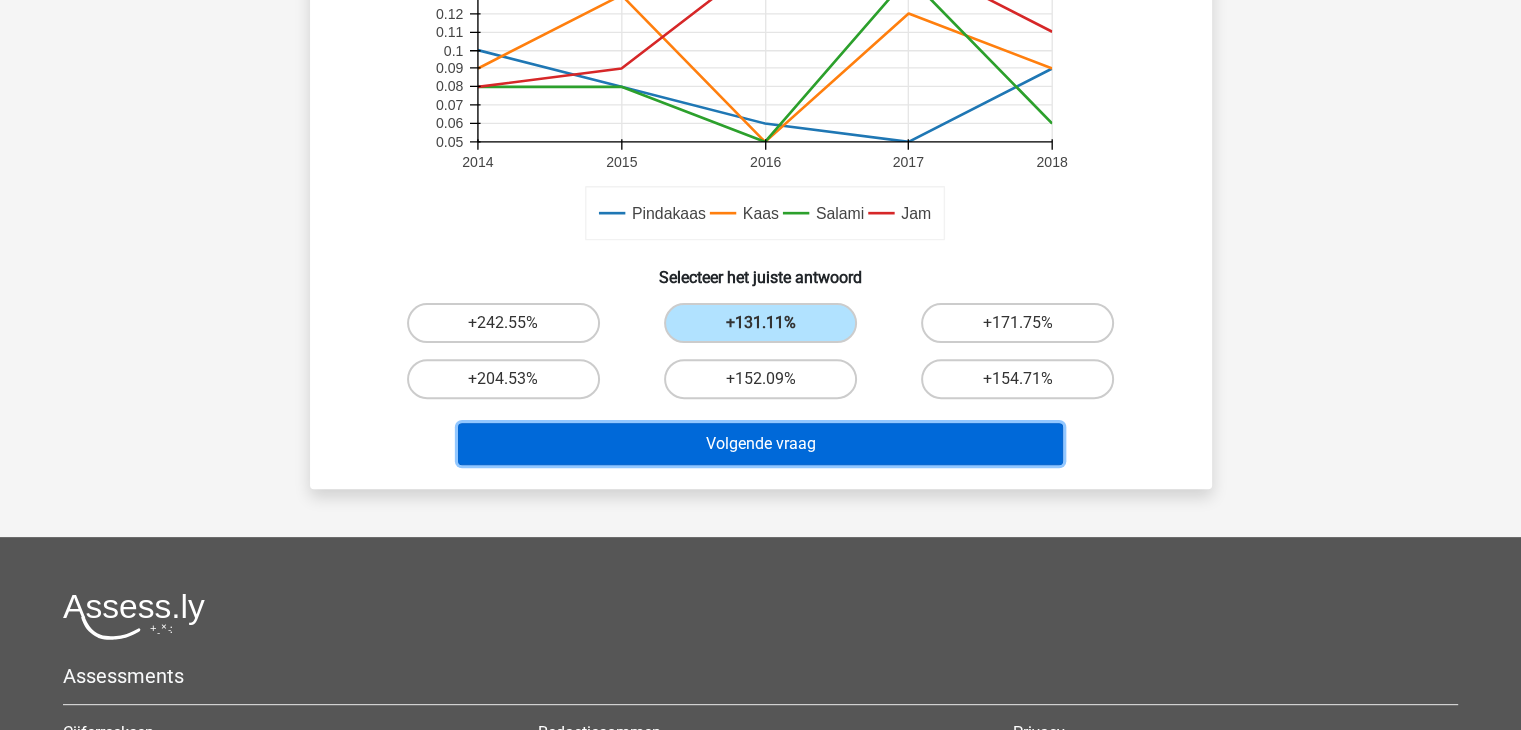 click on "Volgende vraag" at bounding box center [760, 444] 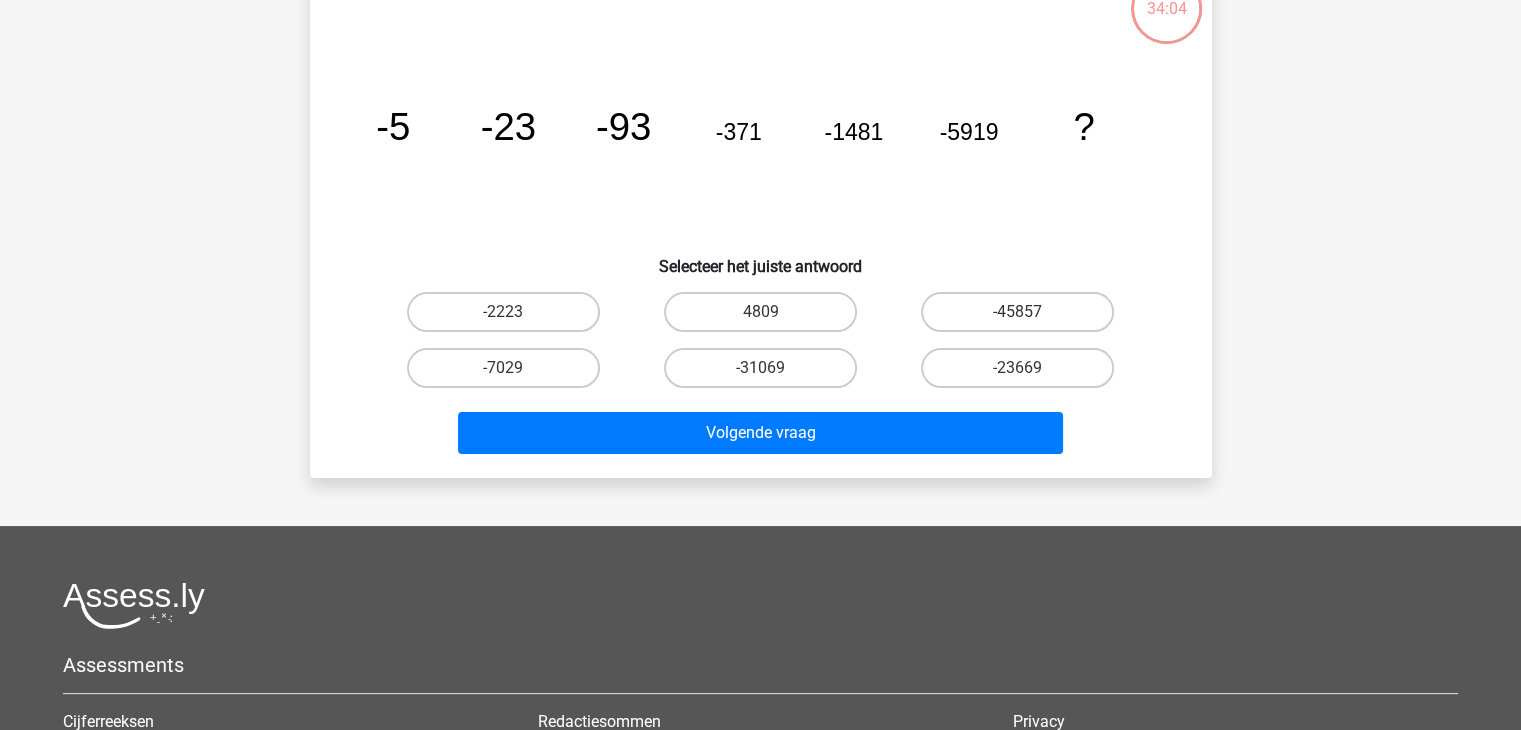 scroll, scrollTop: 92, scrollLeft: 0, axis: vertical 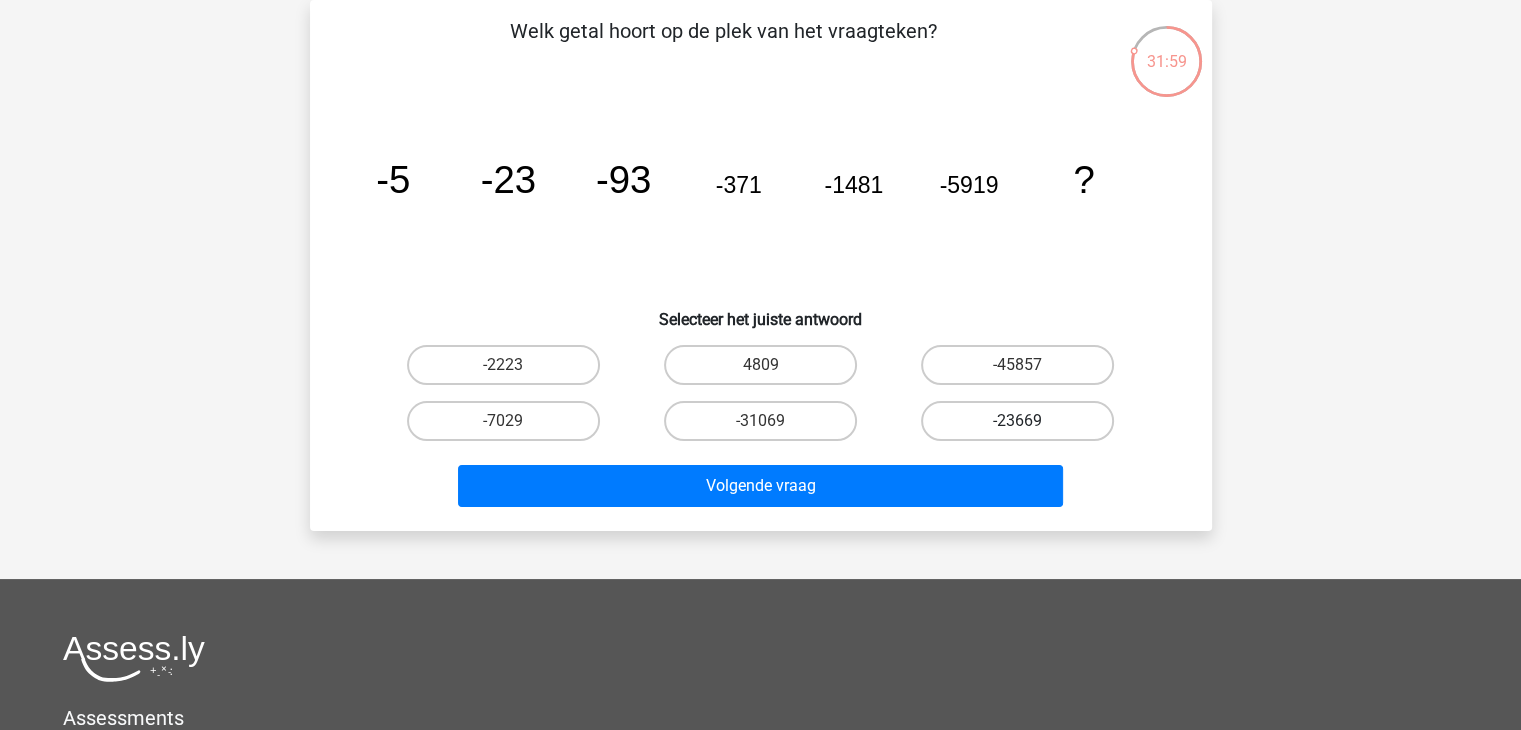 click on "-23669" at bounding box center [1017, 421] 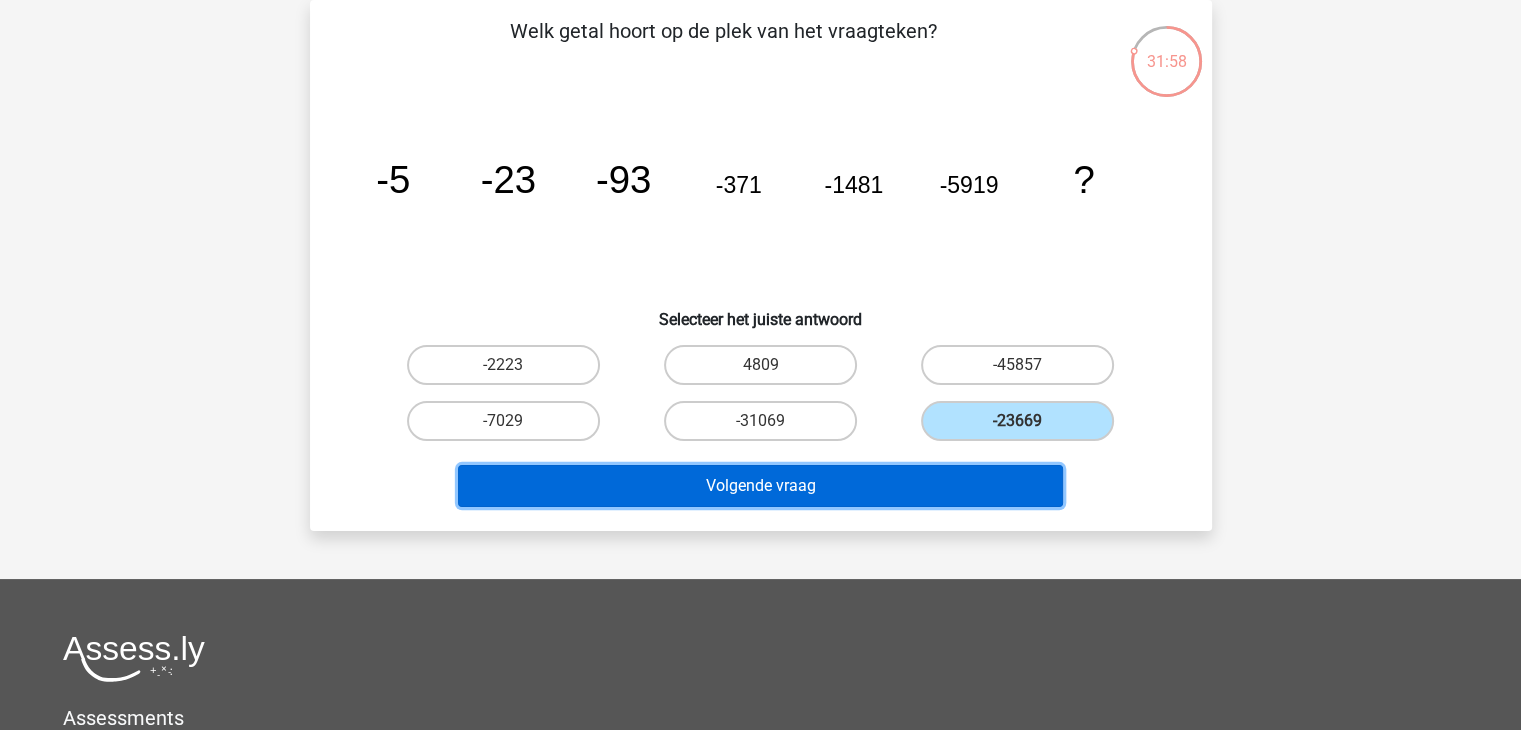 click on "Volgende vraag" at bounding box center [760, 486] 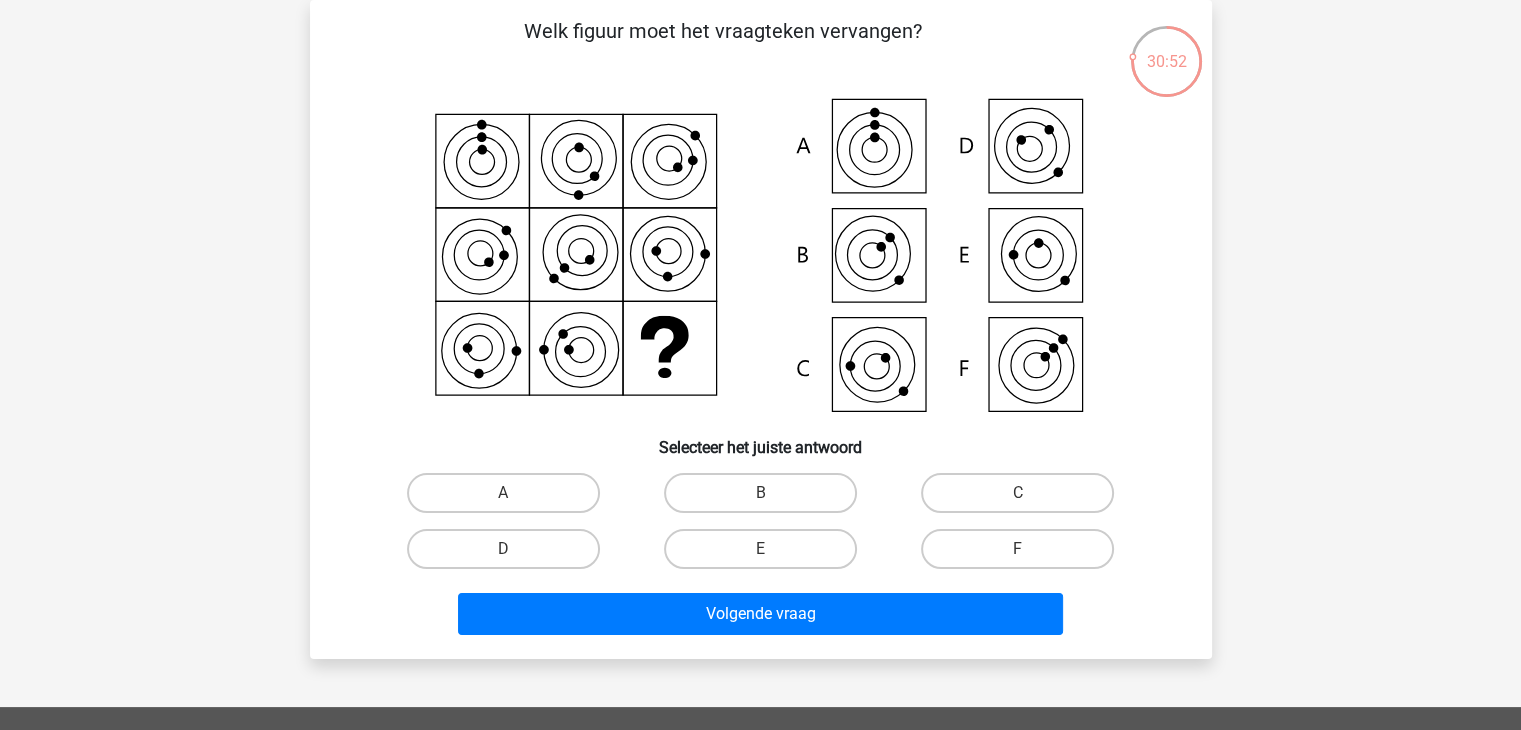 click on "C" at bounding box center (1024, 499) 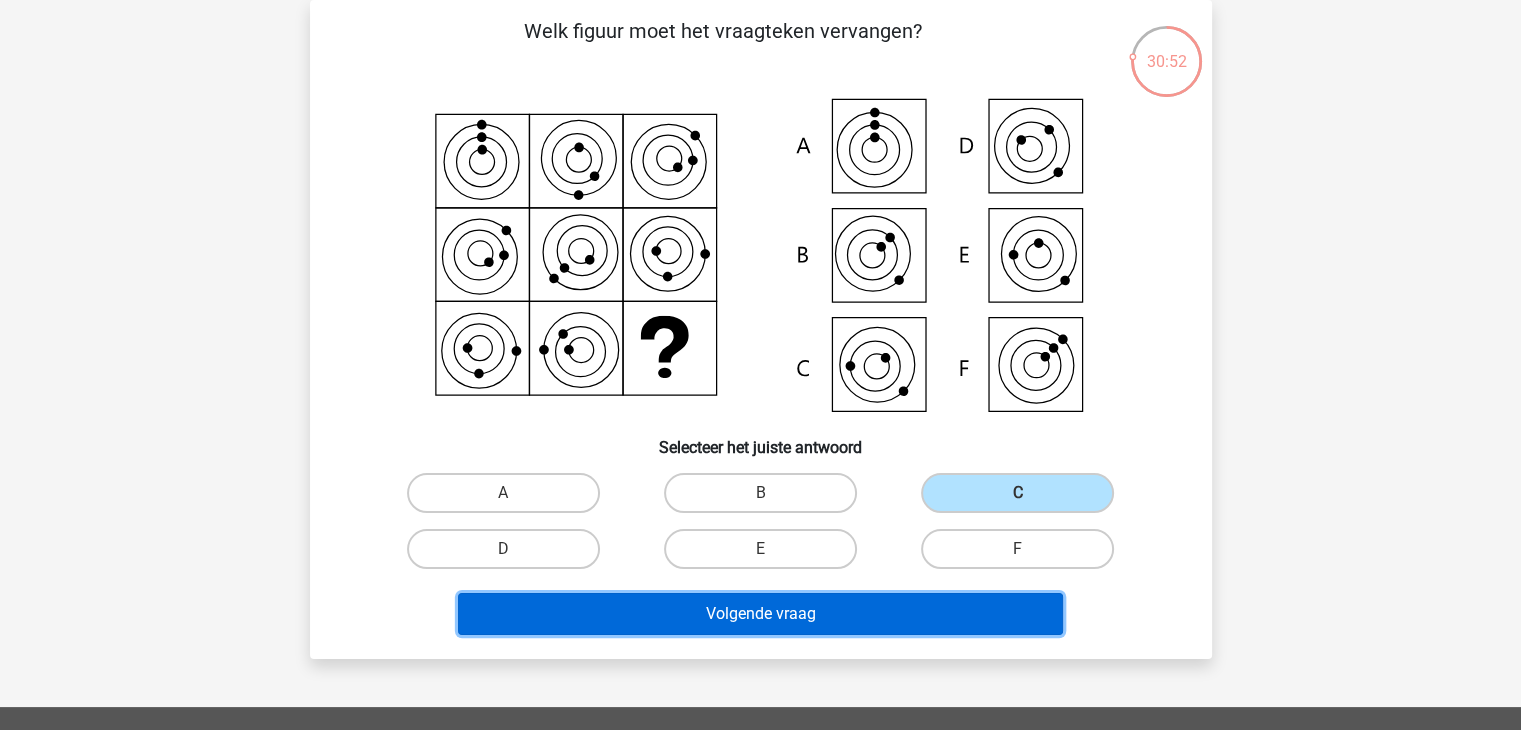 click on "Volgende vraag" at bounding box center (760, 614) 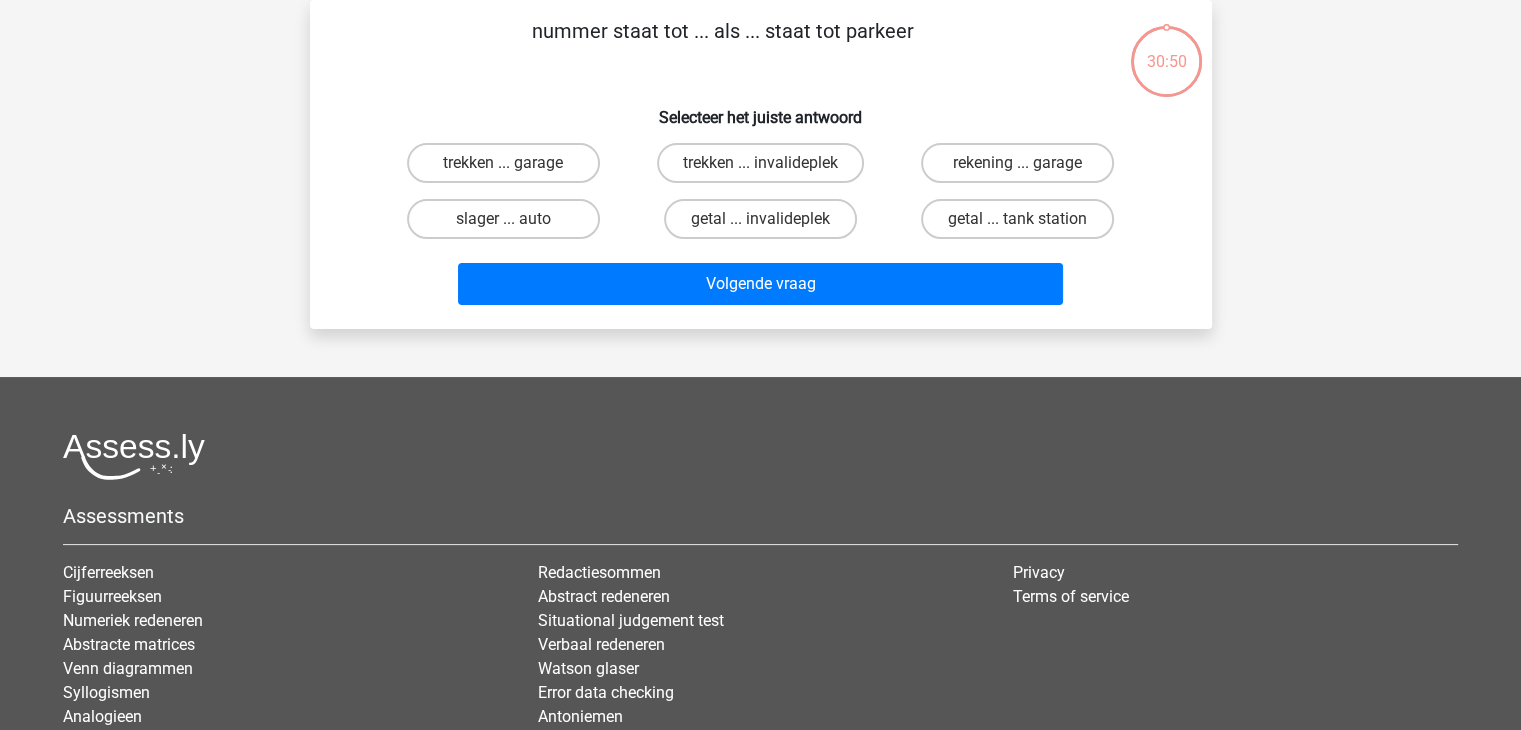 scroll, scrollTop: 0, scrollLeft: 0, axis: both 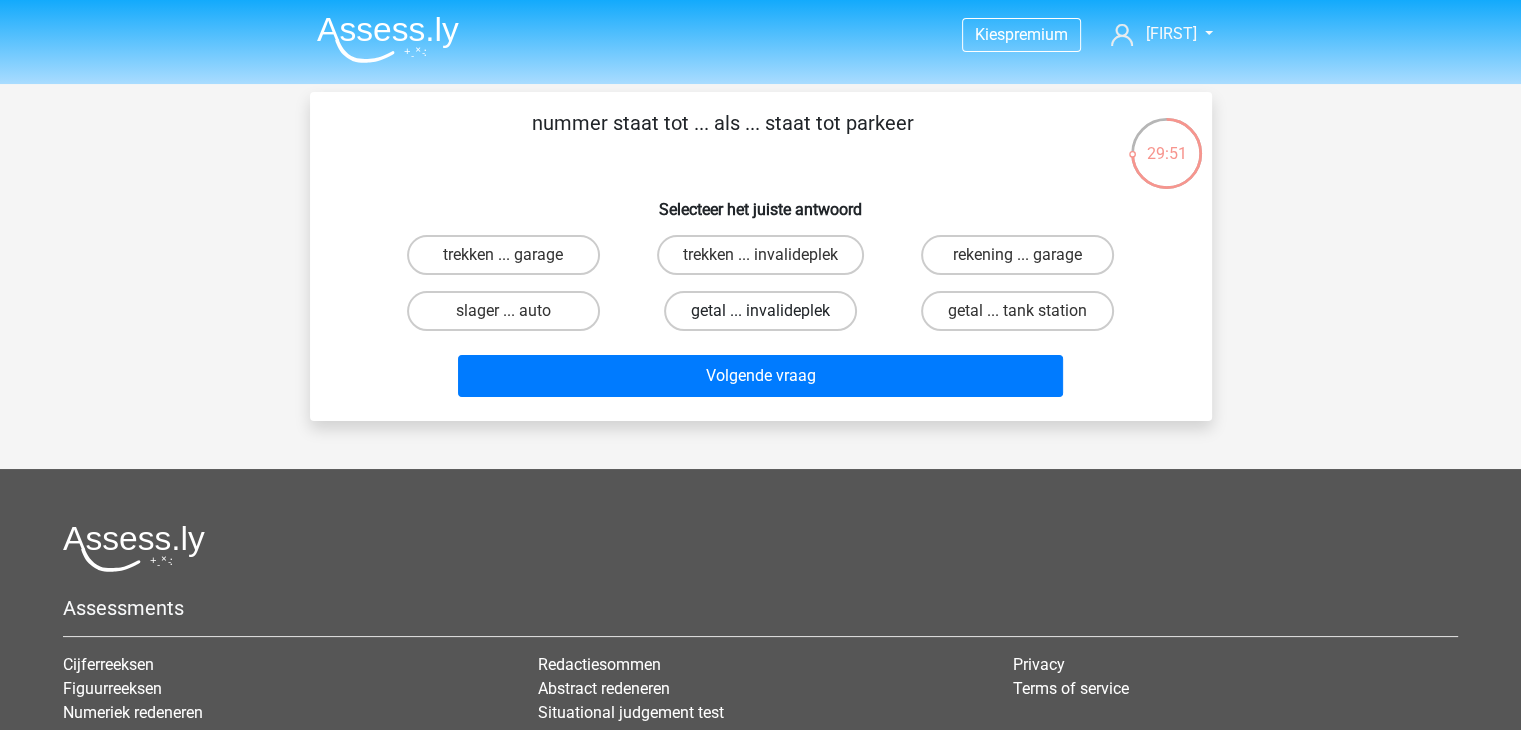 click on "getal ... invalideplek" at bounding box center [760, 311] 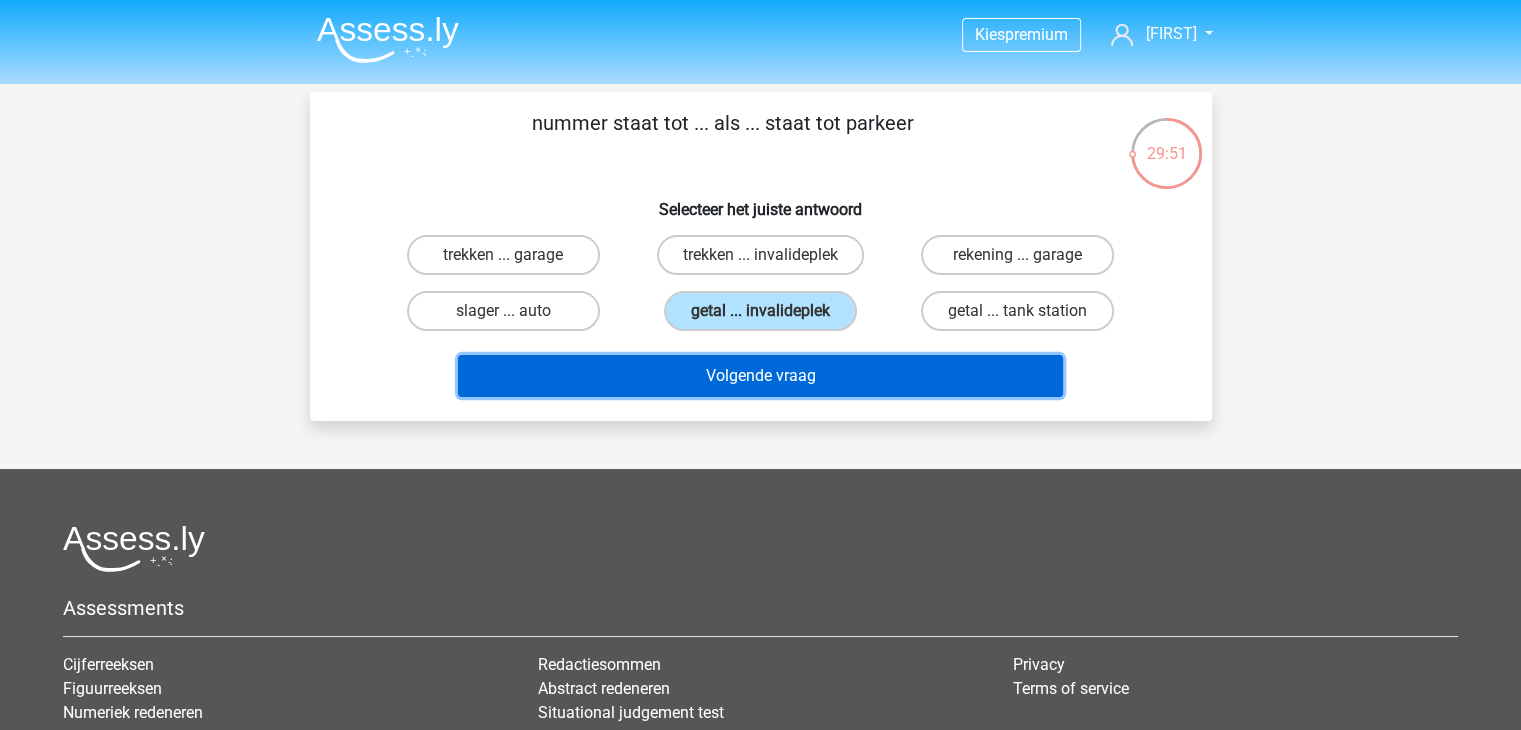 click on "Volgende vraag" at bounding box center [760, 376] 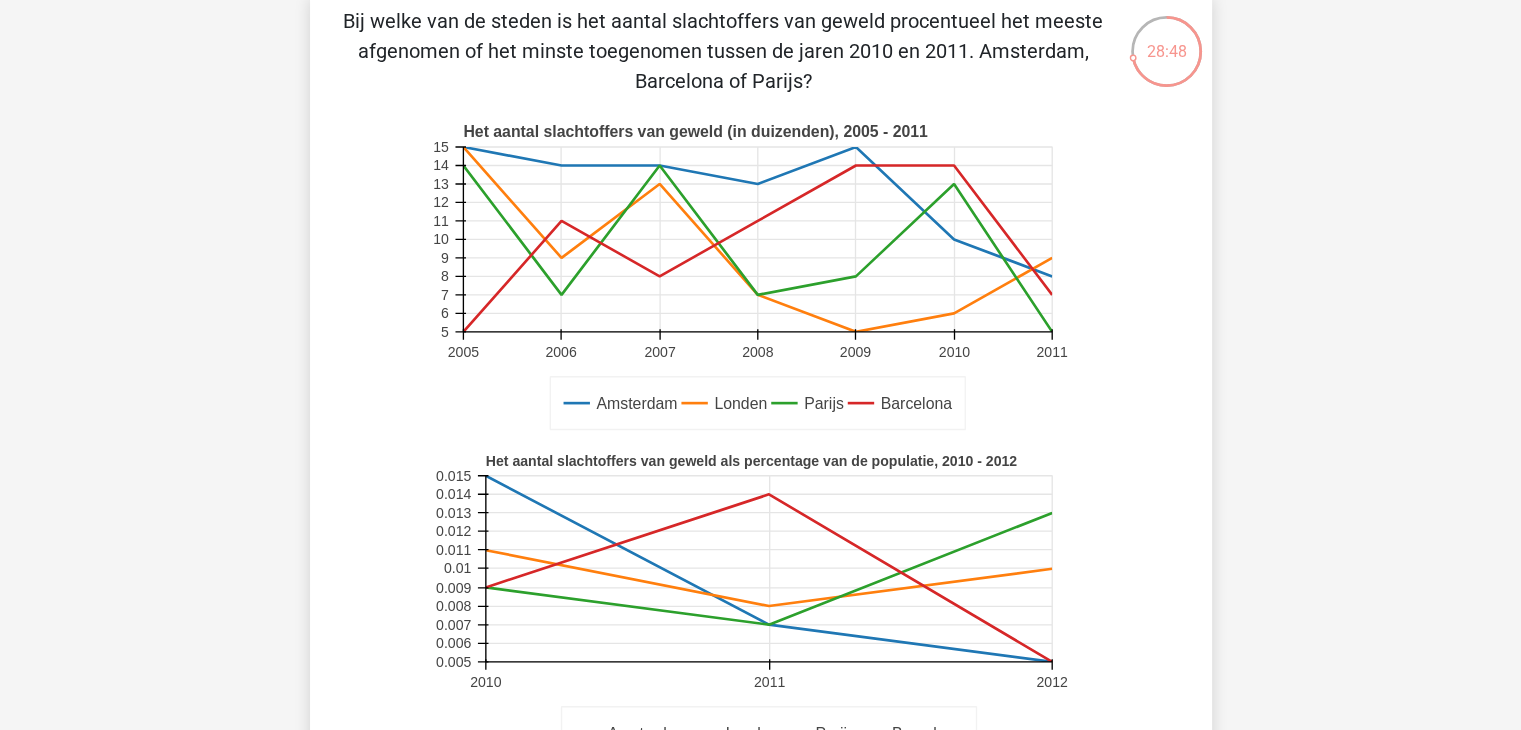 scroll, scrollTop: 400, scrollLeft: 0, axis: vertical 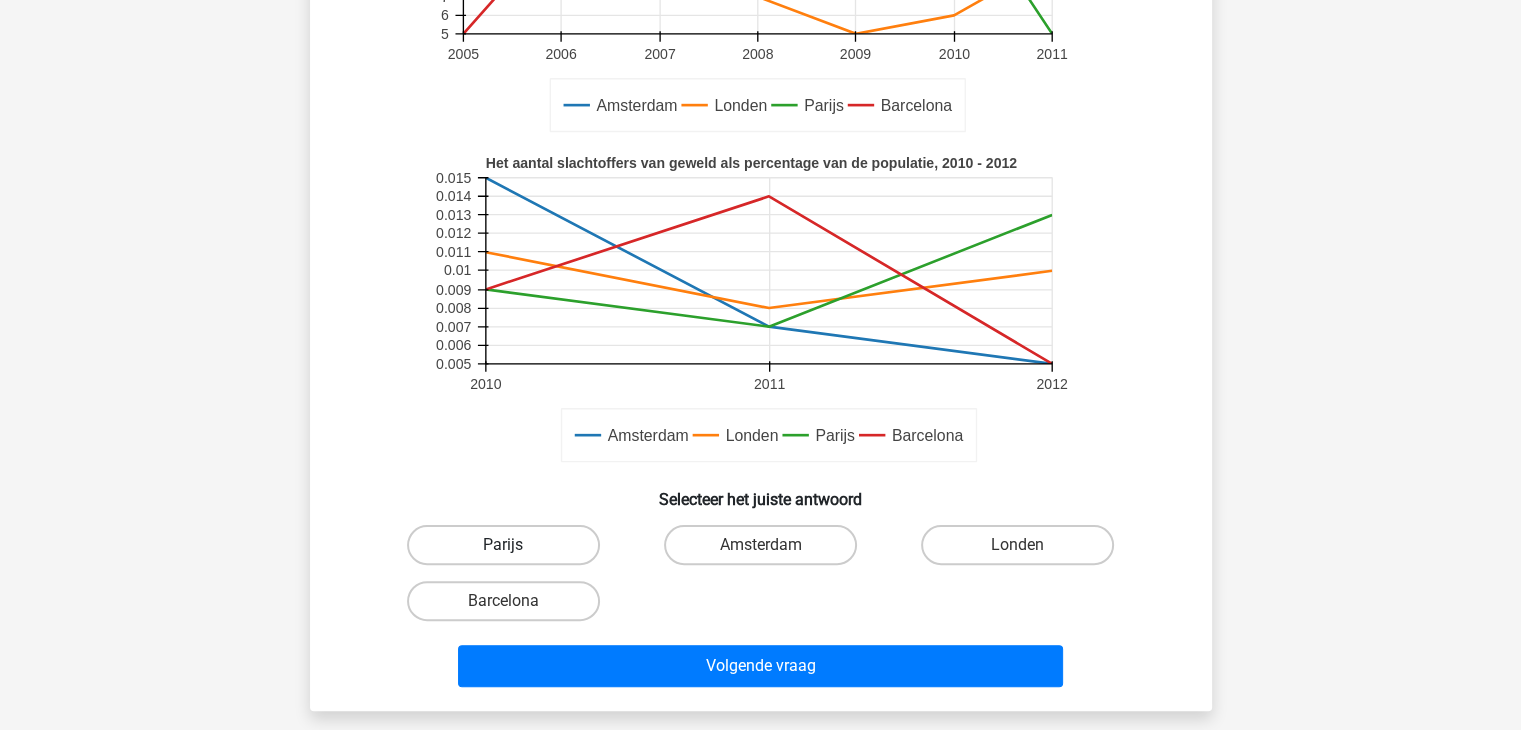 click on "Parijs" at bounding box center [503, 545] 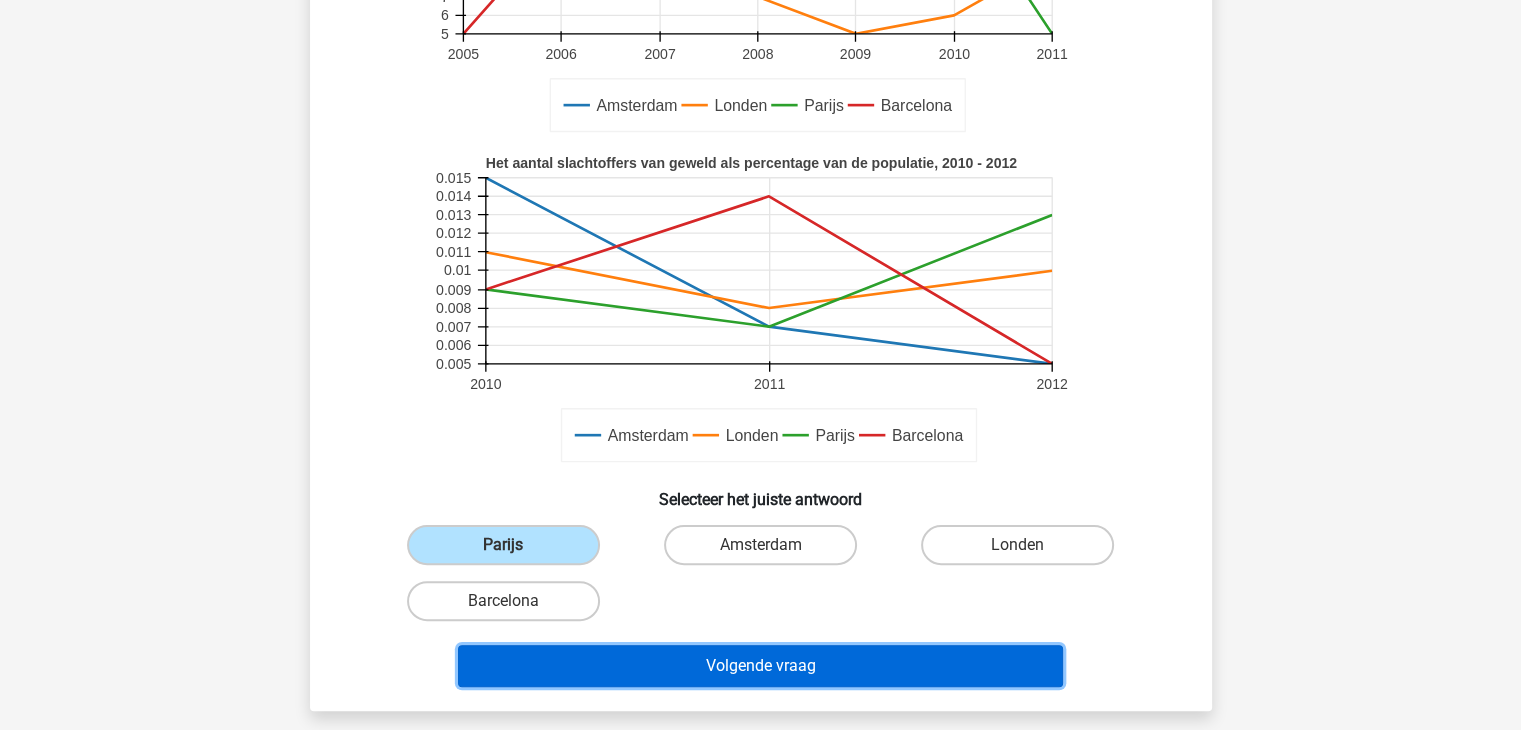 click on "Volgende vraag" at bounding box center [760, 666] 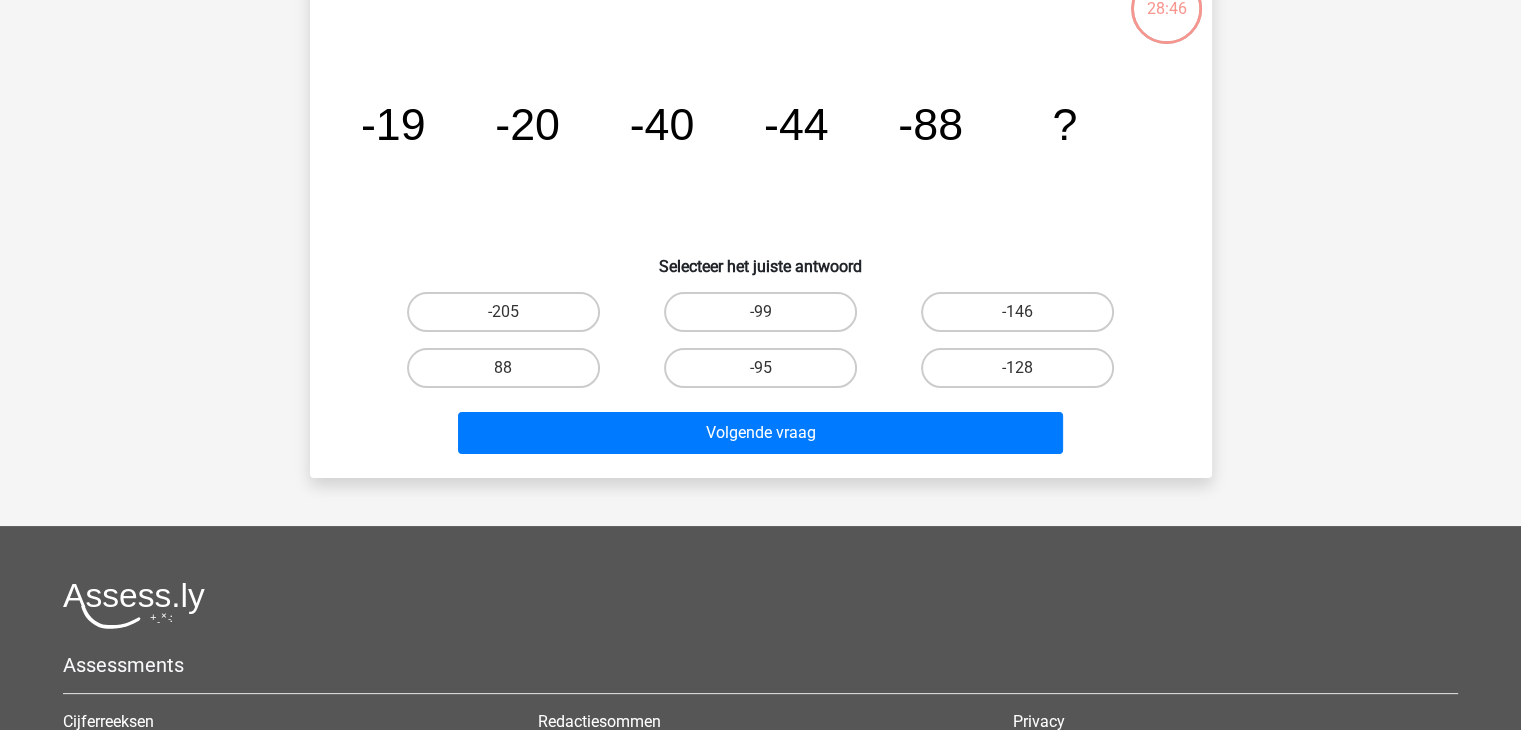 scroll, scrollTop: 92, scrollLeft: 0, axis: vertical 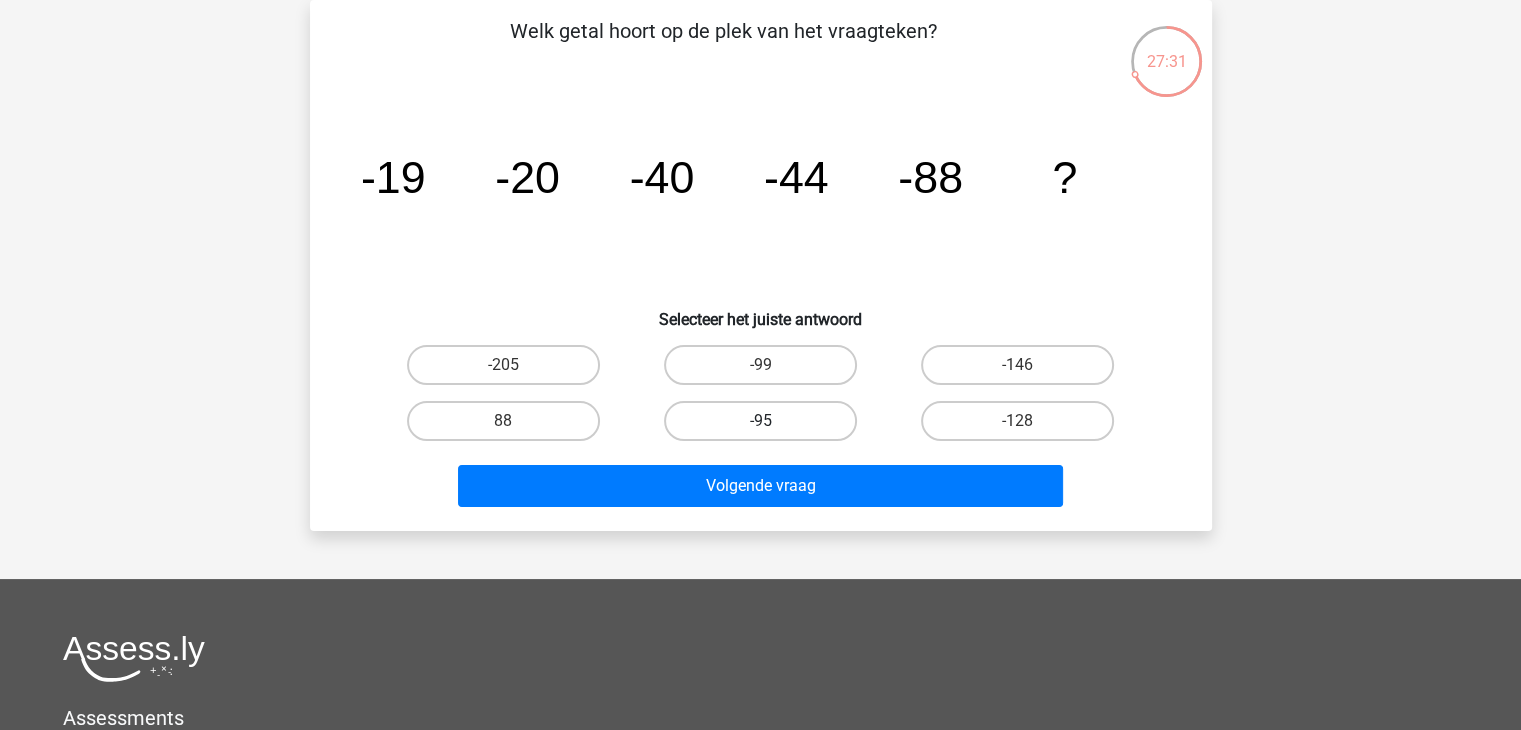 click on "-95" at bounding box center (760, 421) 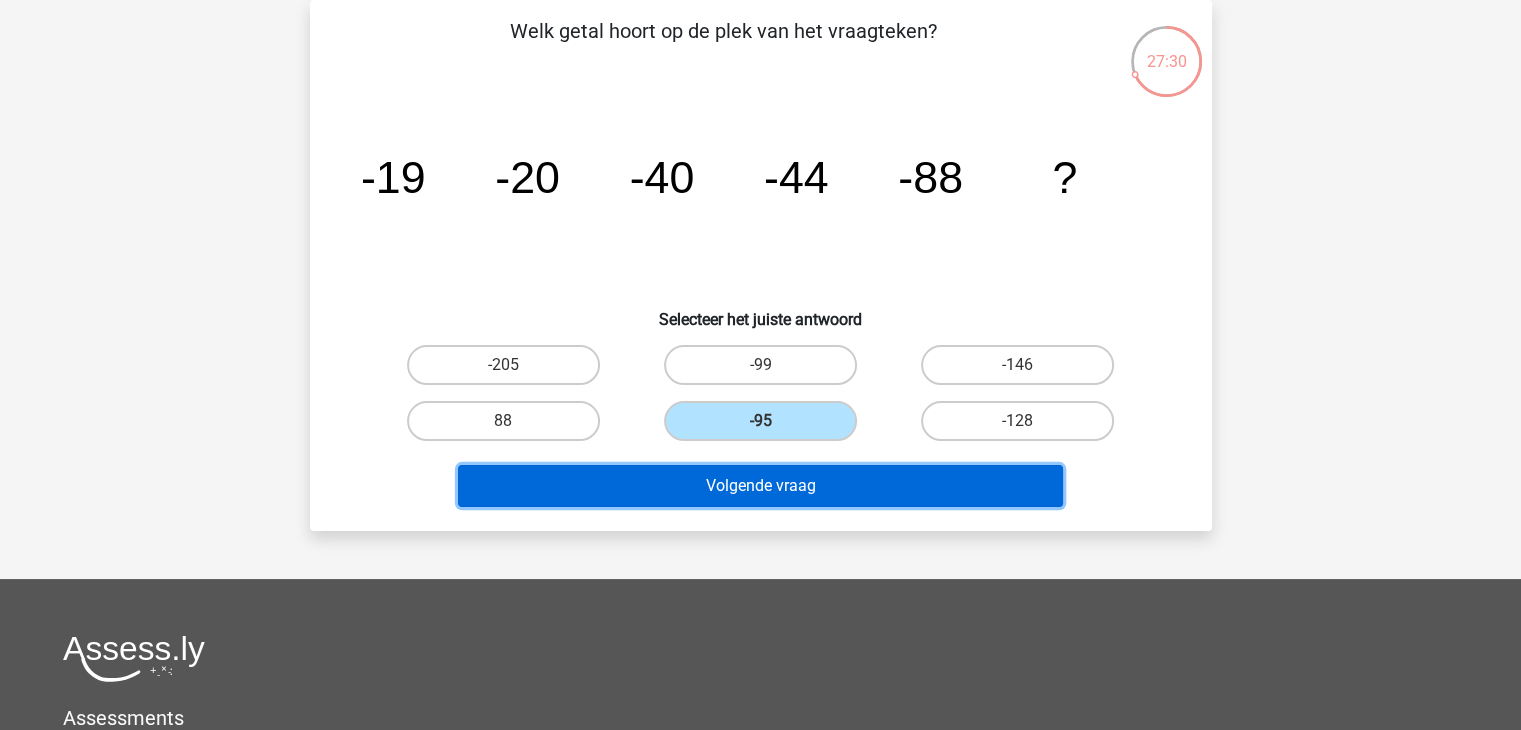 click on "Volgende vraag" at bounding box center [760, 486] 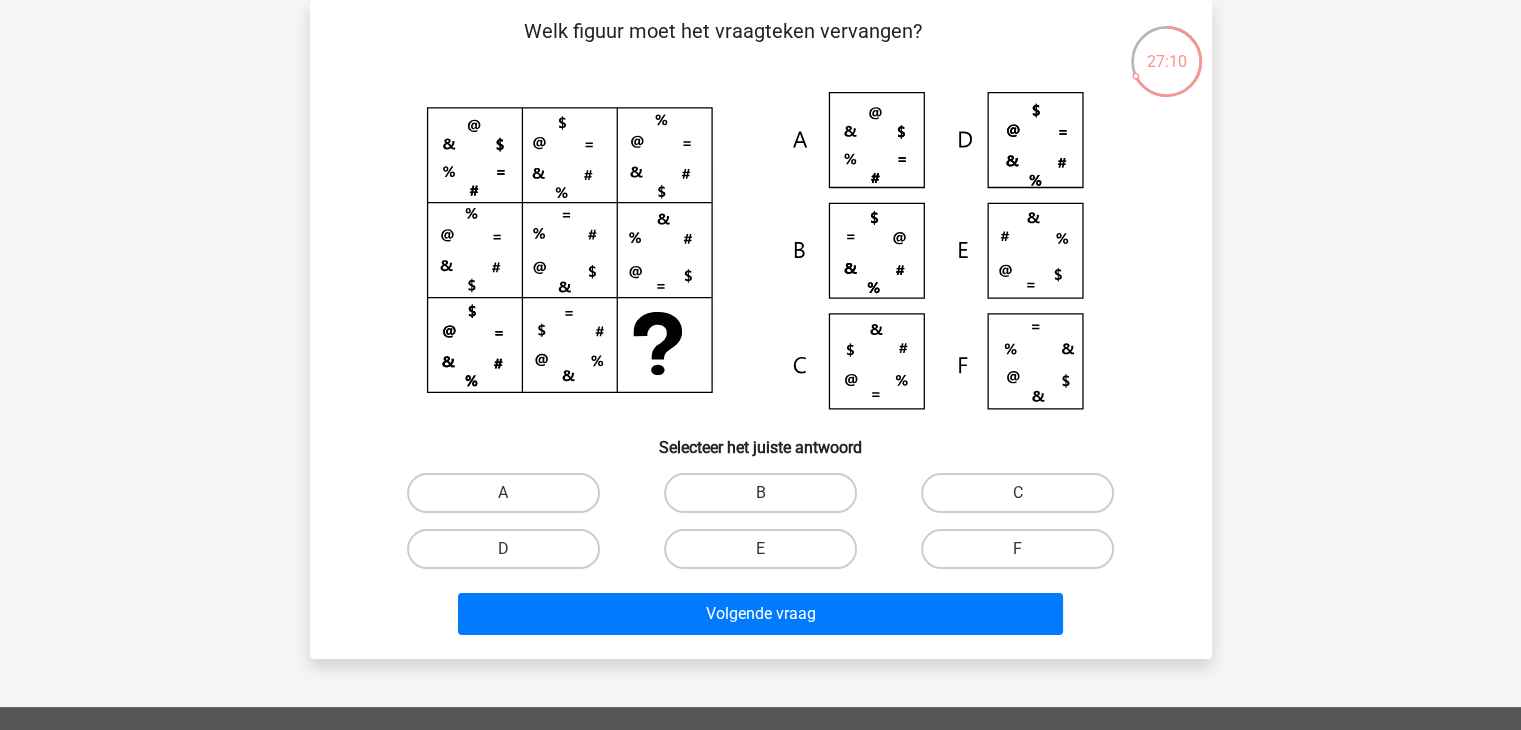 click on "A" at bounding box center (509, 499) 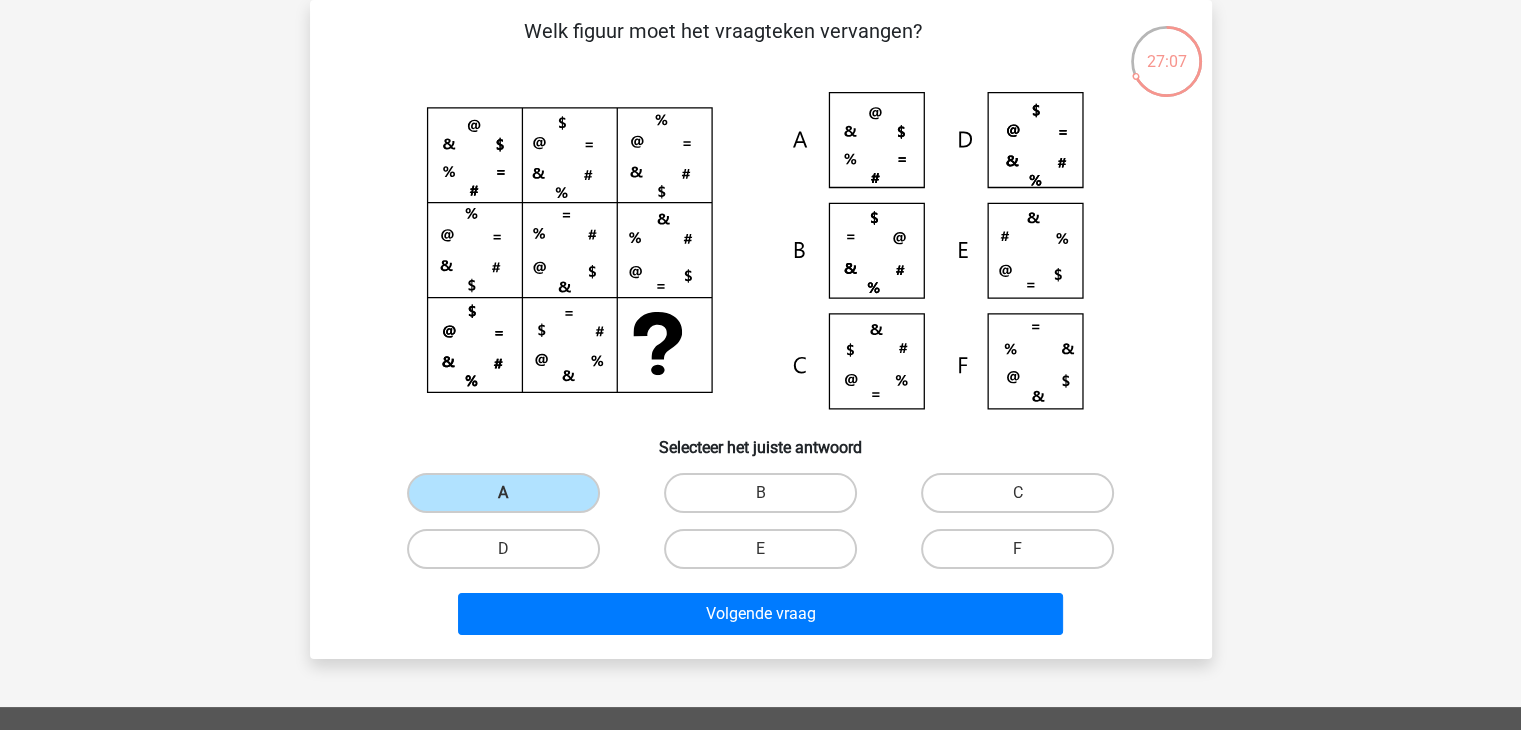 click on "Welk figuur moet het vraagteken vervangen?
Selecteer het juiste antwoord
A
B
C" at bounding box center [761, 329] 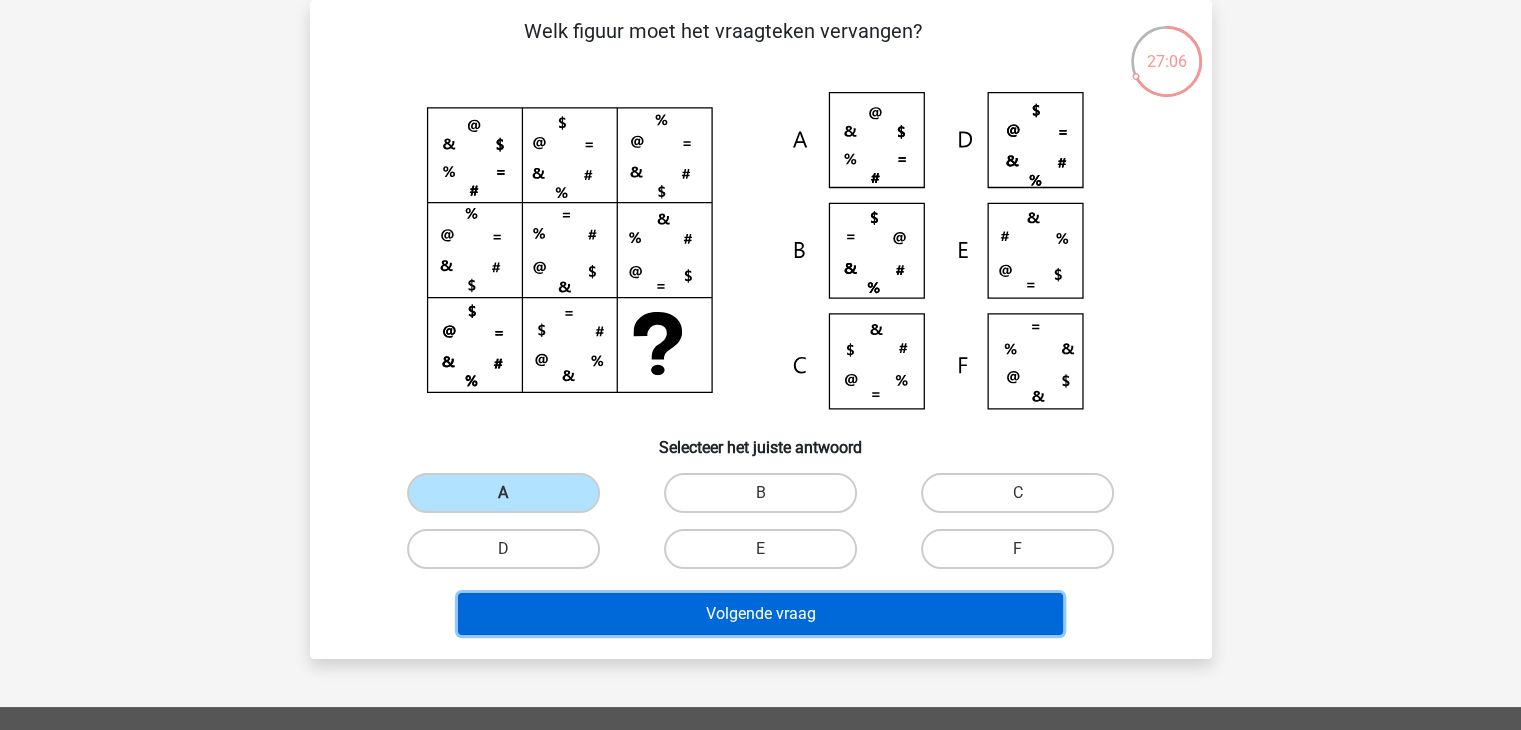 click on "Volgende vraag" at bounding box center [760, 614] 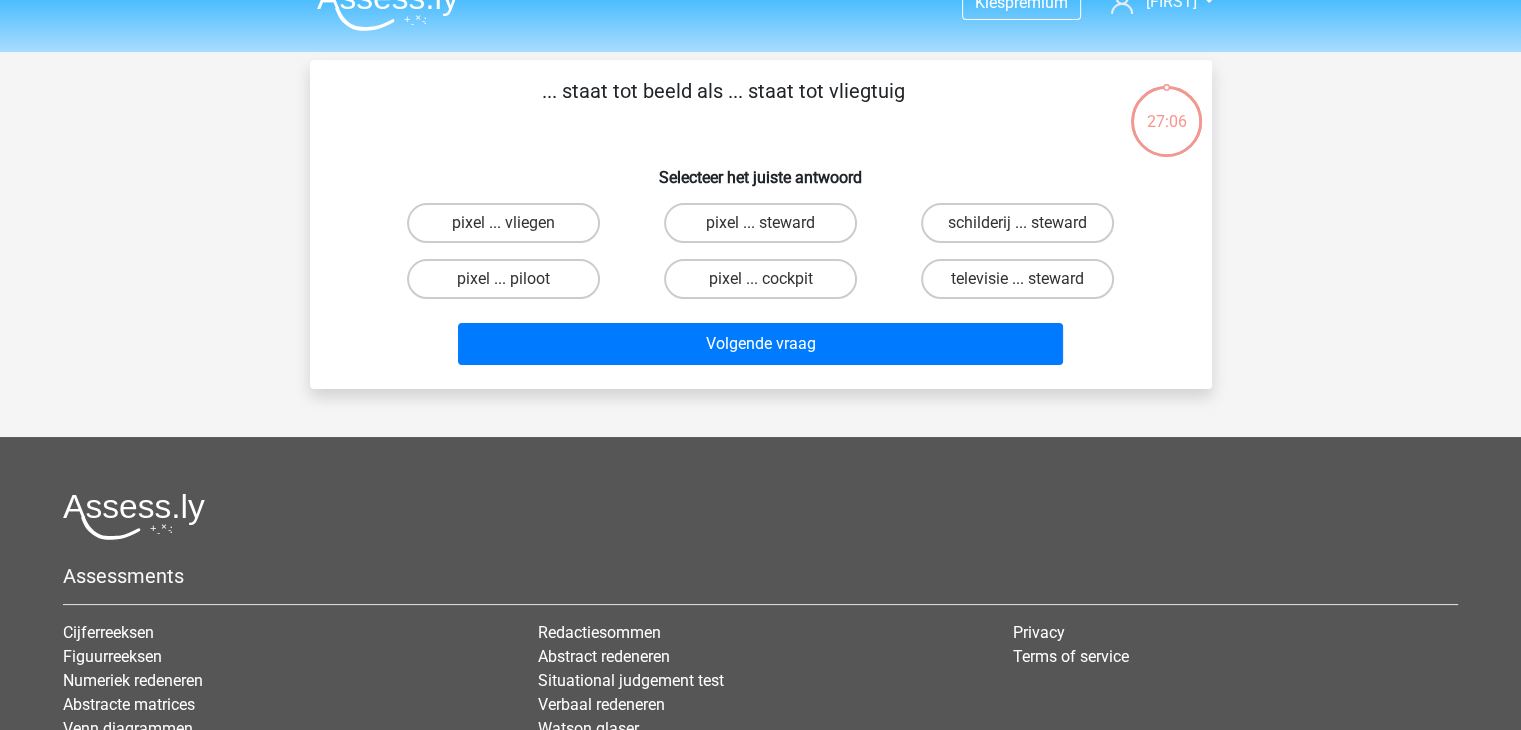 scroll, scrollTop: 0, scrollLeft: 0, axis: both 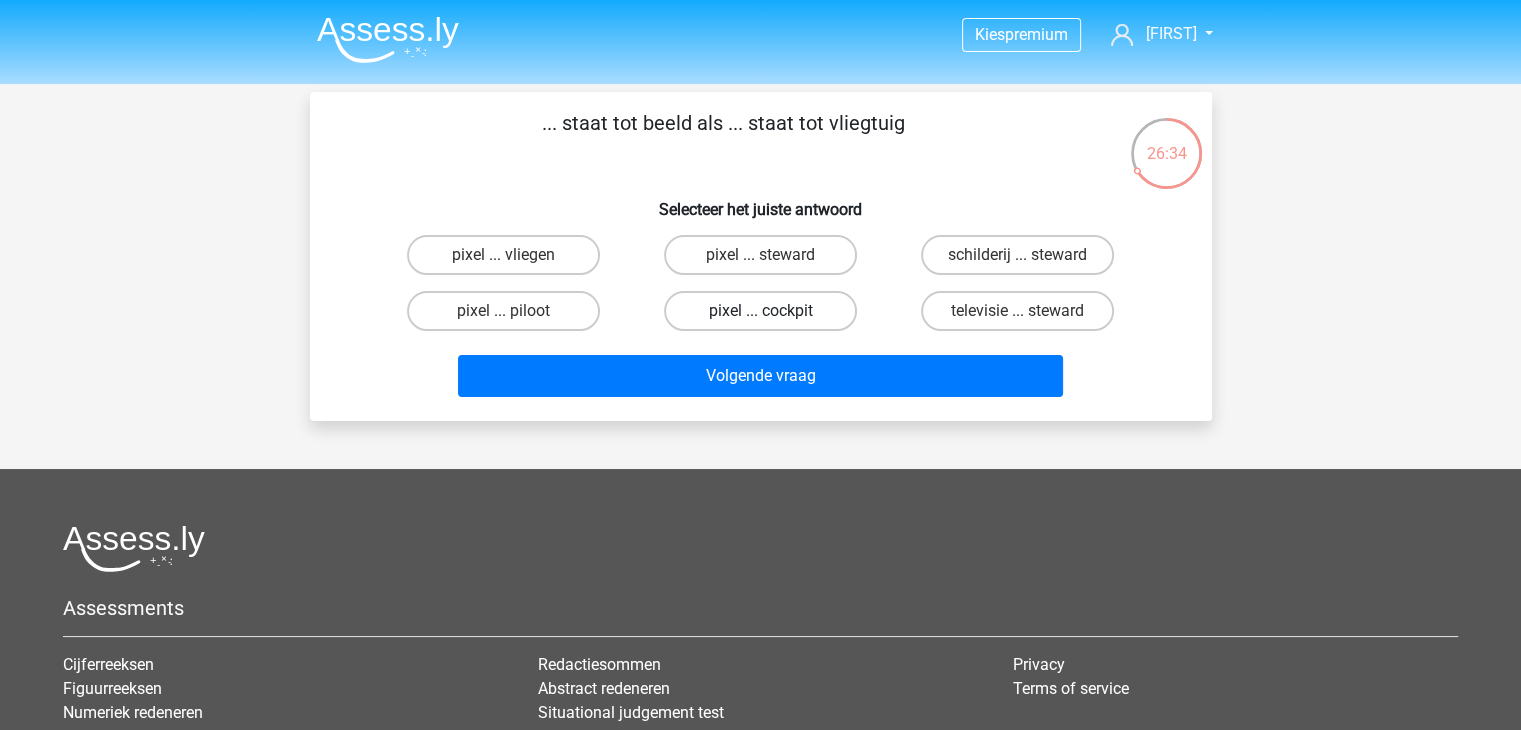 click on "pixel ... cockpit" at bounding box center [760, 311] 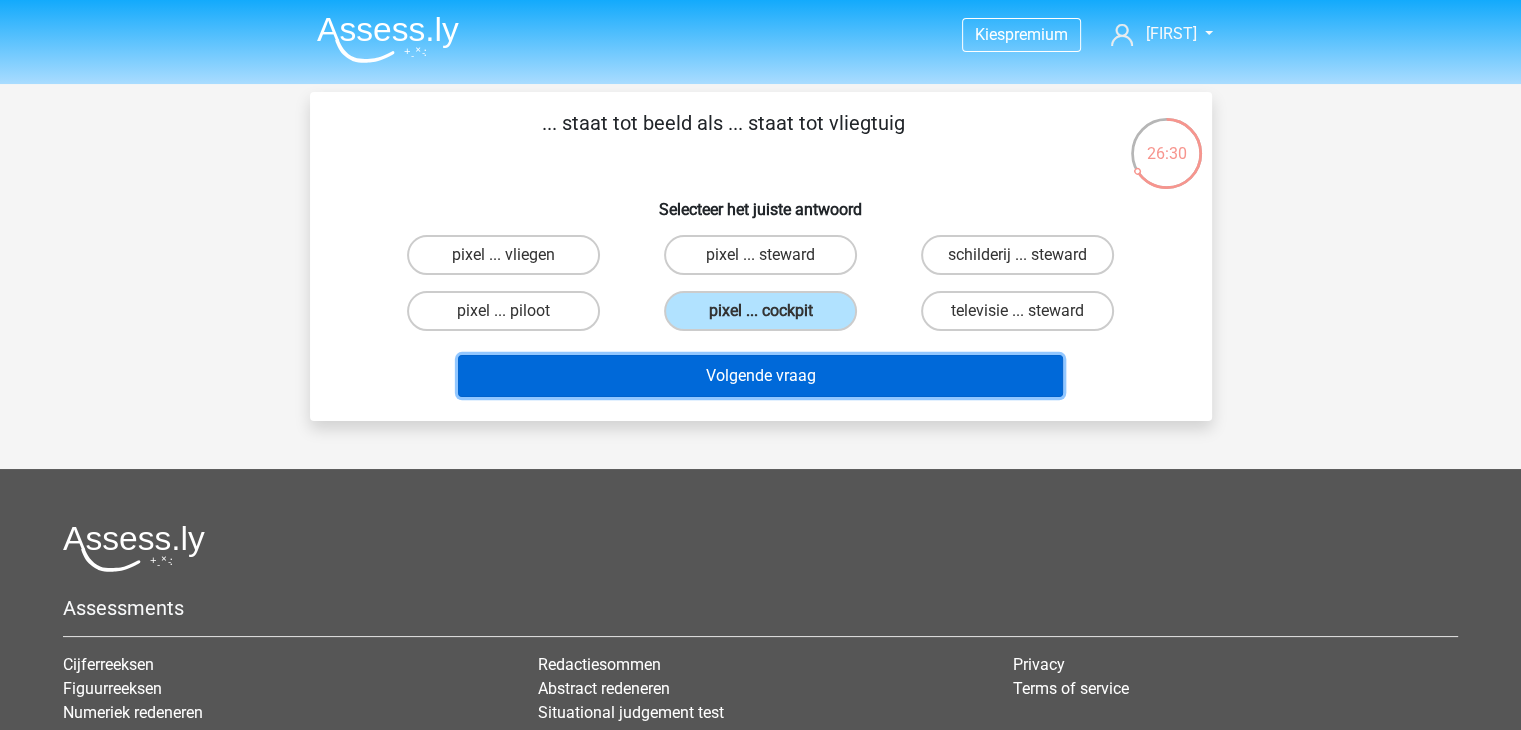 click on "Volgende vraag" at bounding box center [760, 376] 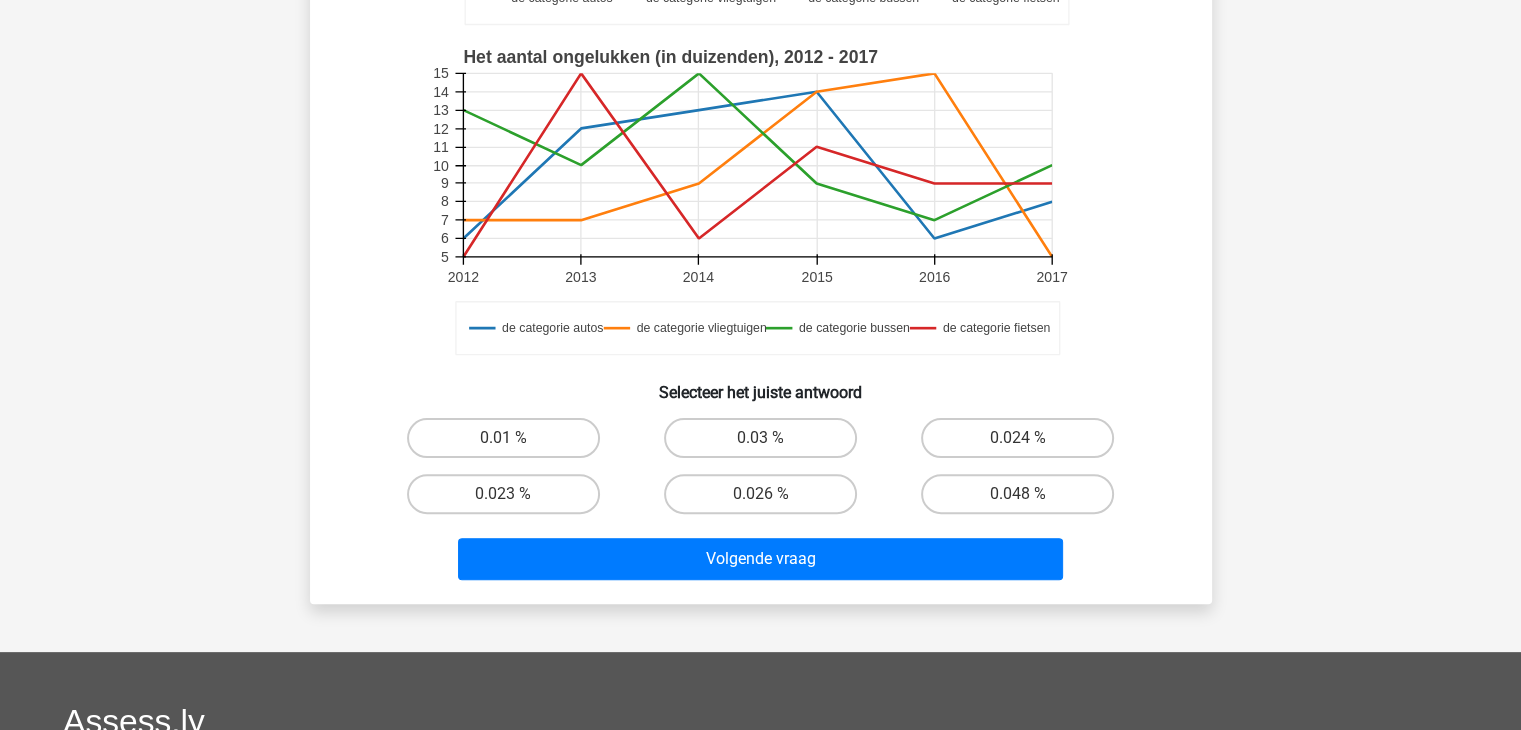 scroll, scrollTop: 500, scrollLeft: 0, axis: vertical 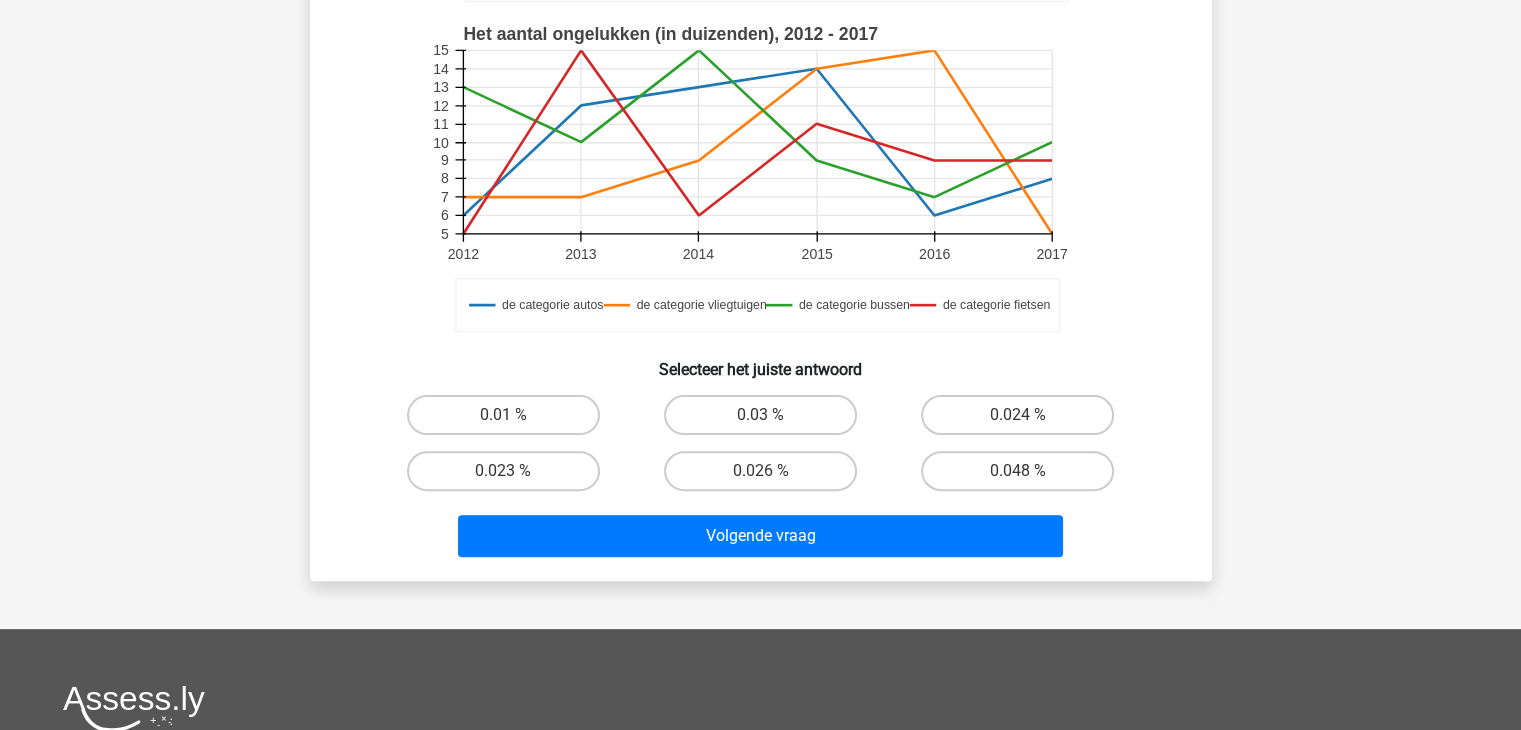 click on "0.01 %" at bounding box center (509, 421) 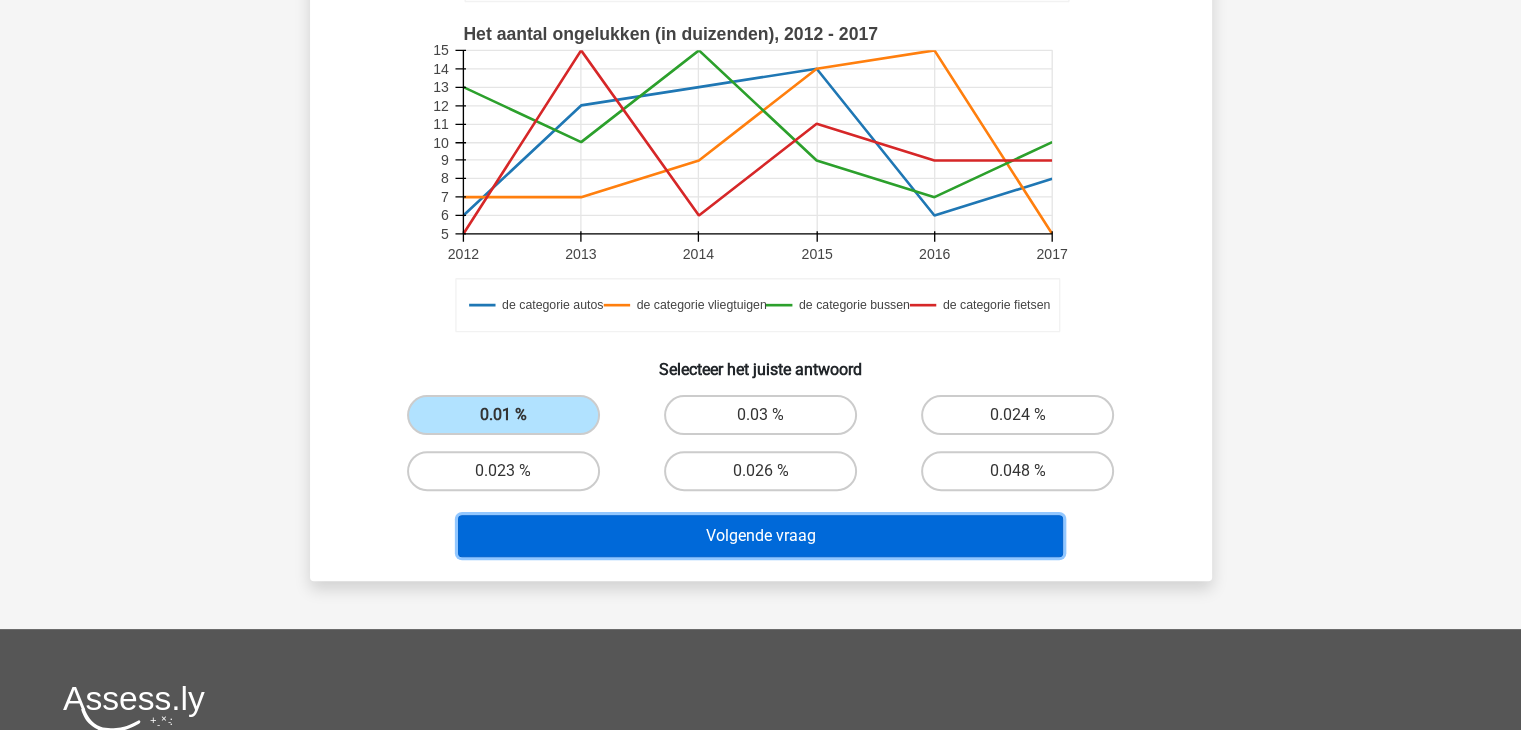 click on "Volgende vraag" at bounding box center [760, 536] 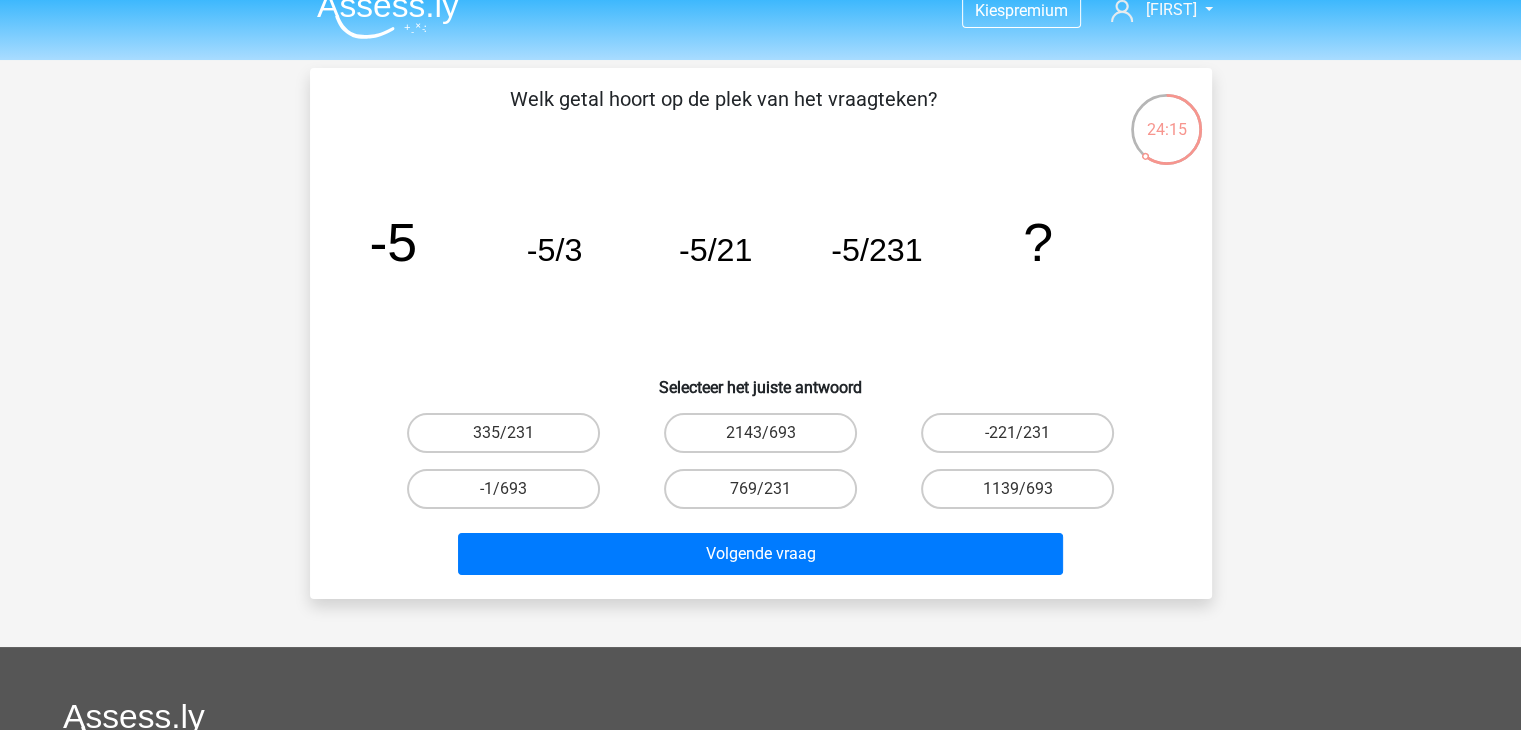 scroll, scrollTop: 0, scrollLeft: 0, axis: both 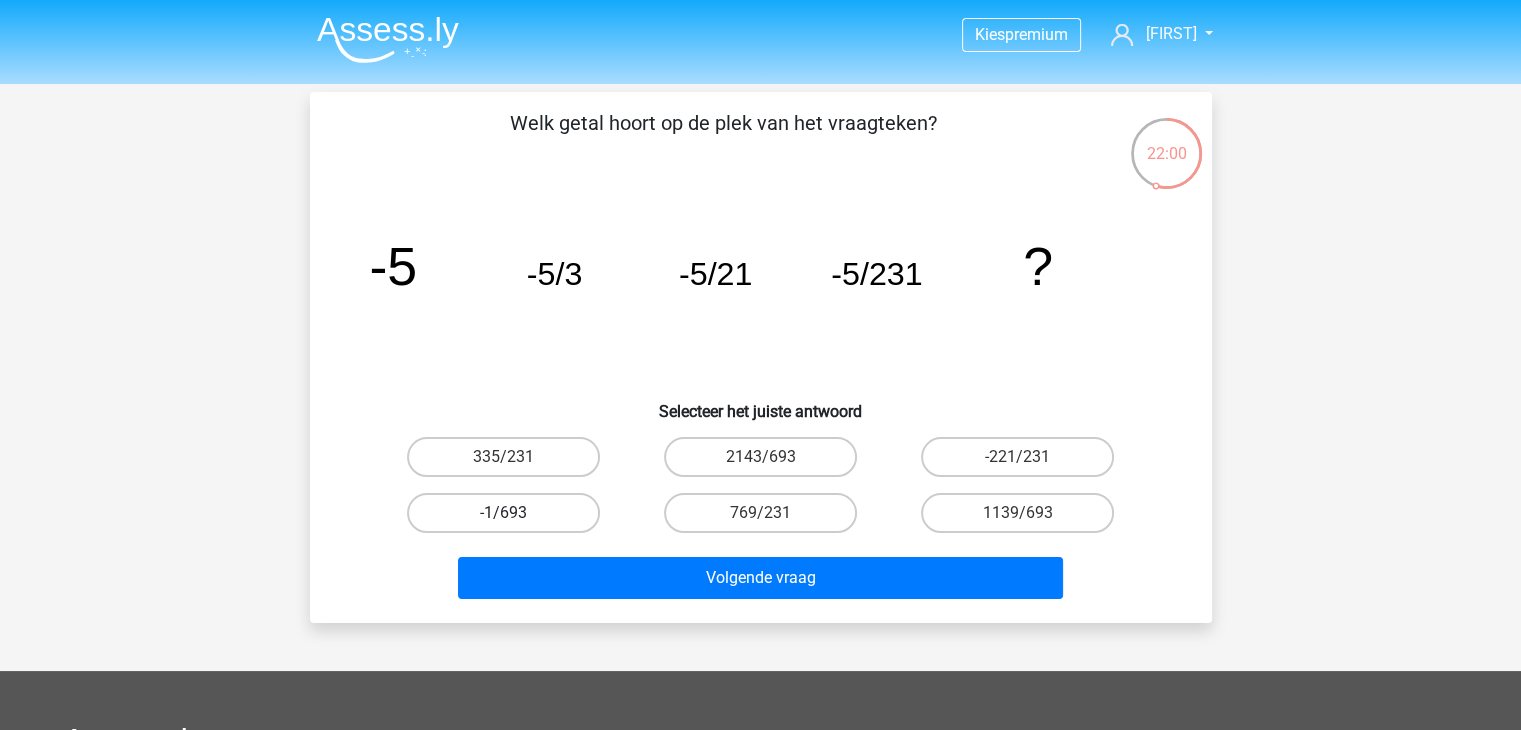 click on "-1/693" at bounding box center [503, 513] 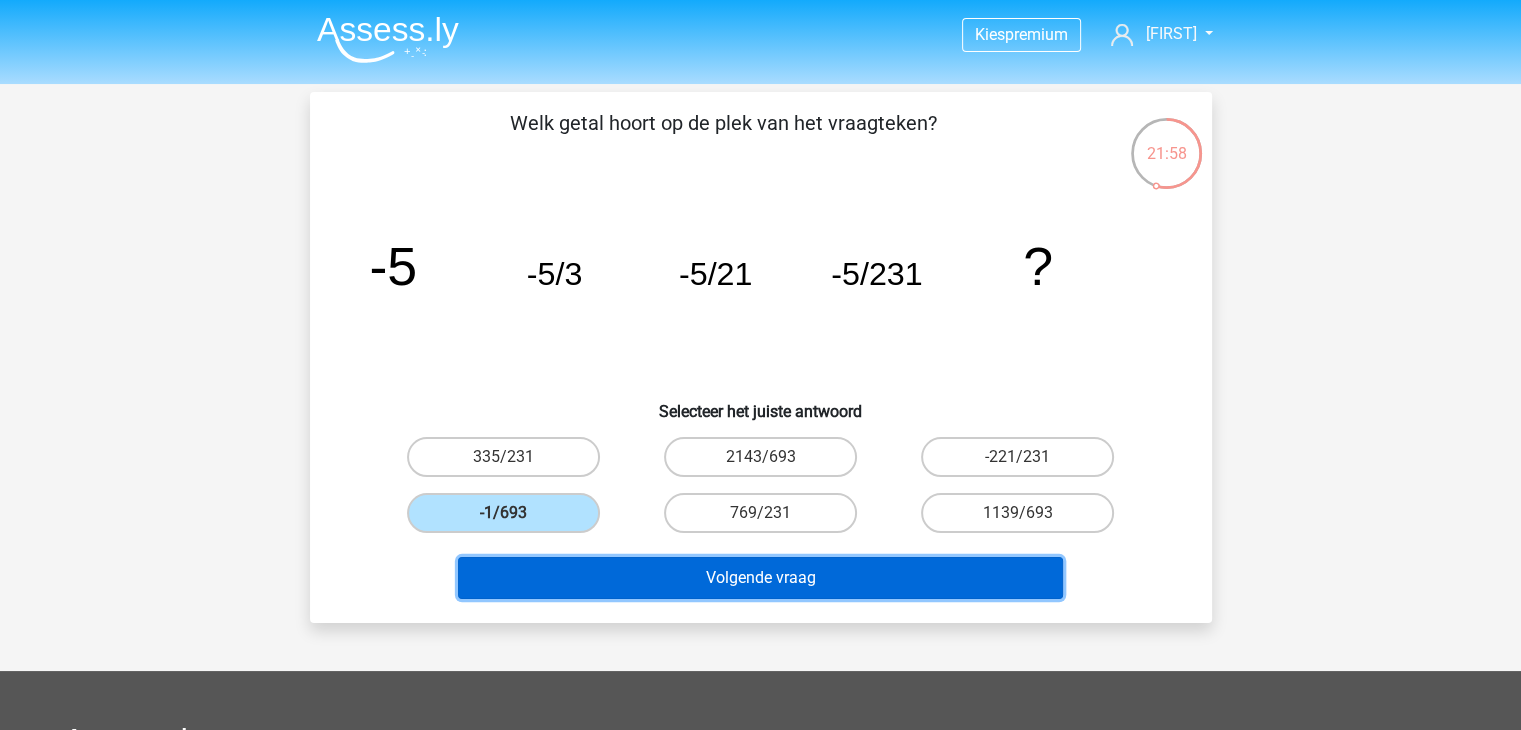click on "Volgende vraag" at bounding box center (760, 578) 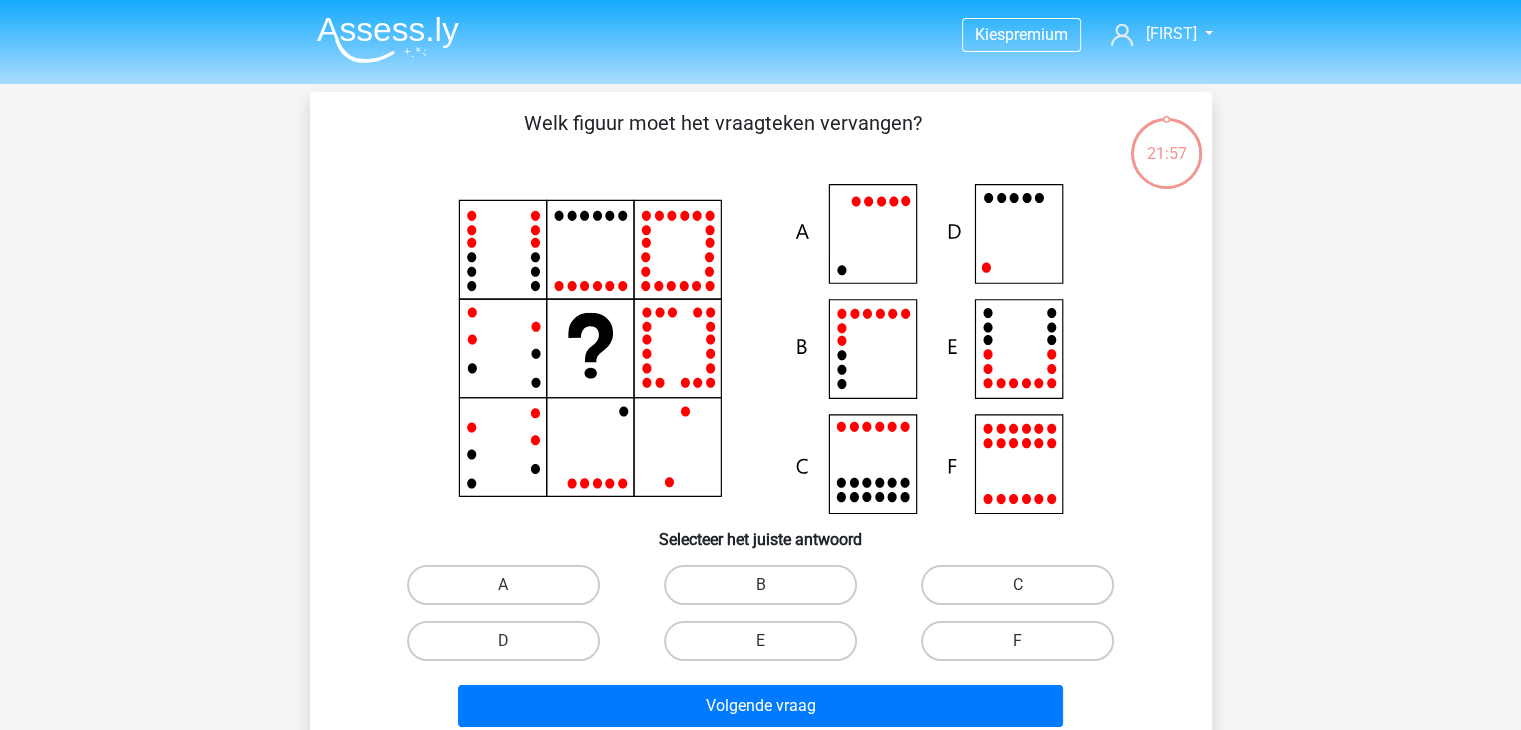 scroll, scrollTop: 92, scrollLeft: 0, axis: vertical 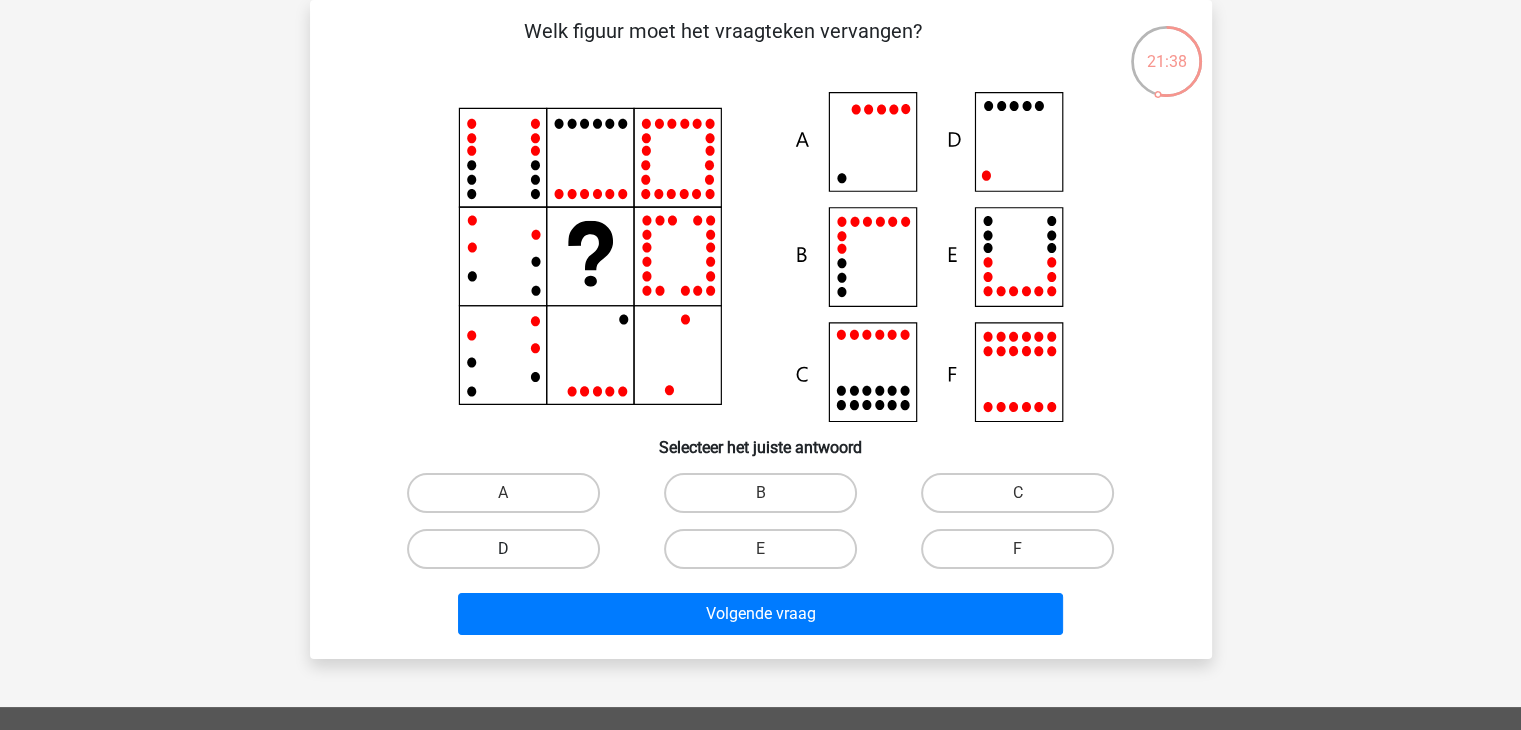click on "D" at bounding box center (503, 549) 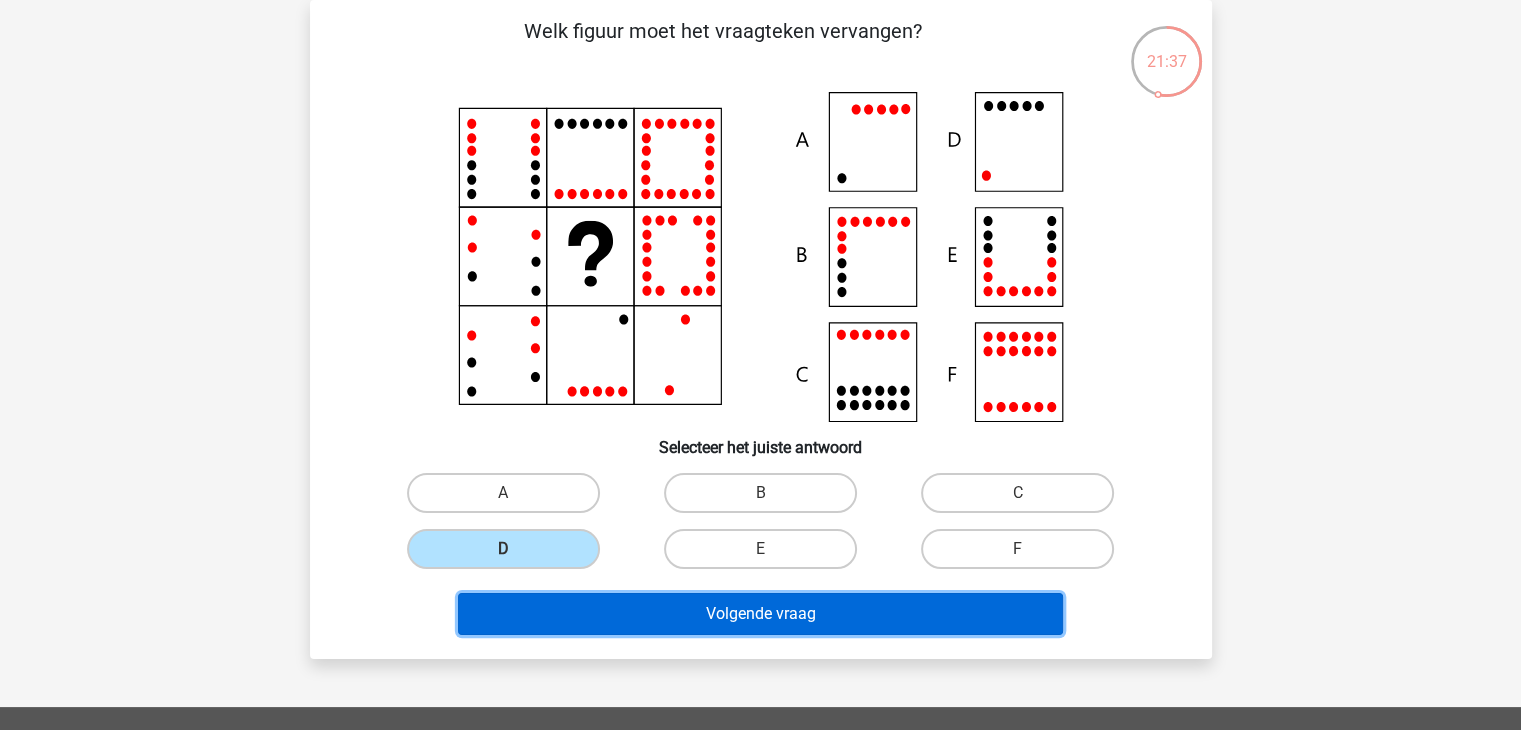 click on "Volgende vraag" at bounding box center (760, 614) 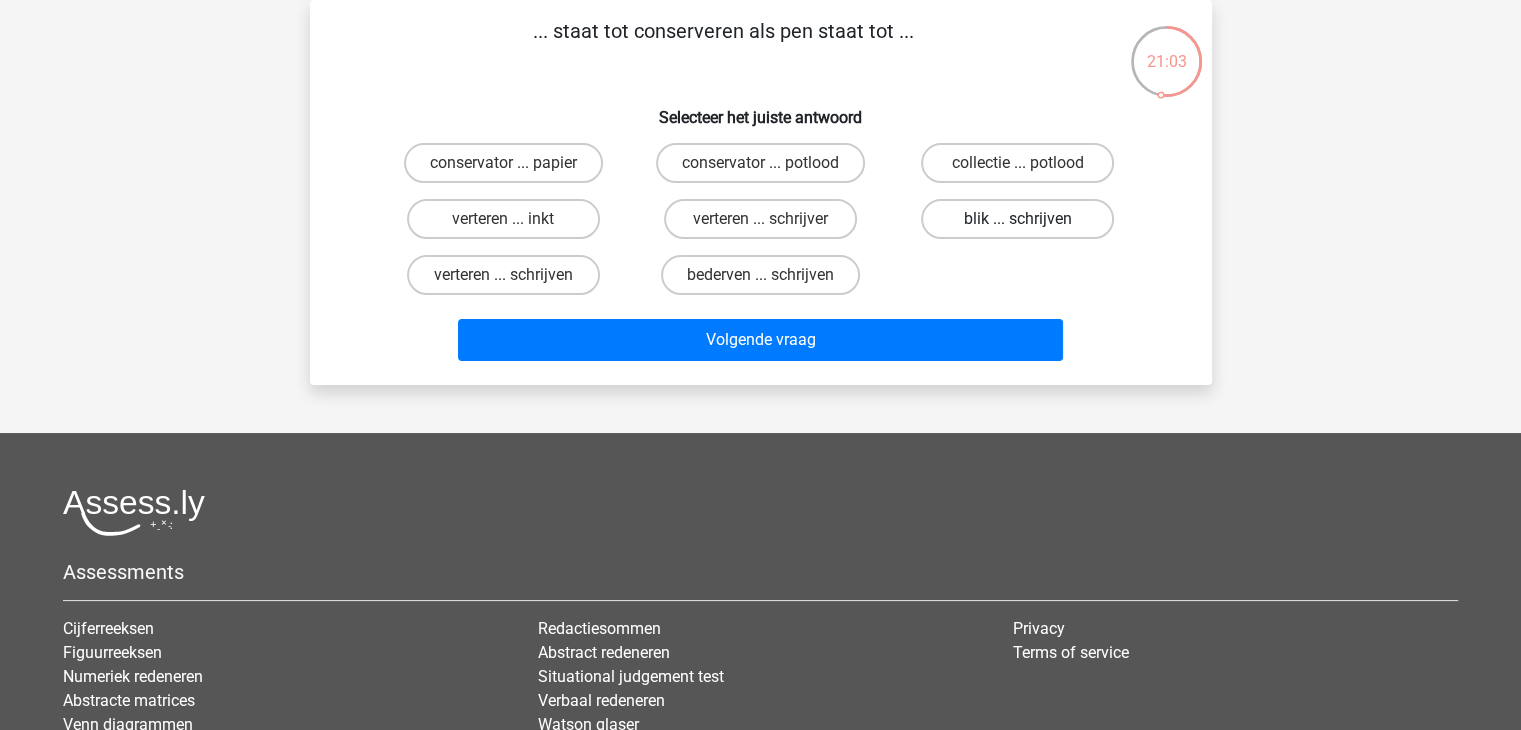 click on "blik ... schrijven" at bounding box center (1017, 219) 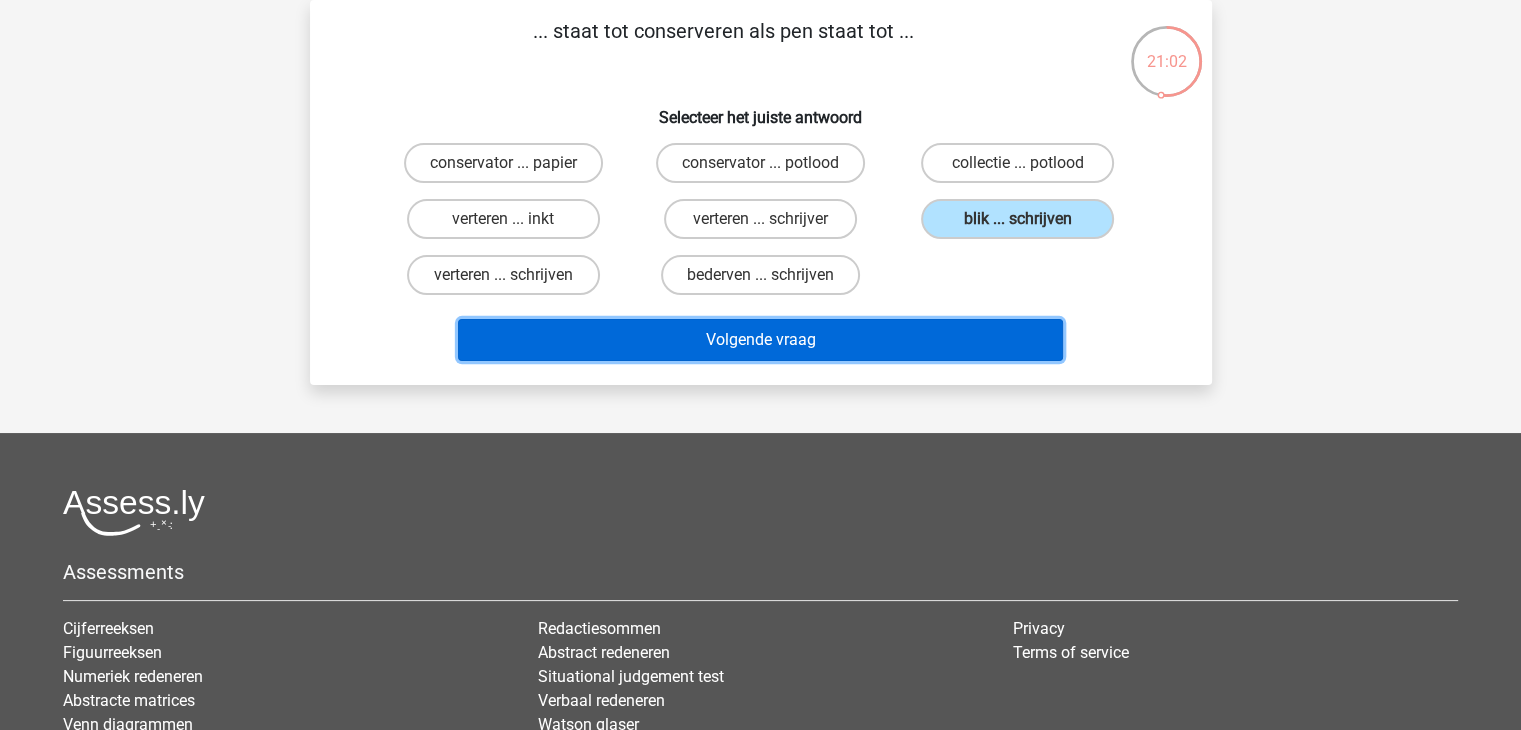 click on "Volgende vraag" at bounding box center [760, 340] 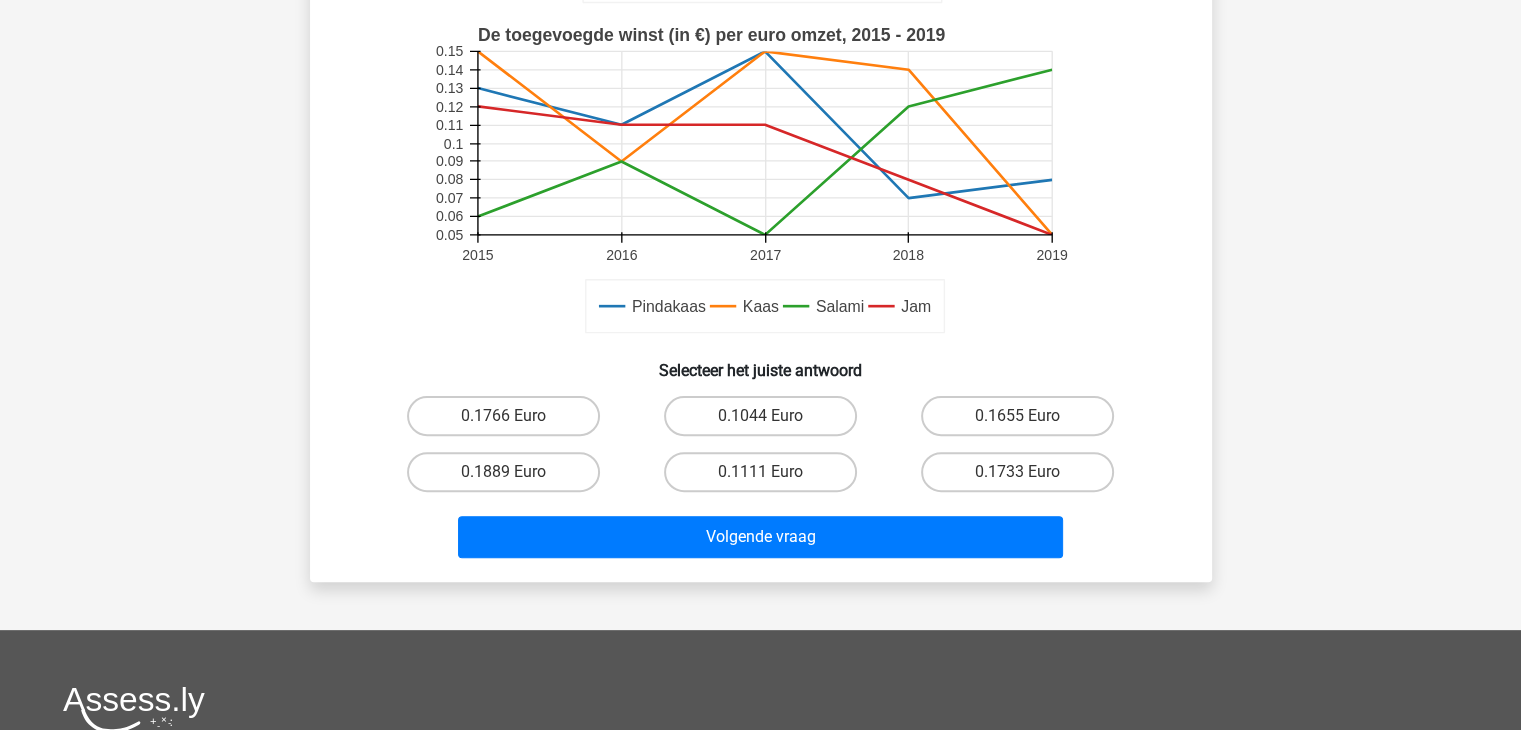 scroll, scrollTop: 700, scrollLeft: 0, axis: vertical 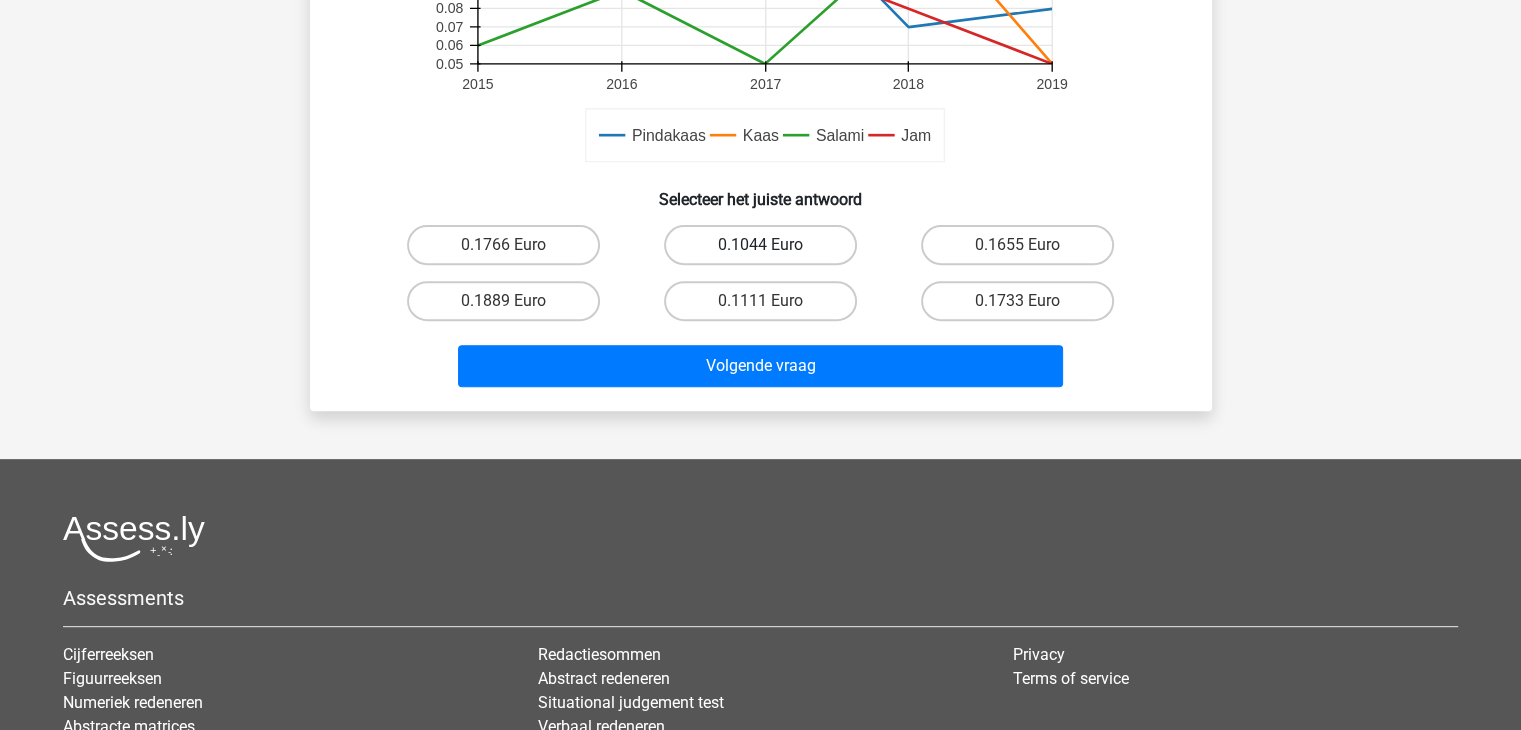 click on "0.1044 Euro" at bounding box center [760, 245] 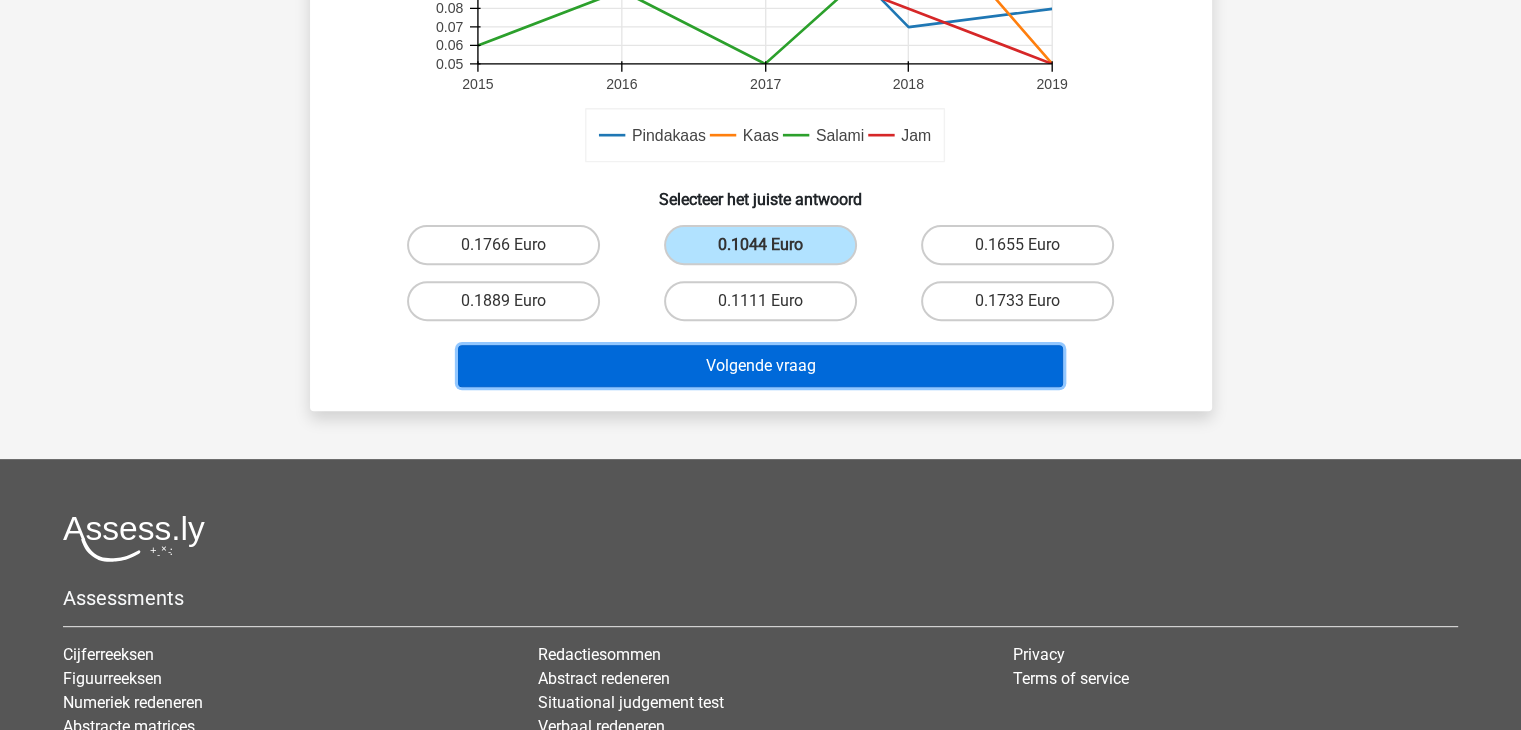 click on "Volgende vraag" at bounding box center (760, 366) 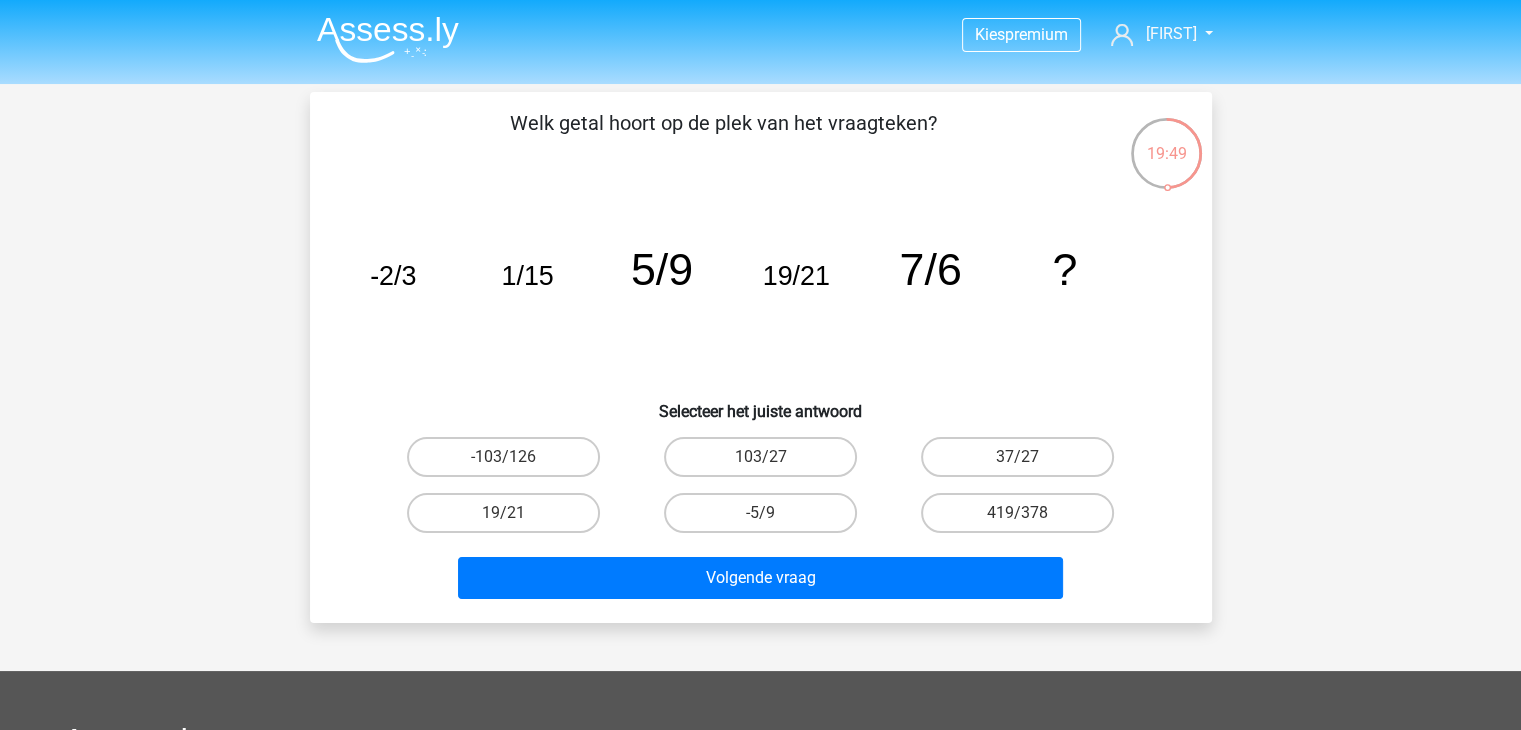 scroll, scrollTop: 100, scrollLeft: 0, axis: vertical 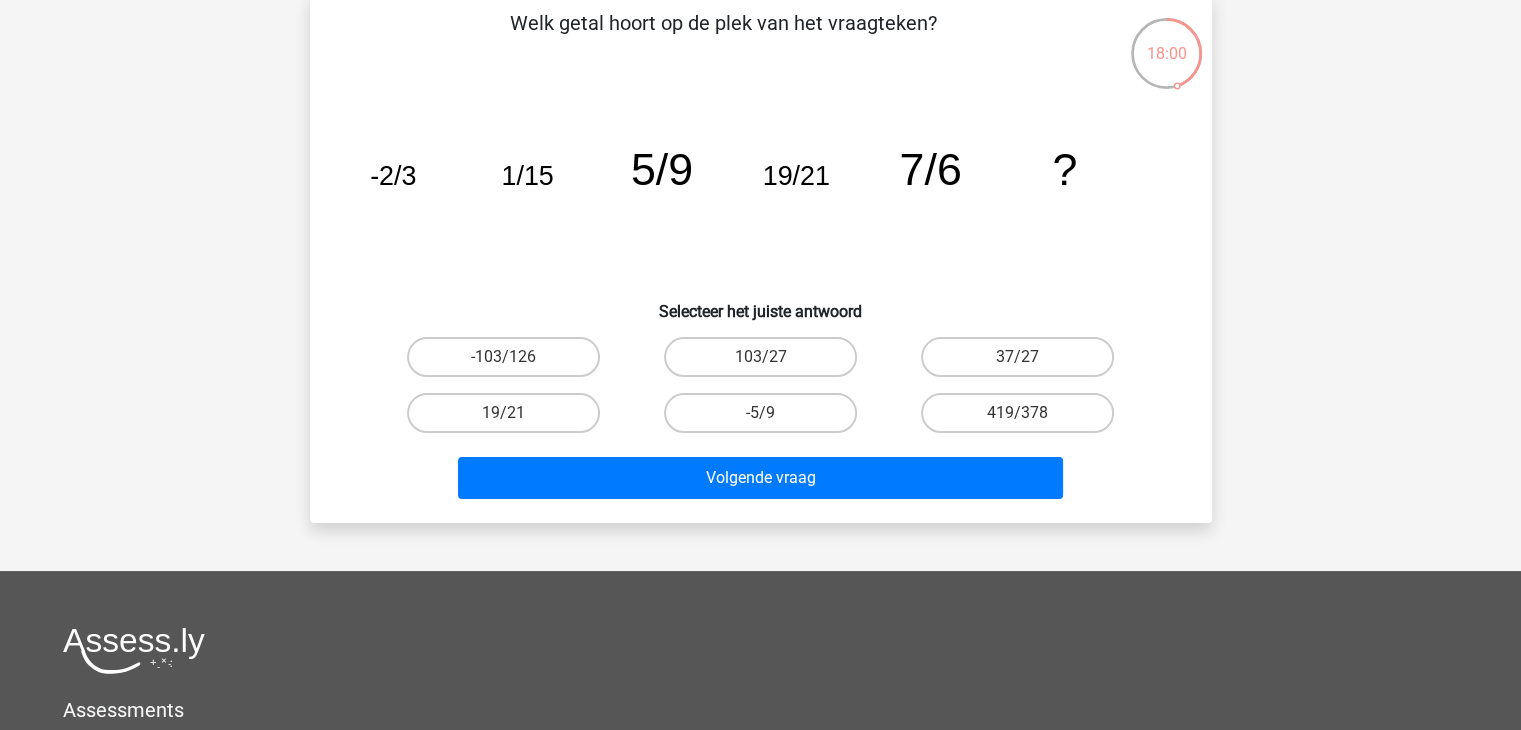 click on "37/27" at bounding box center [1024, 363] 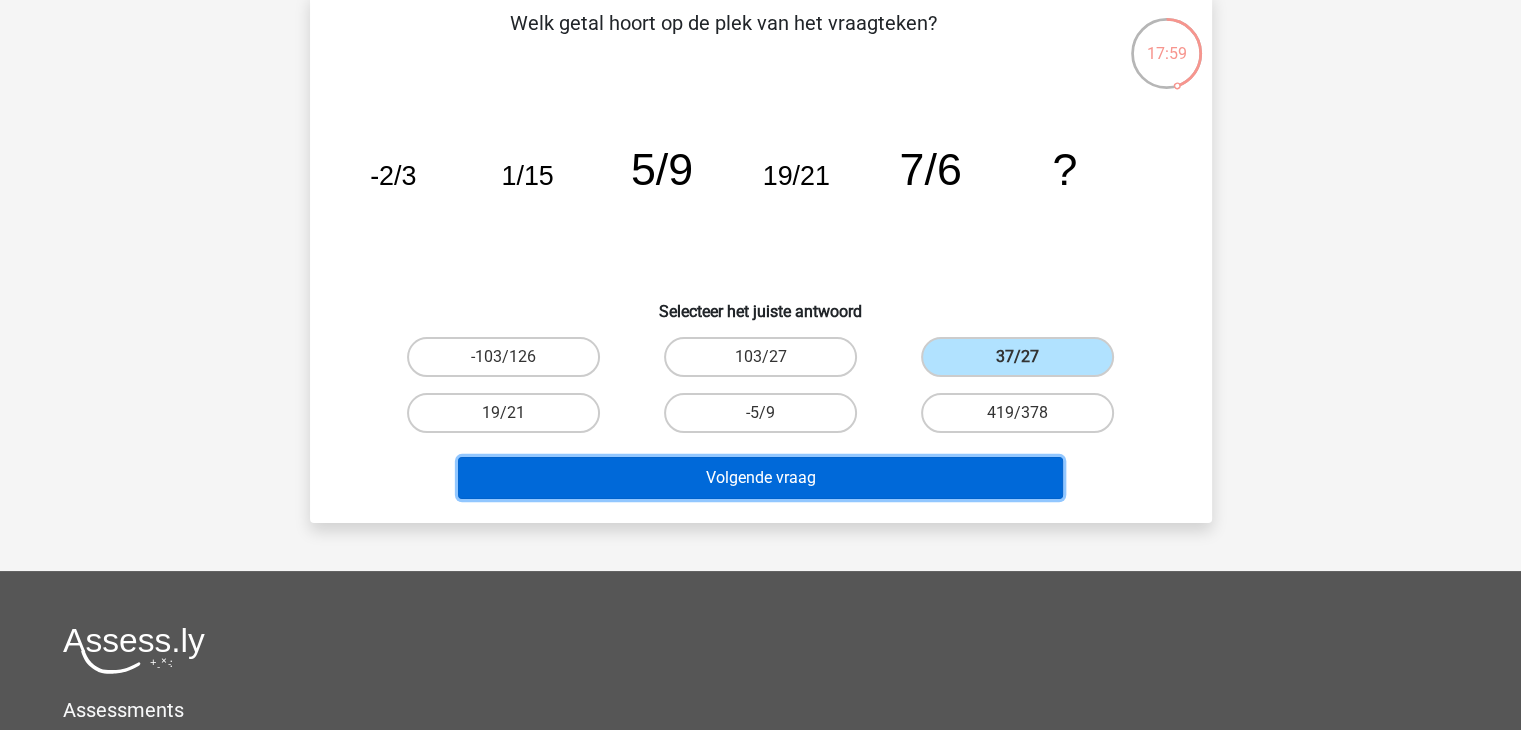 click on "Volgende vraag" at bounding box center [760, 478] 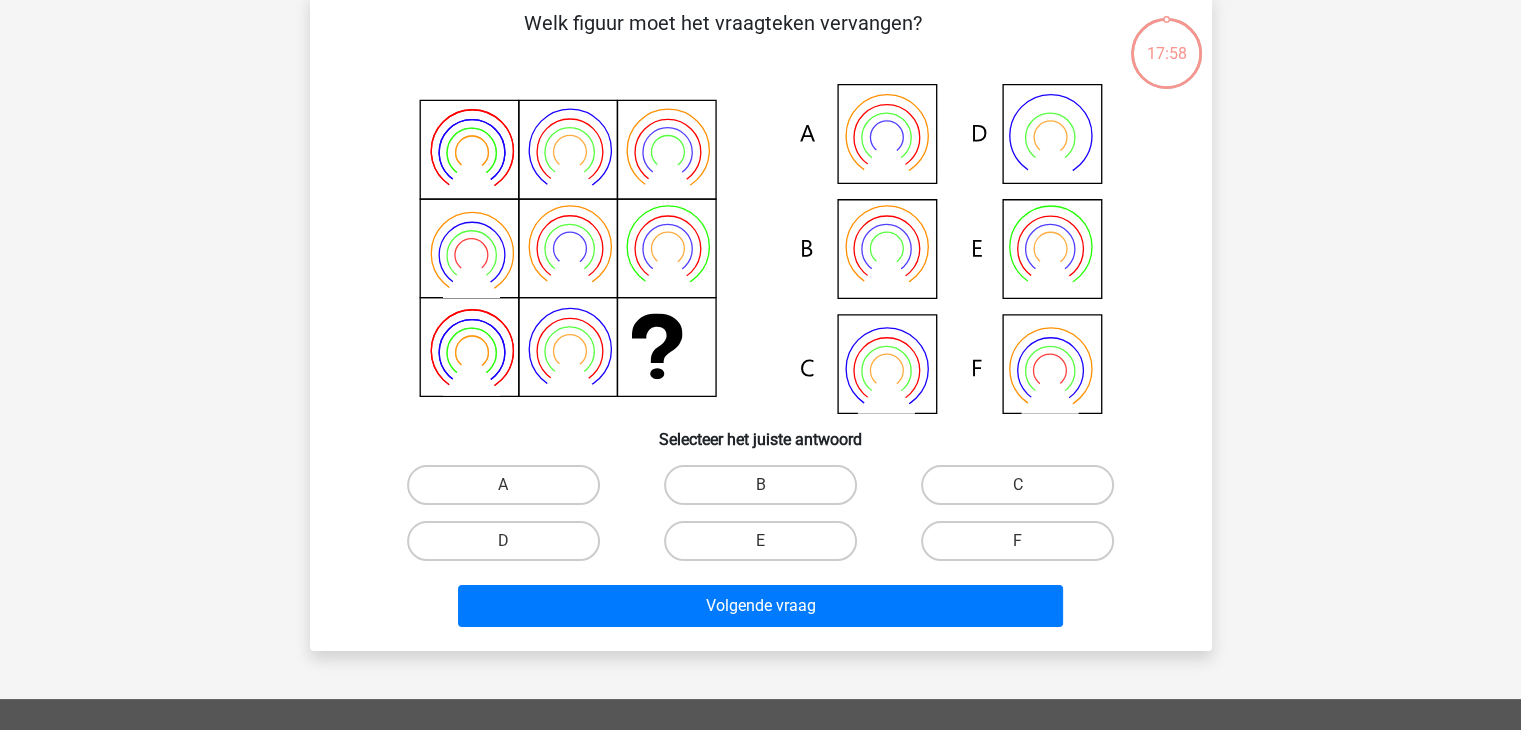 scroll, scrollTop: 92, scrollLeft: 0, axis: vertical 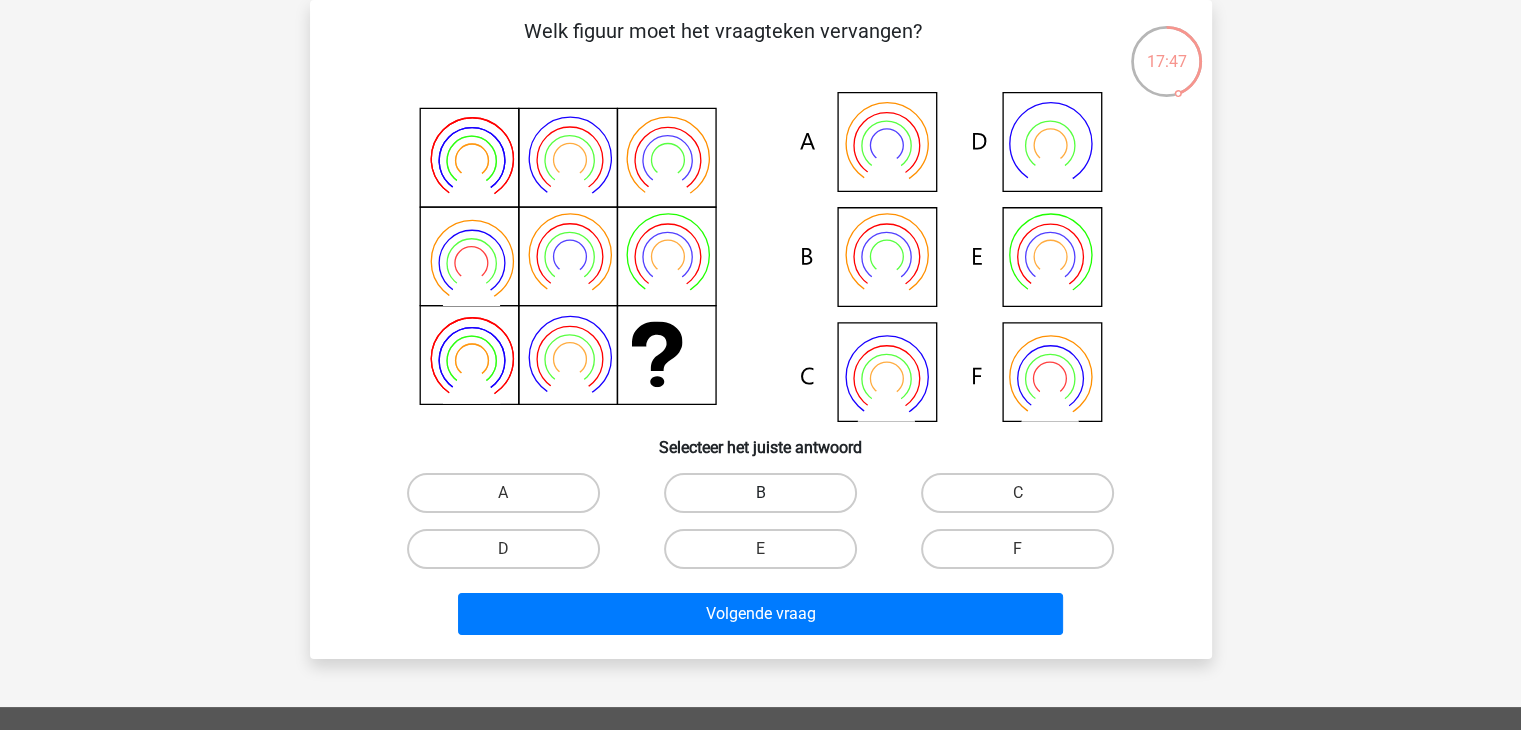 click on "B" at bounding box center [760, 493] 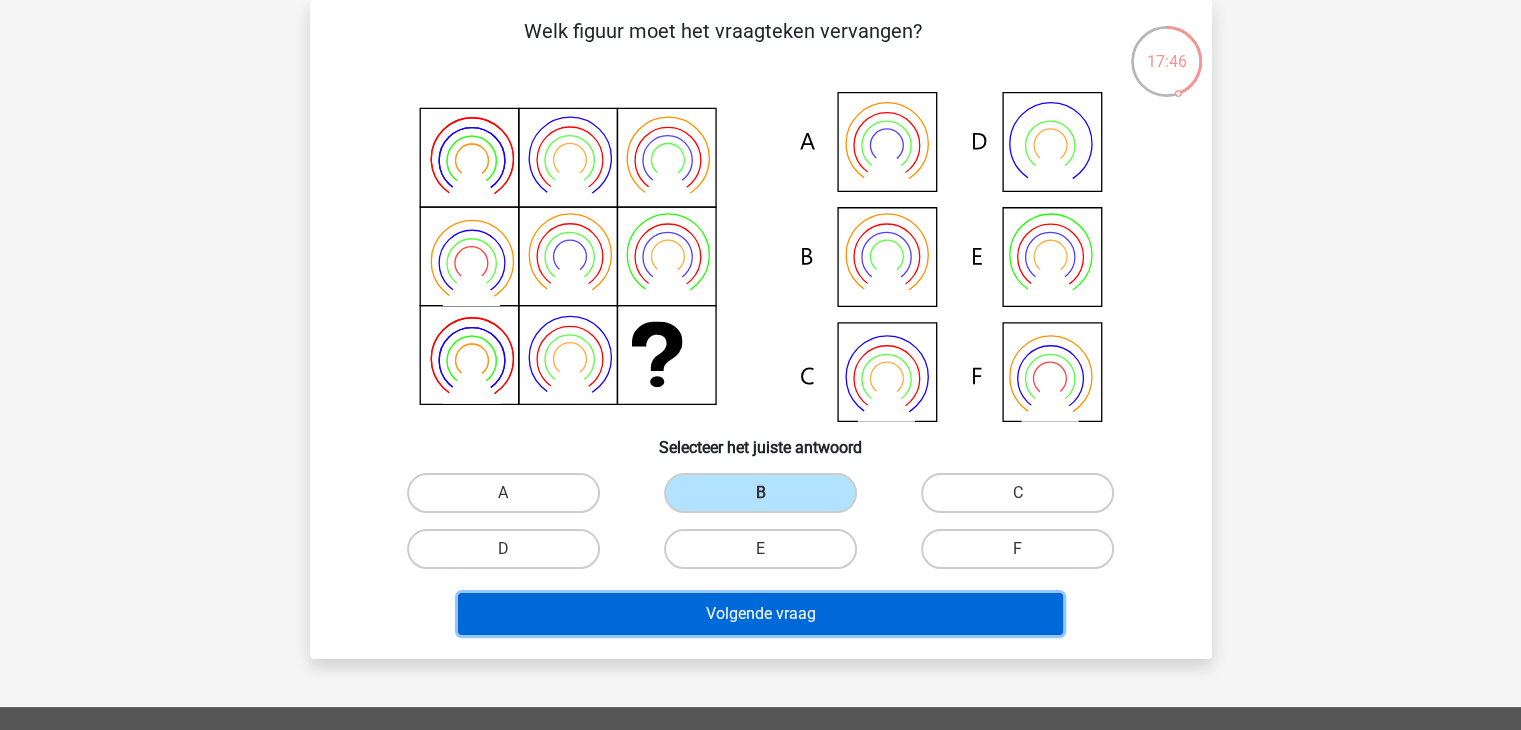 click on "Volgende vraag" at bounding box center (760, 614) 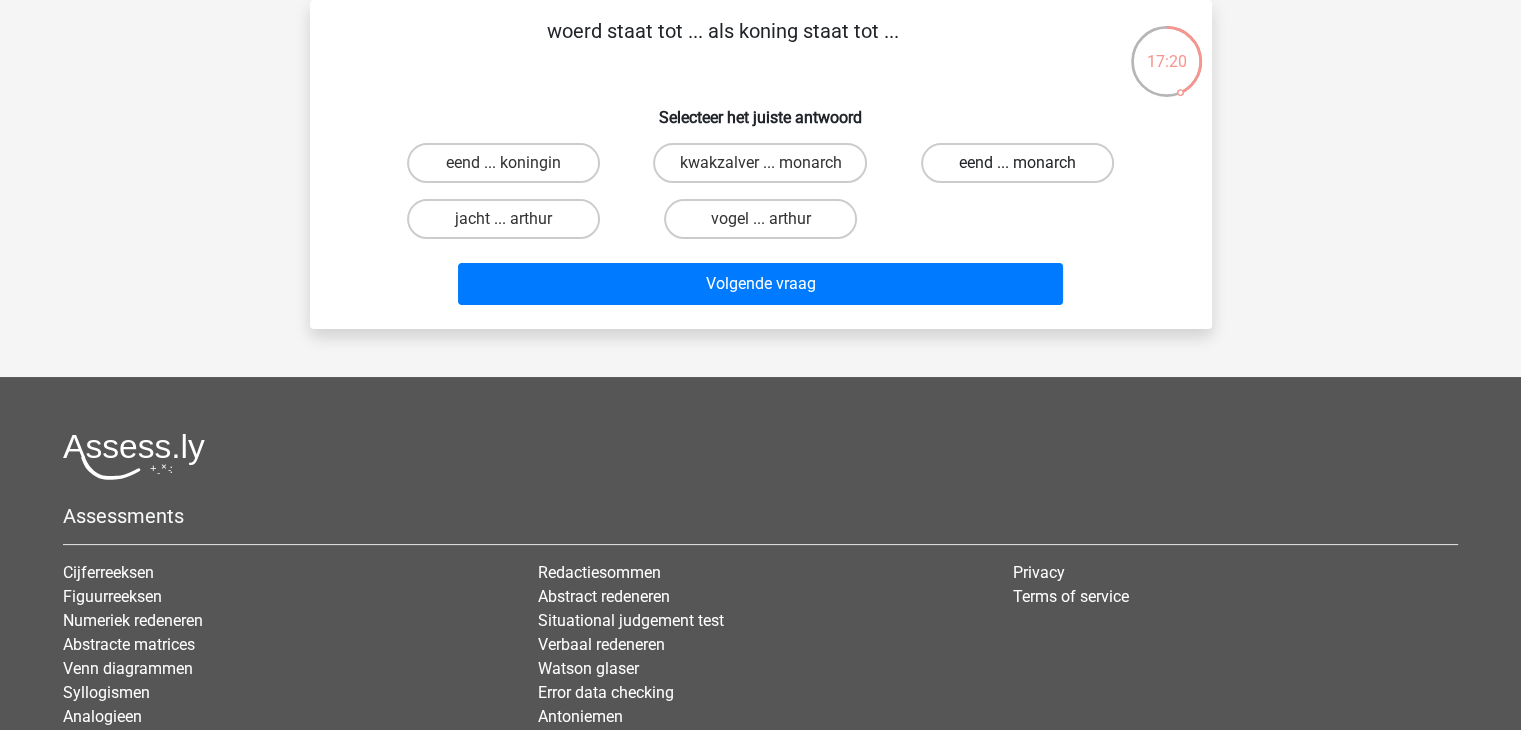 click on "eend ... monarch" at bounding box center (1017, 163) 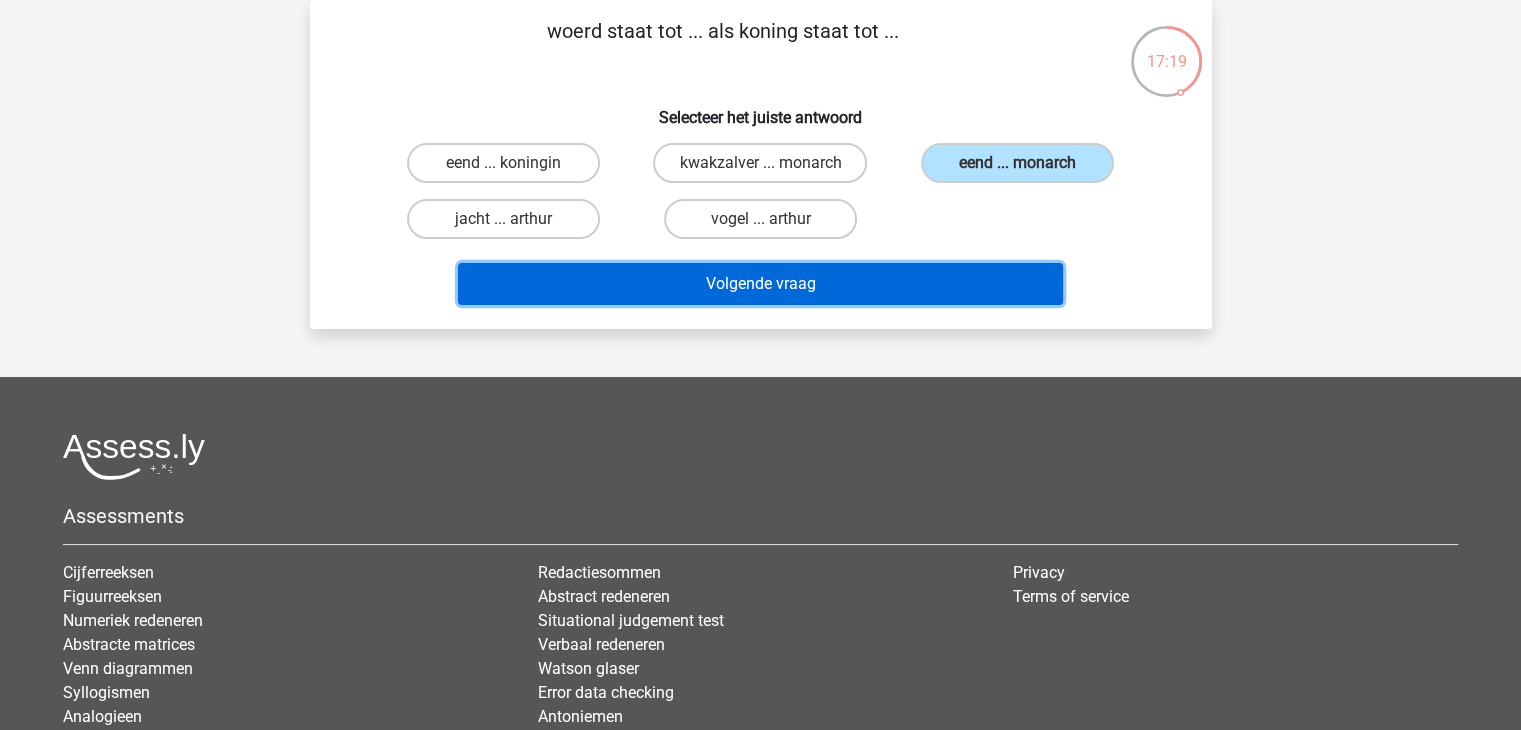 click on "Volgende vraag" at bounding box center [760, 284] 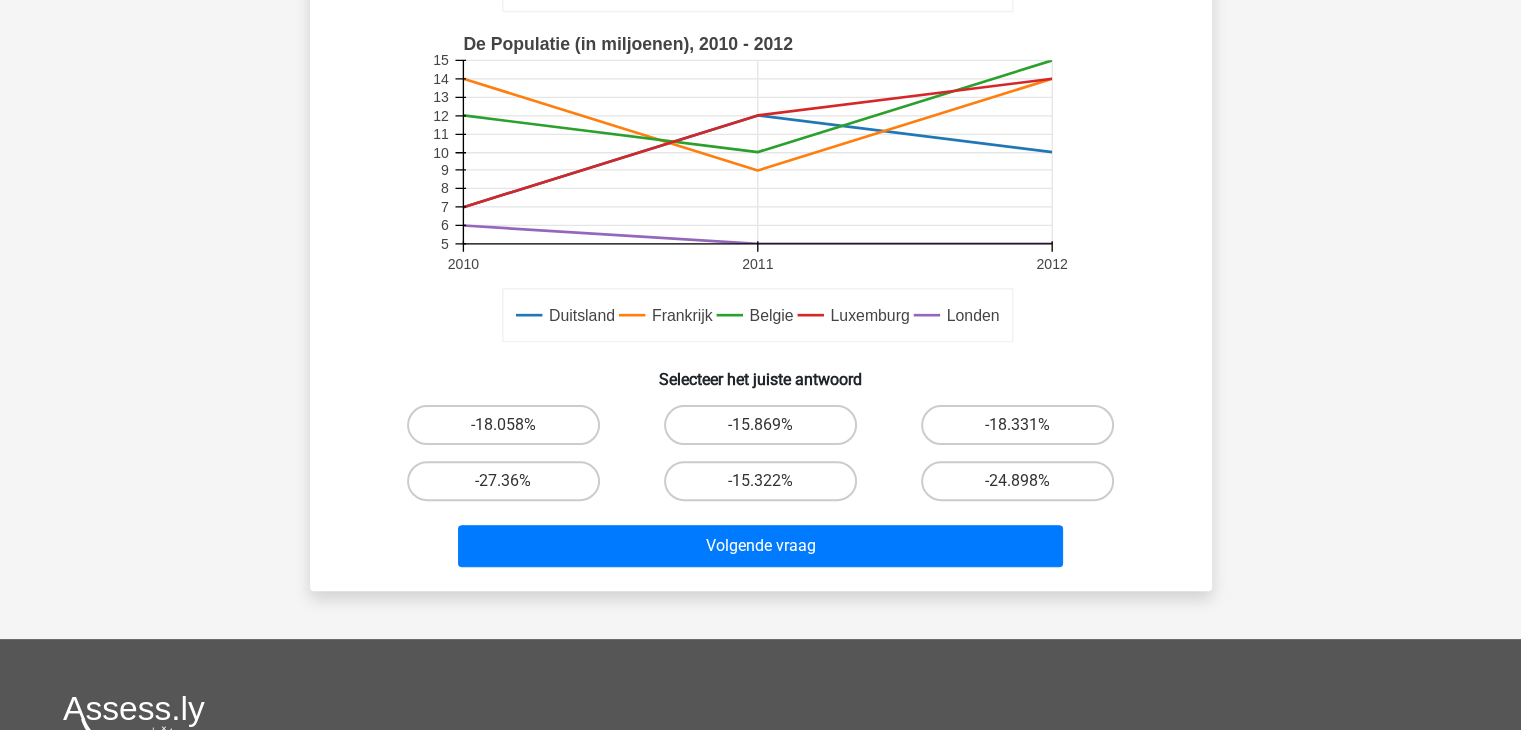 scroll, scrollTop: 500, scrollLeft: 0, axis: vertical 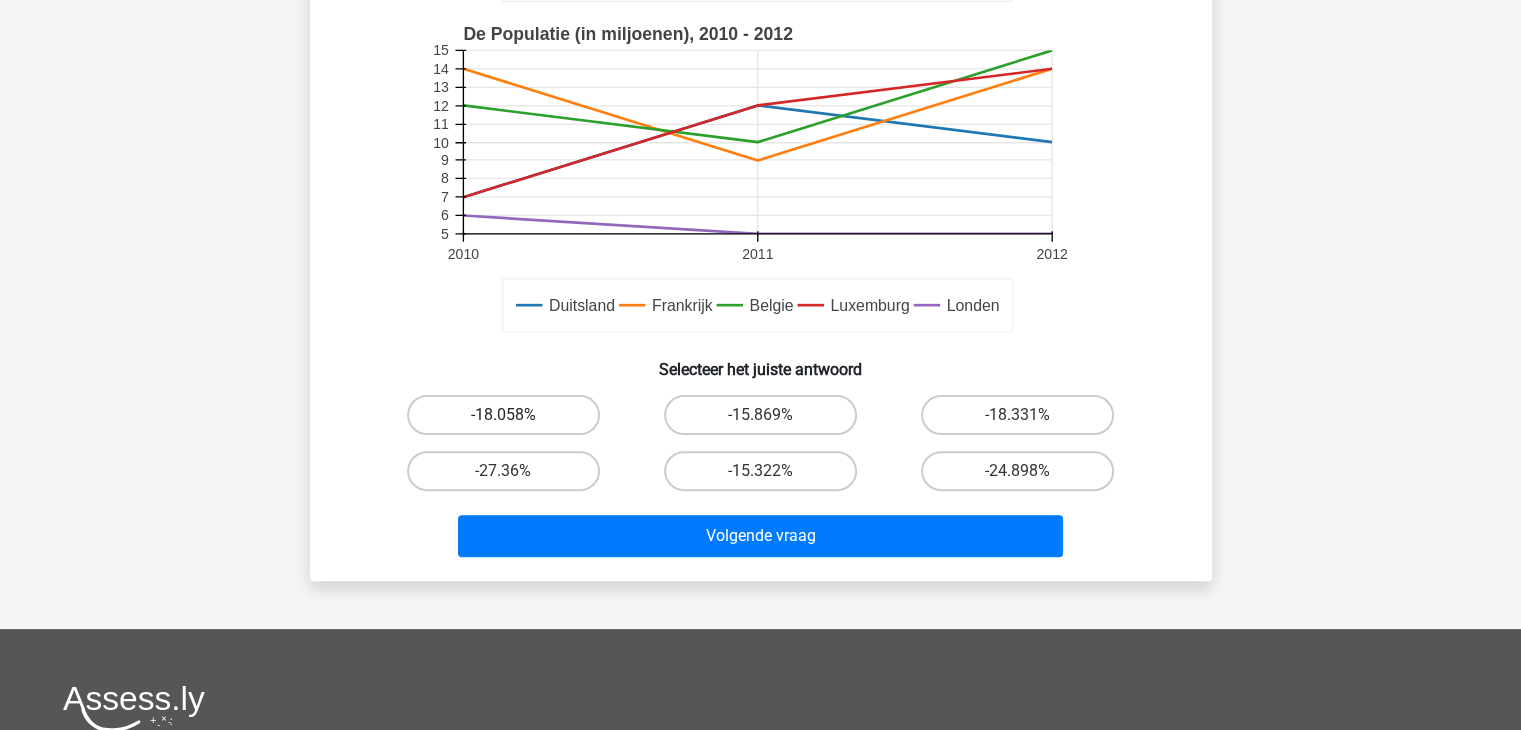 click on "-18.058%" at bounding box center (503, 415) 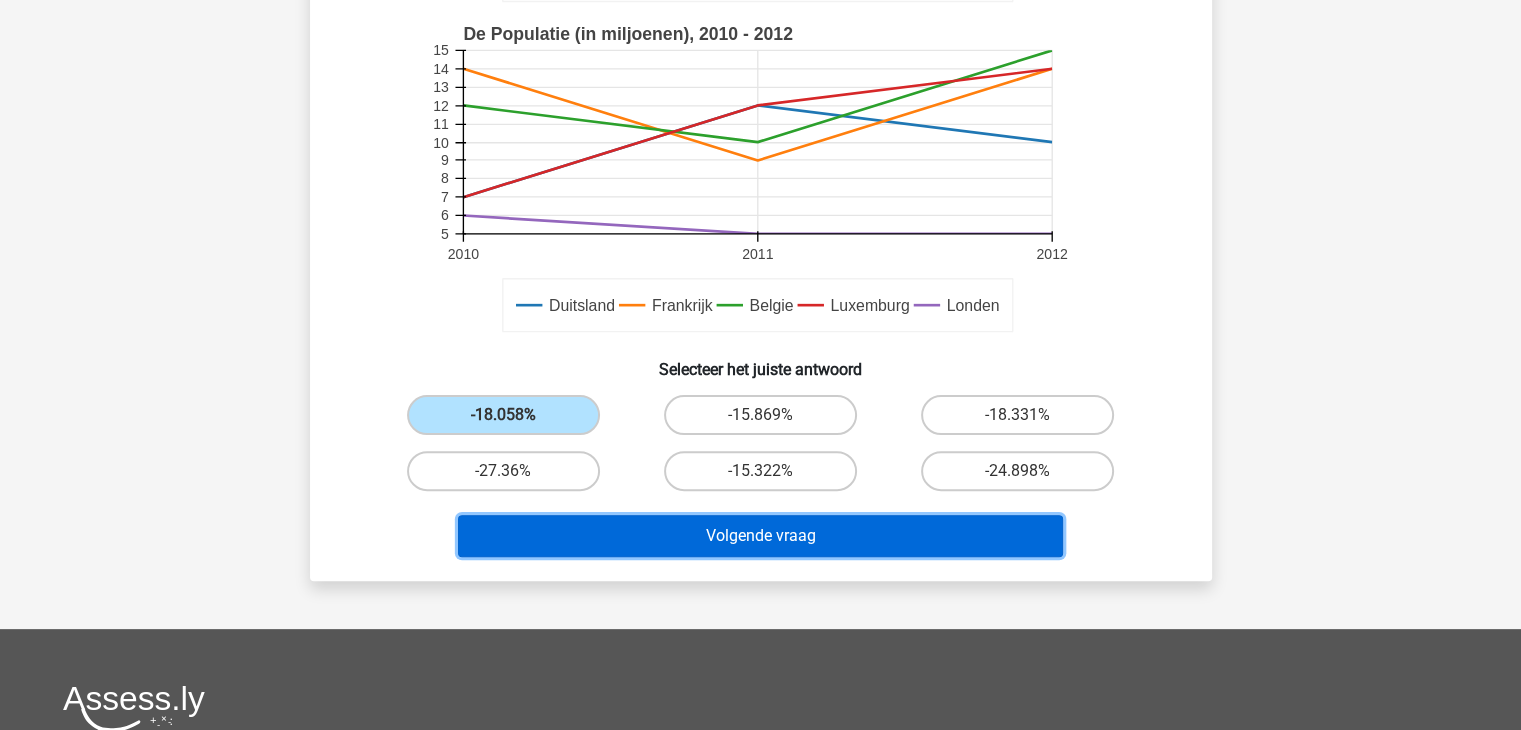click on "Volgende vraag" at bounding box center [760, 536] 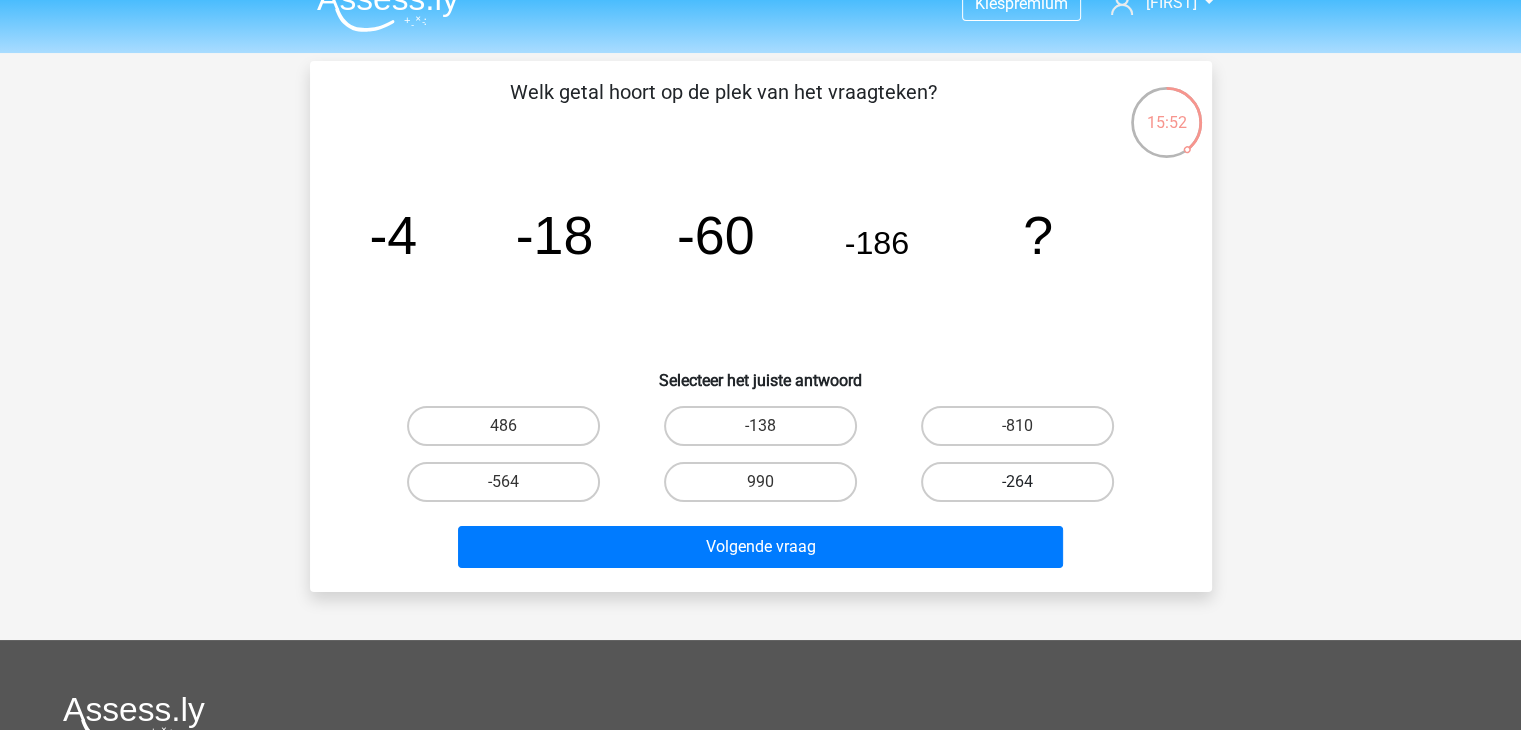 scroll, scrollTop: 0, scrollLeft: 0, axis: both 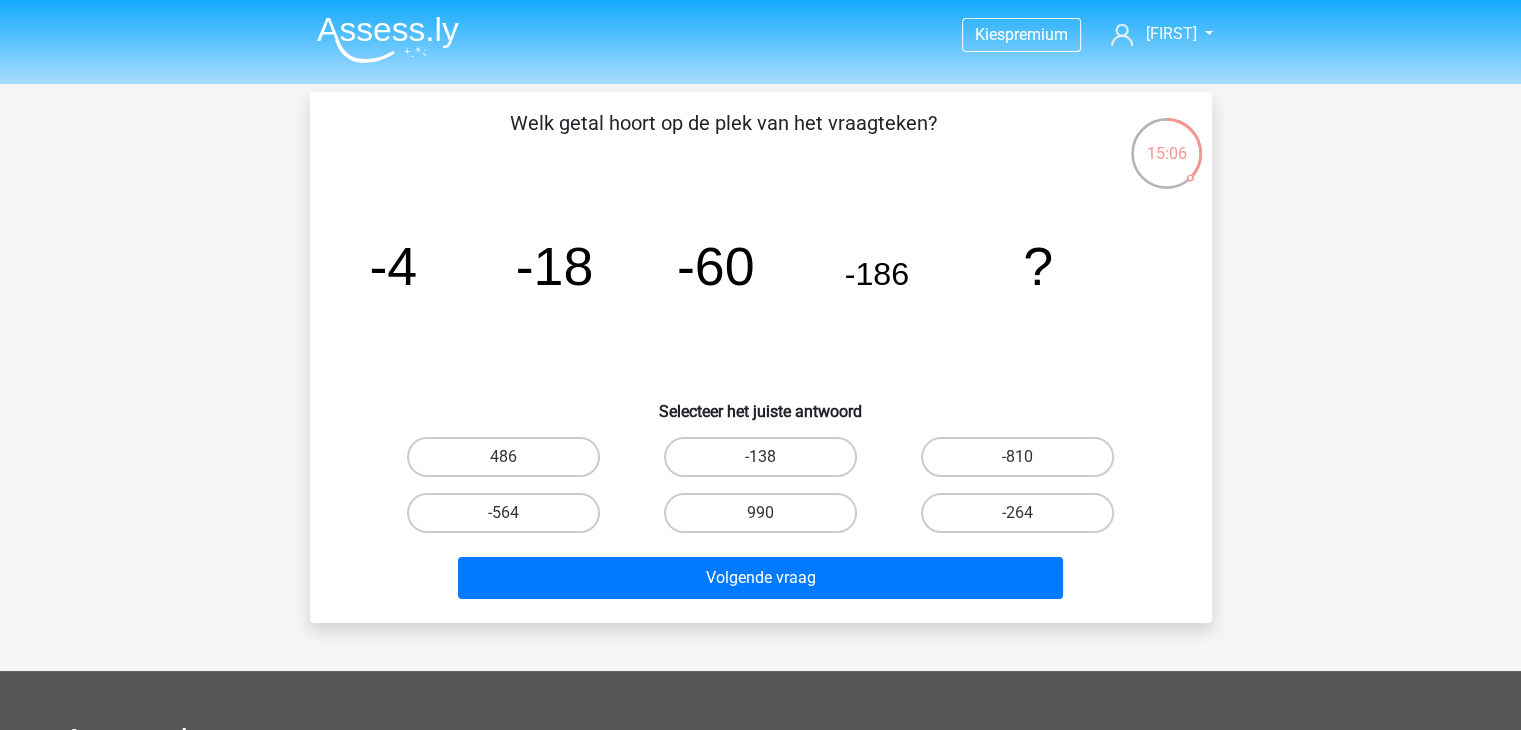 click on "-564" at bounding box center [509, 519] 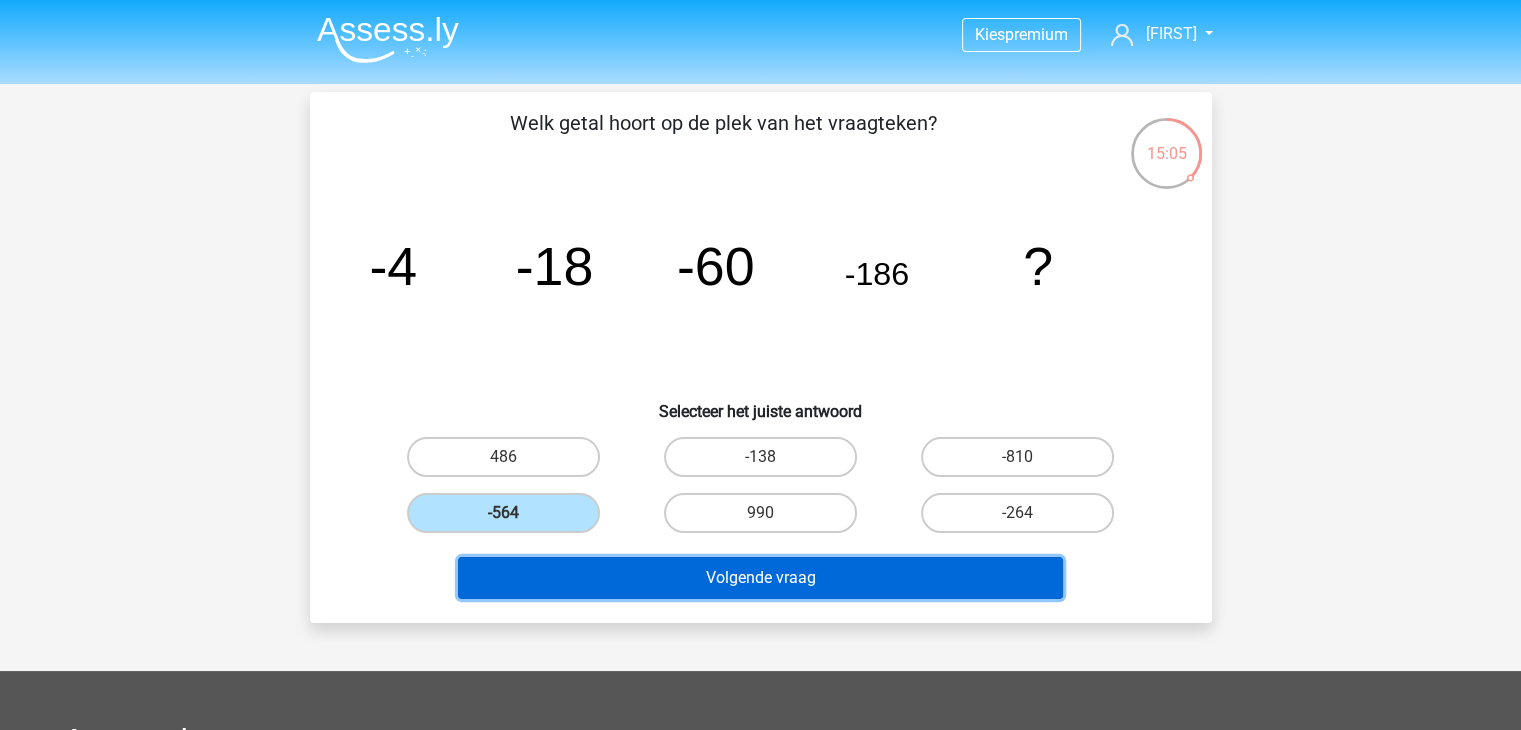 click on "Volgende vraag" at bounding box center (760, 578) 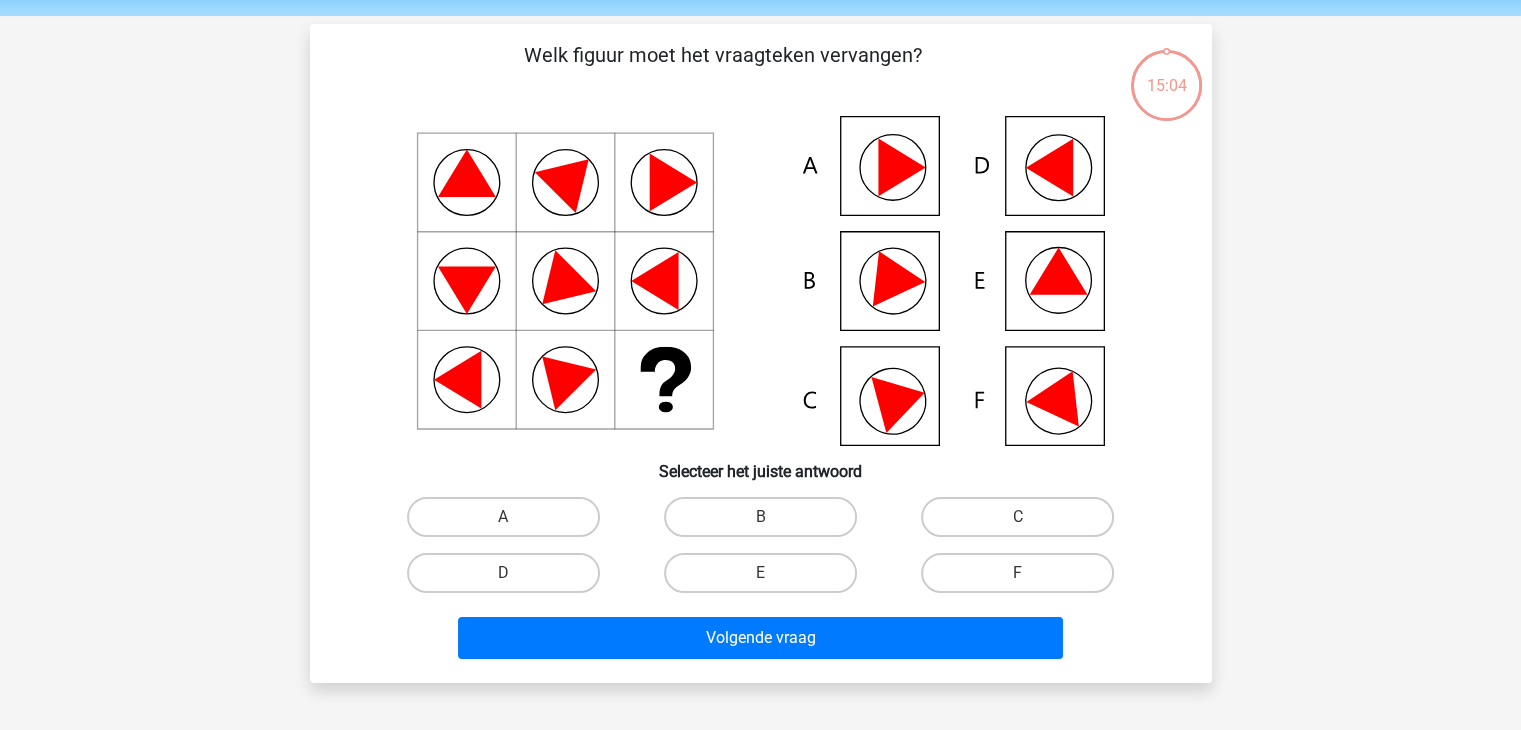 scroll, scrollTop: 92, scrollLeft: 0, axis: vertical 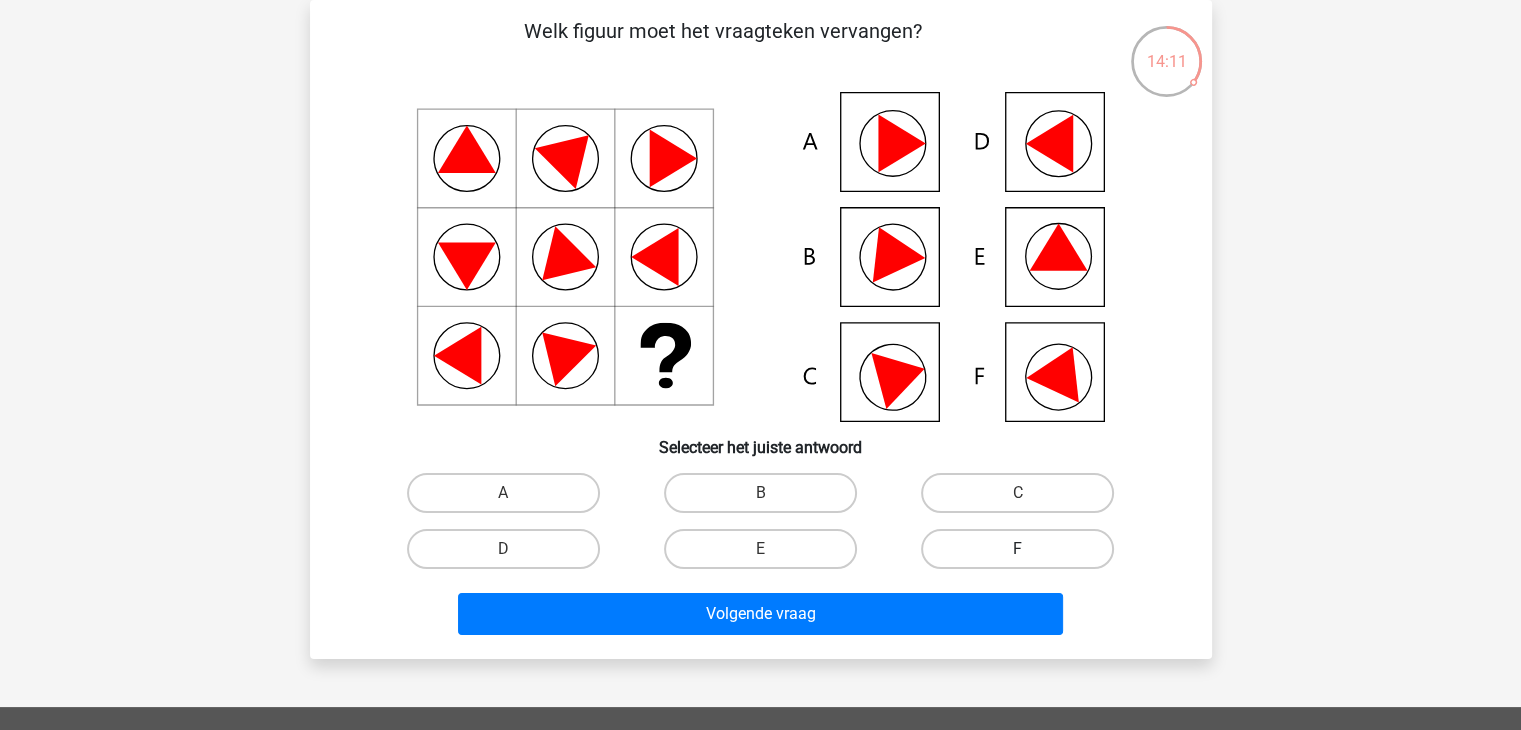 click on "F" at bounding box center [1017, 549] 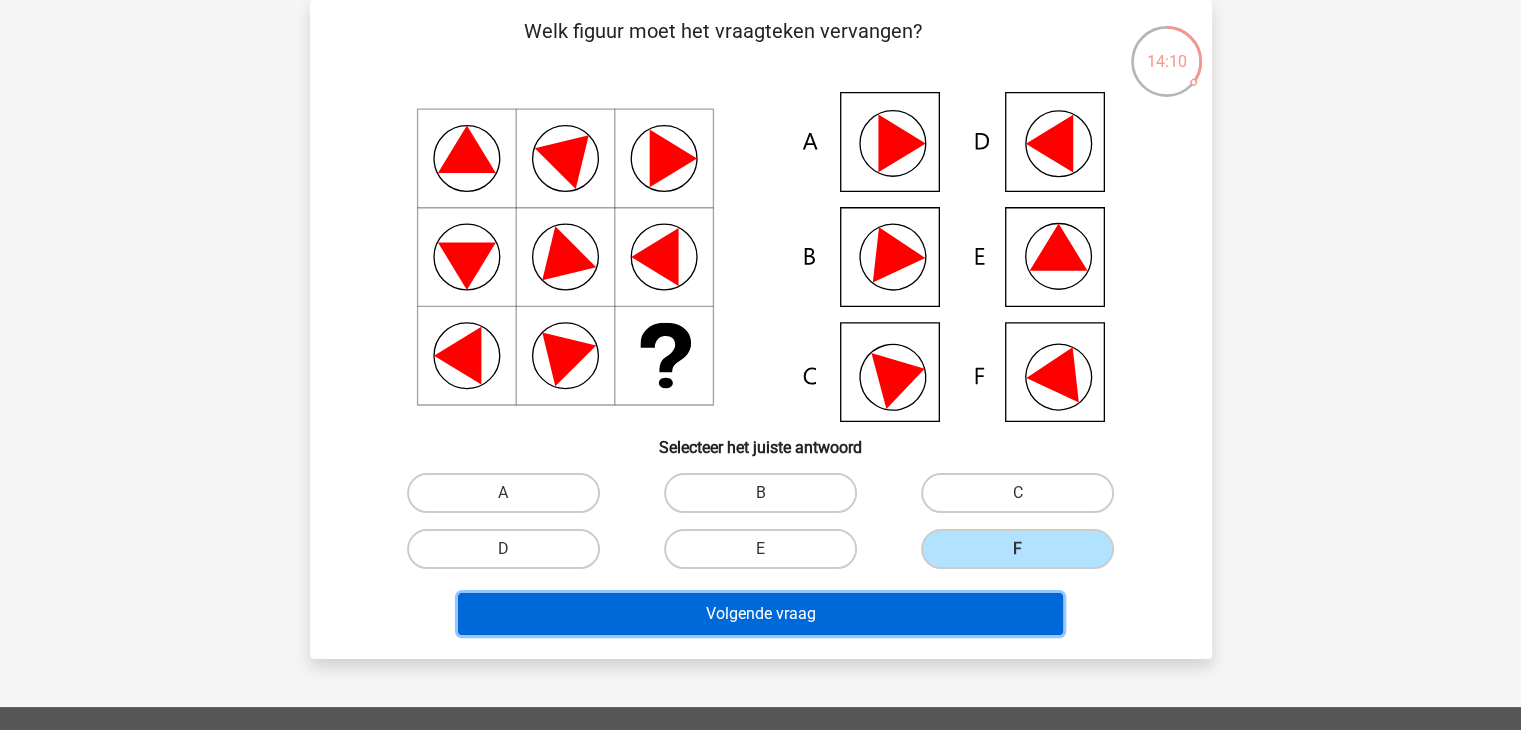 click on "Volgende vraag" at bounding box center (760, 614) 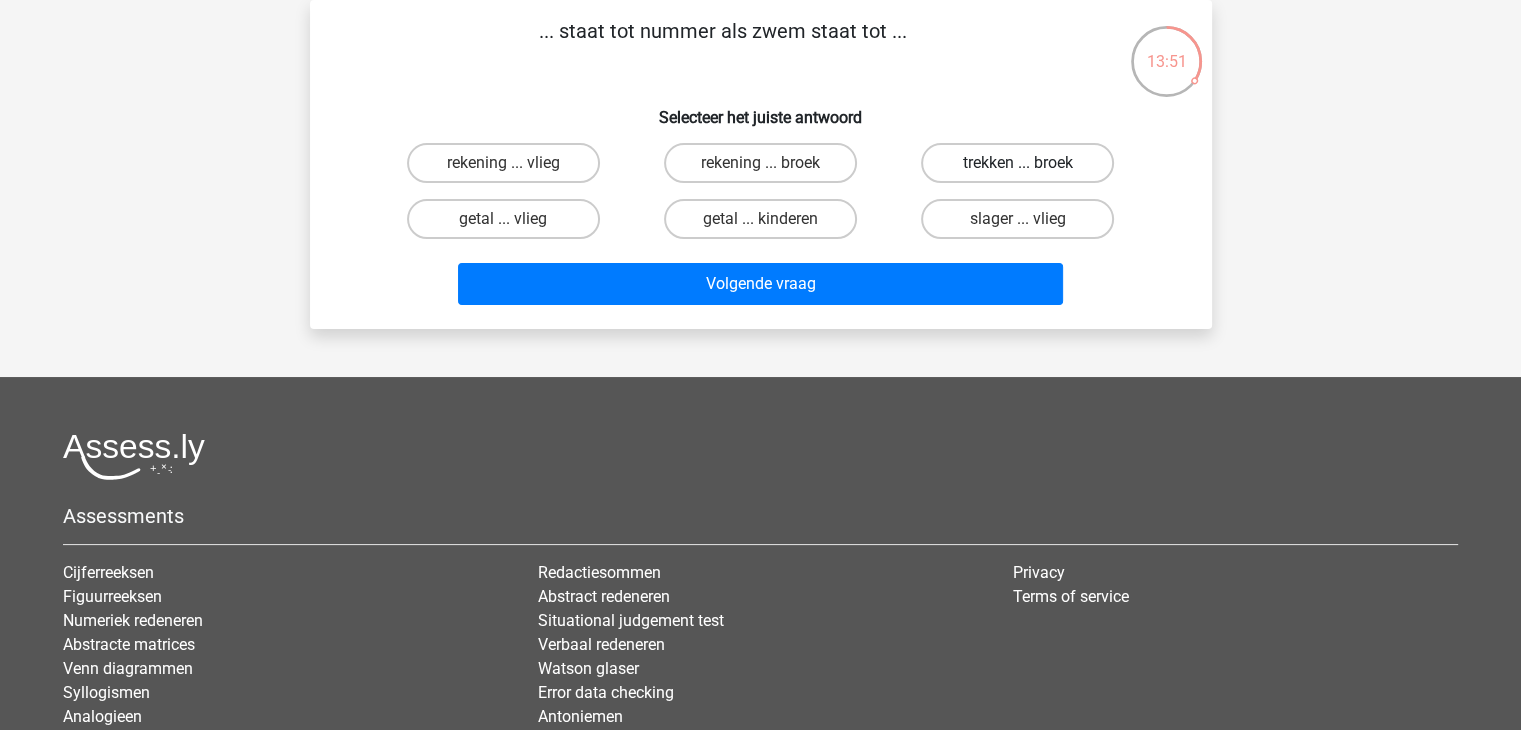 click on "trekken ... broek" at bounding box center (1017, 163) 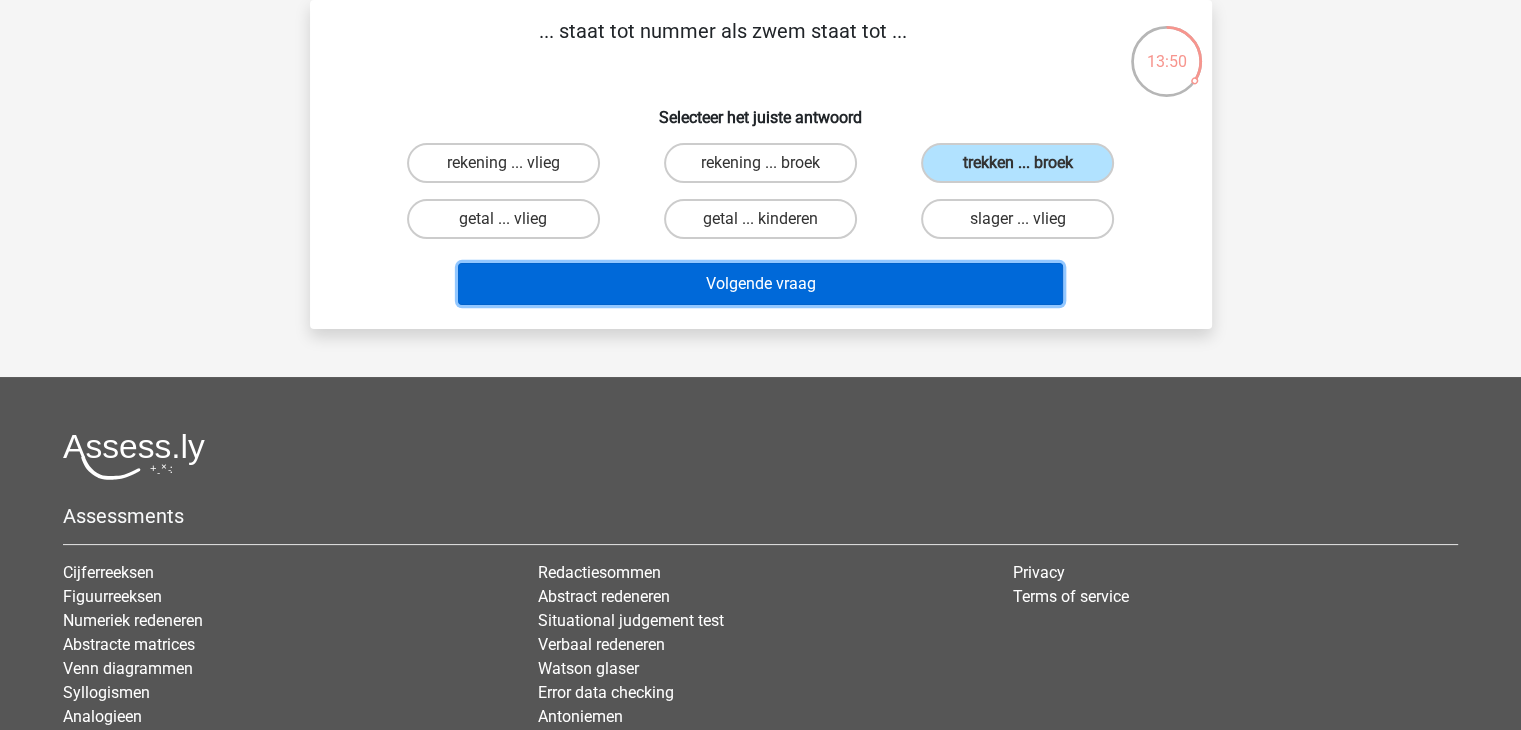 click on "Volgende vraag" at bounding box center (760, 284) 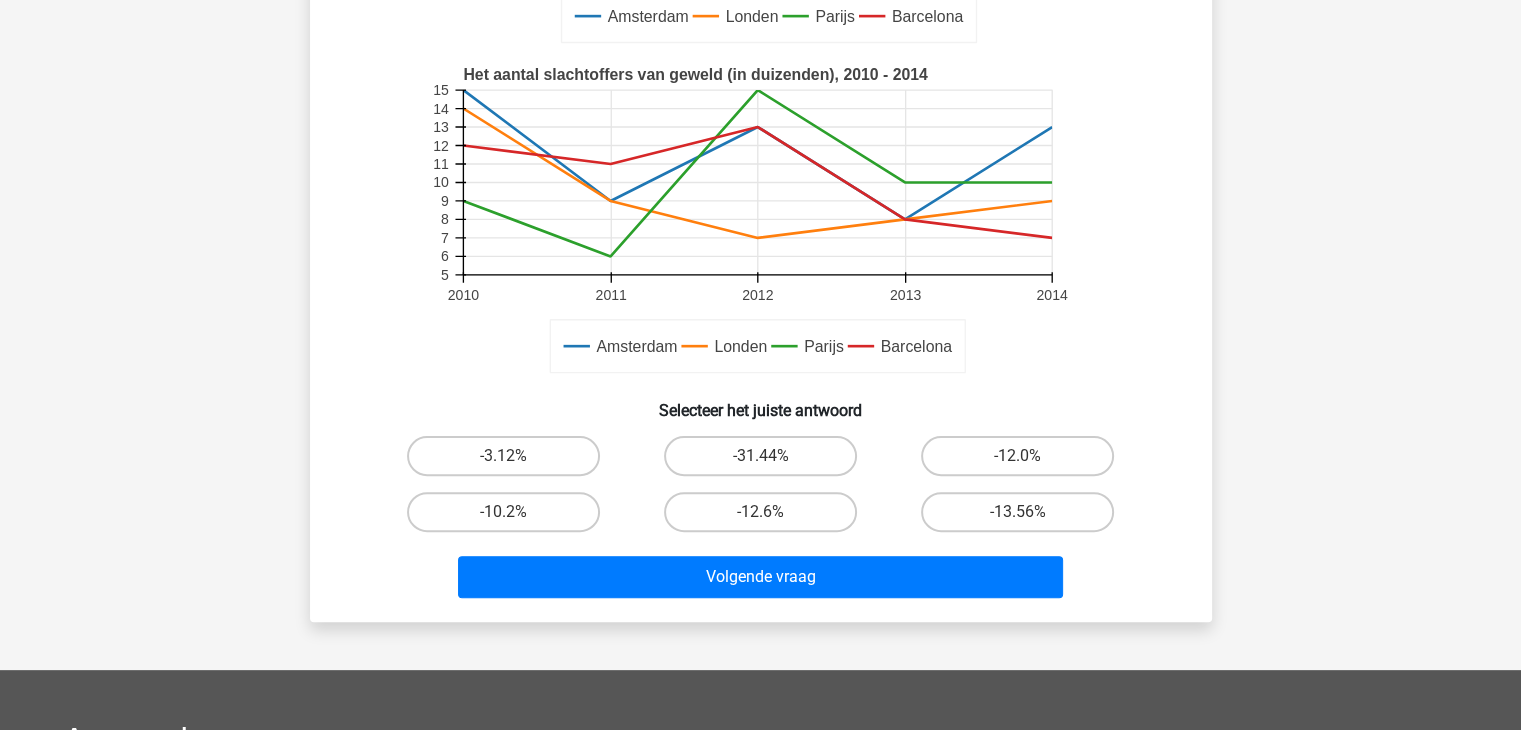 scroll, scrollTop: 492, scrollLeft: 0, axis: vertical 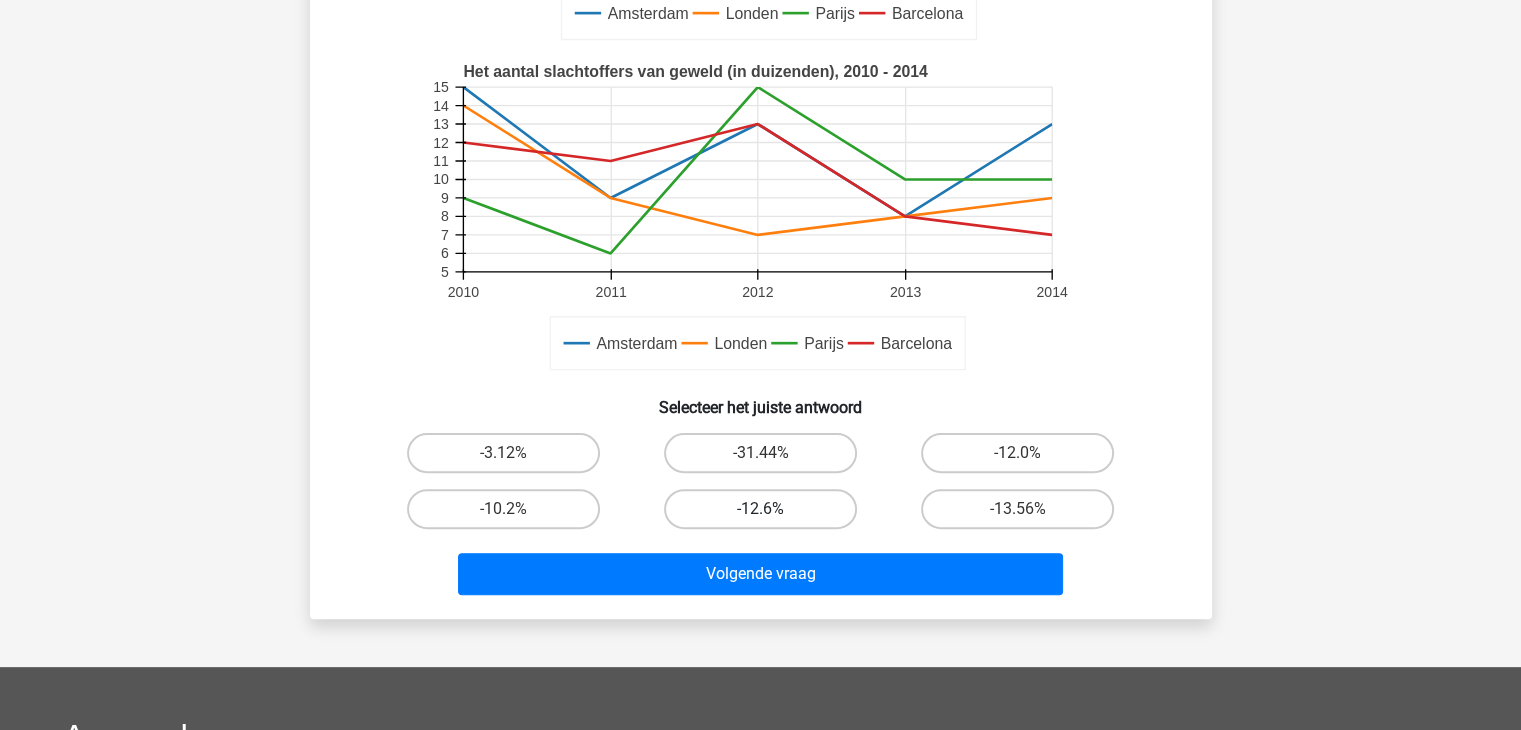 click on "-12.6%" at bounding box center [760, 509] 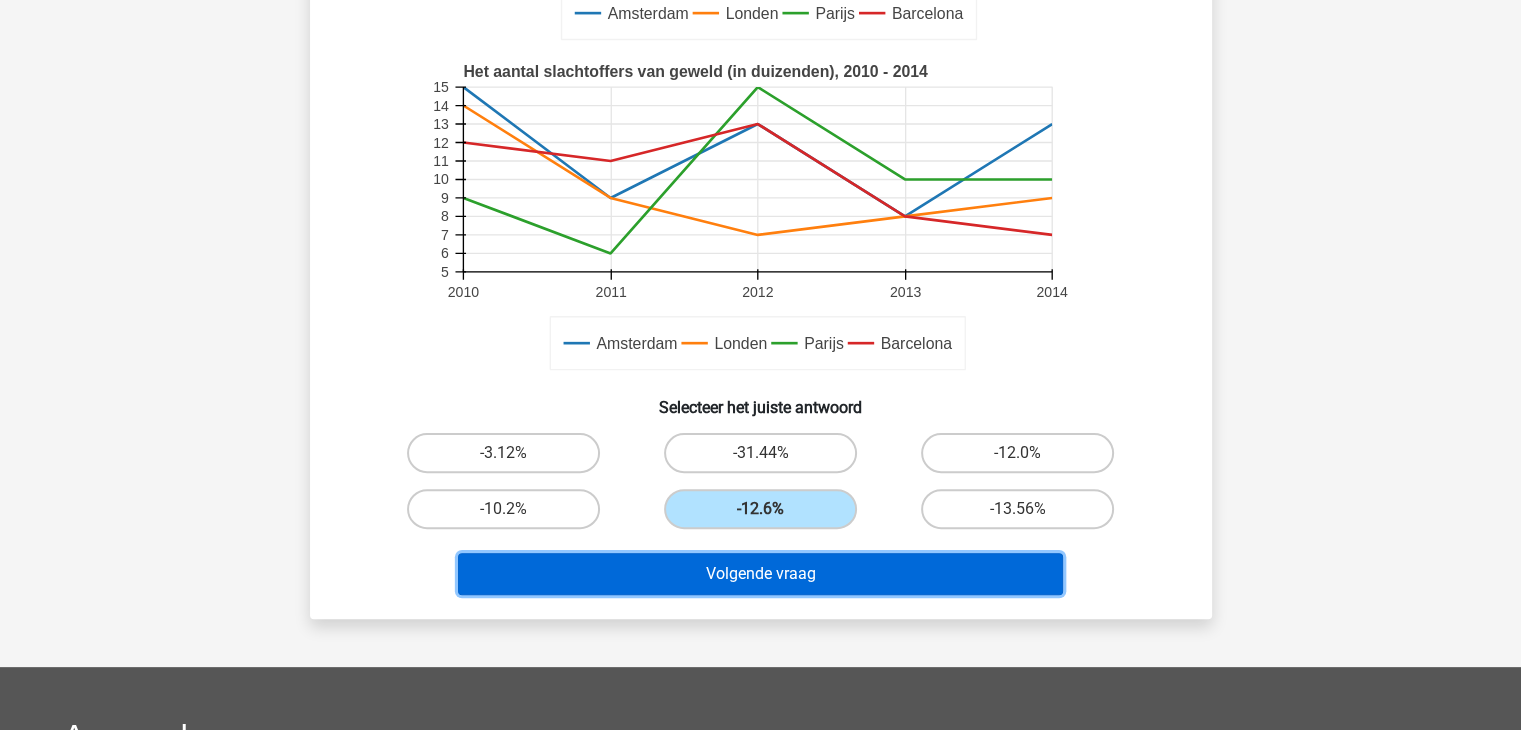 click on "Volgende vraag" at bounding box center [760, 574] 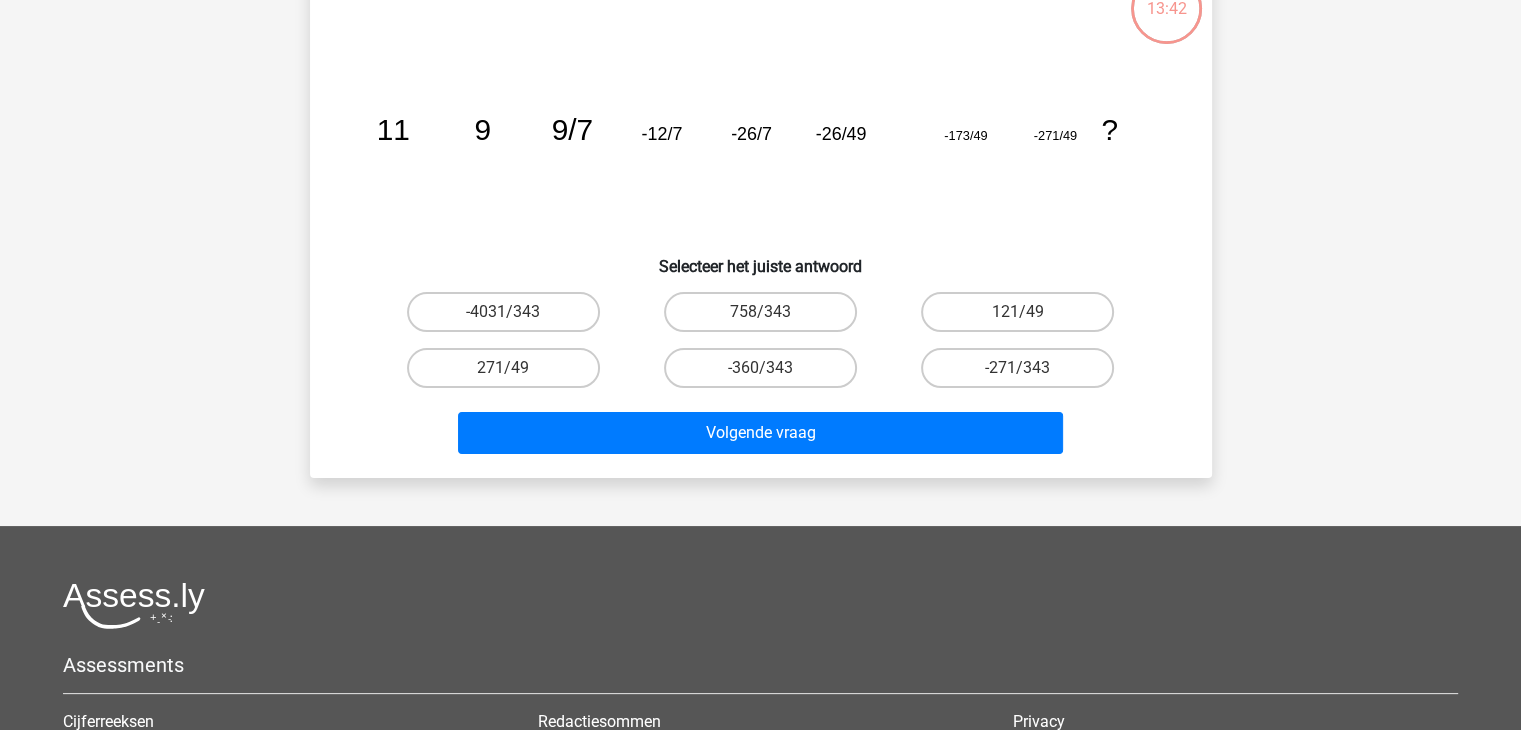 scroll, scrollTop: 92, scrollLeft: 0, axis: vertical 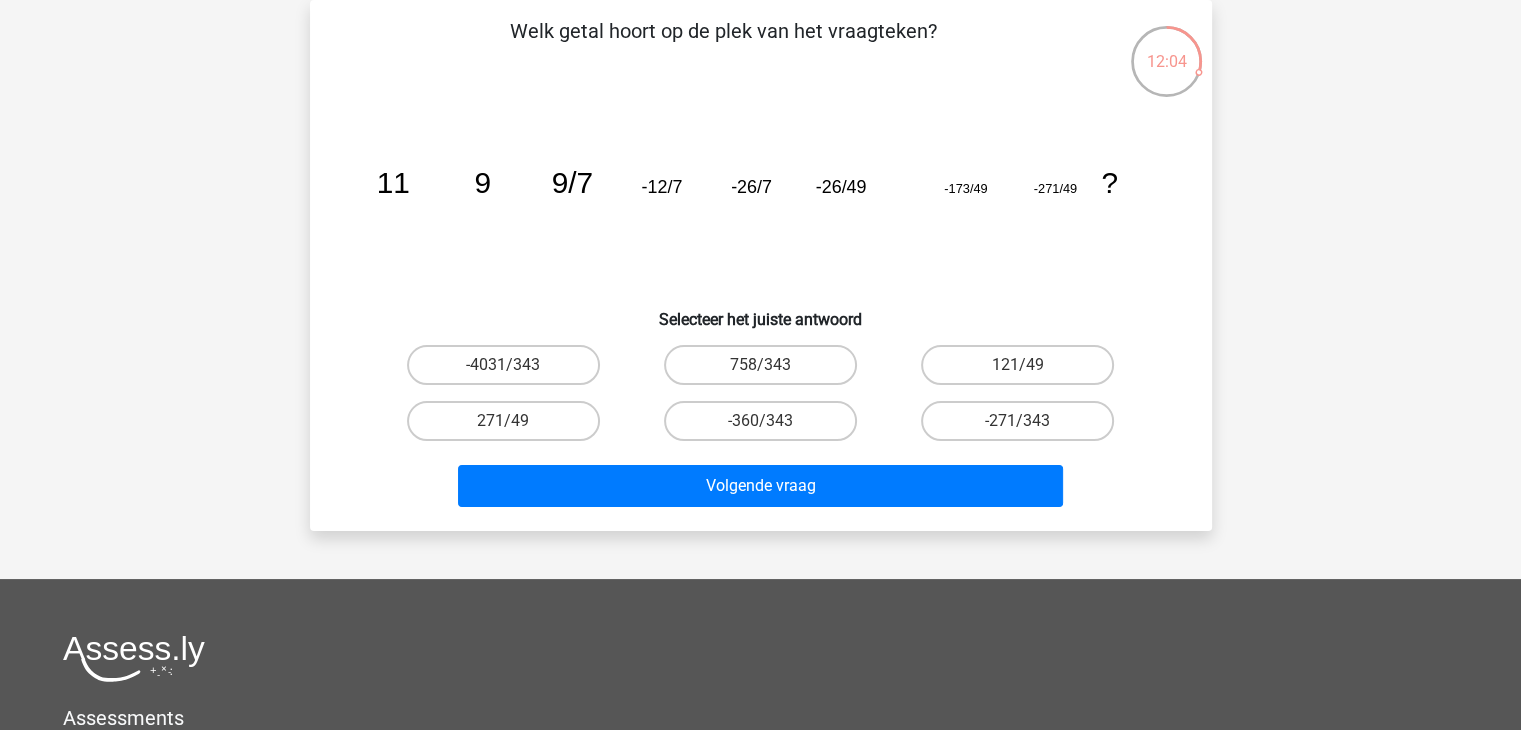 click on "-4031/343" at bounding box center (509, 371) 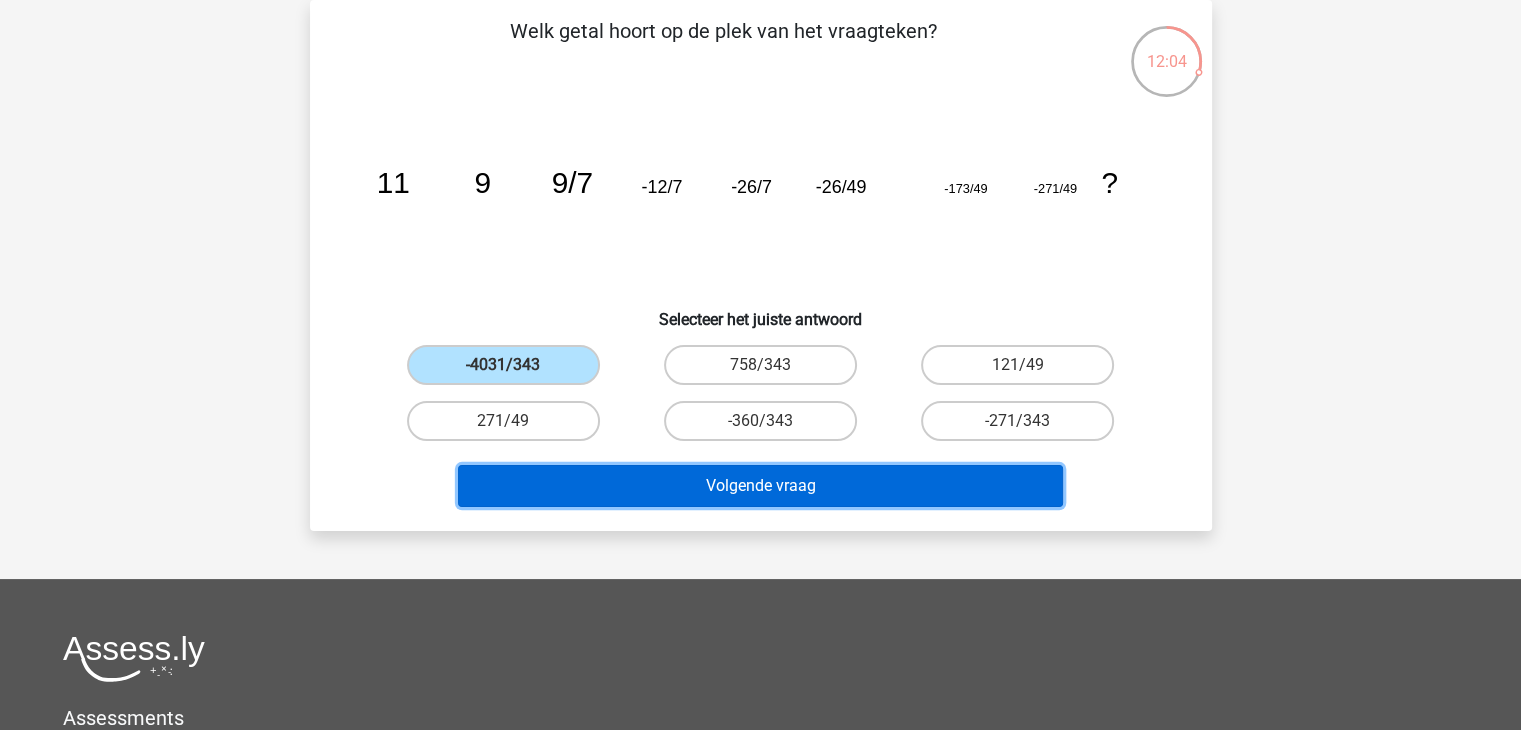 click on "Volgende vraag" at bounding box center (760, 486) 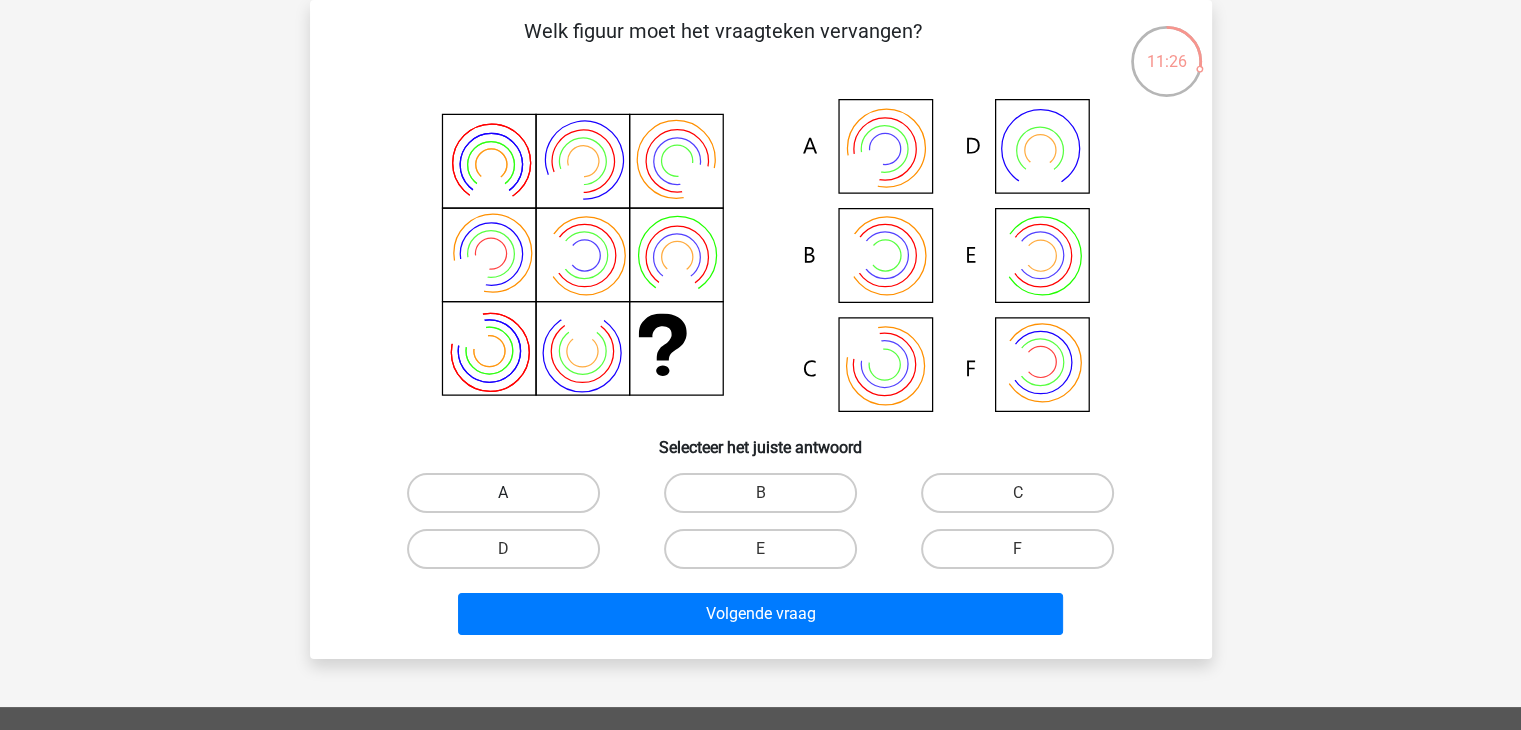 click on "A" at bounding box center (503, 493) 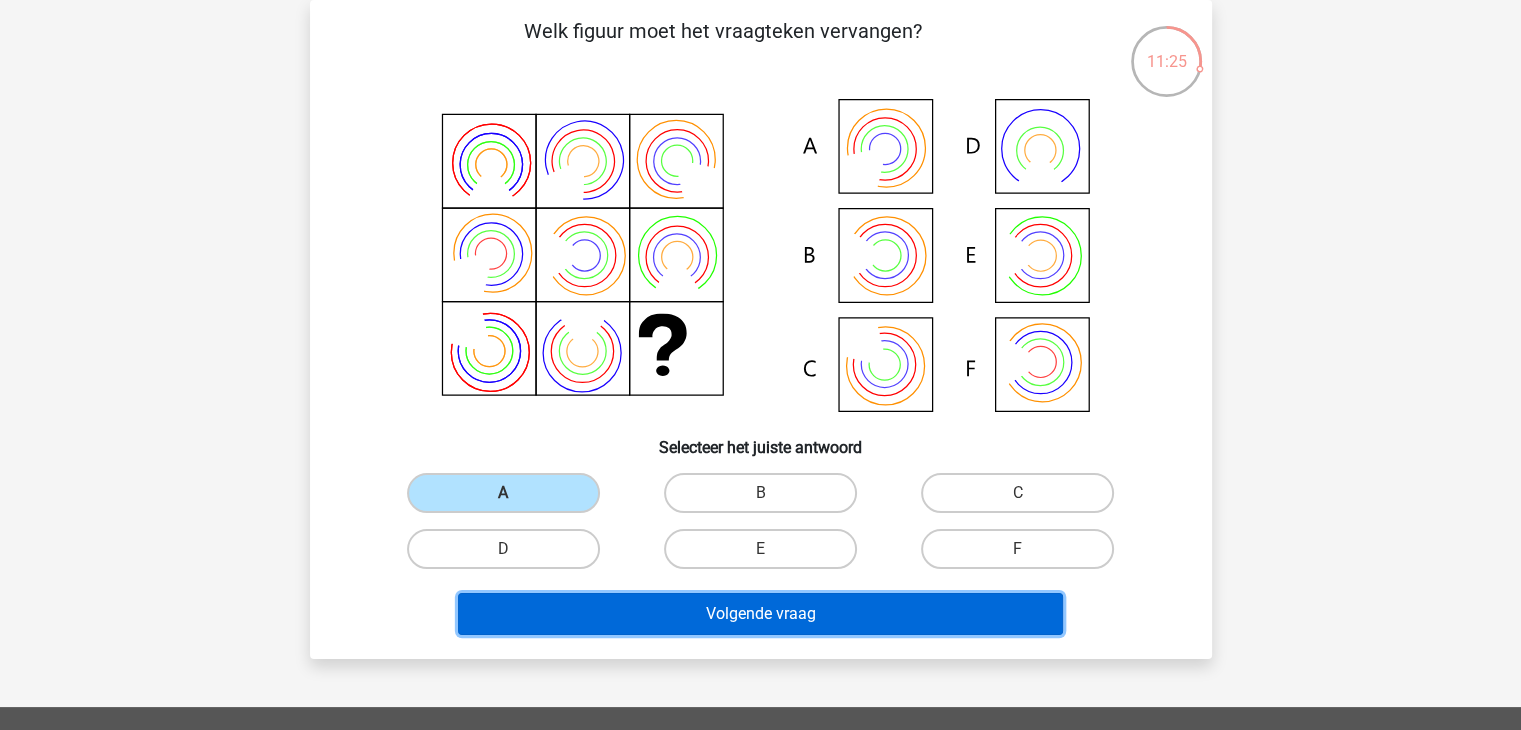 click on "Volgende vraag" at bounding box center [760, 614] 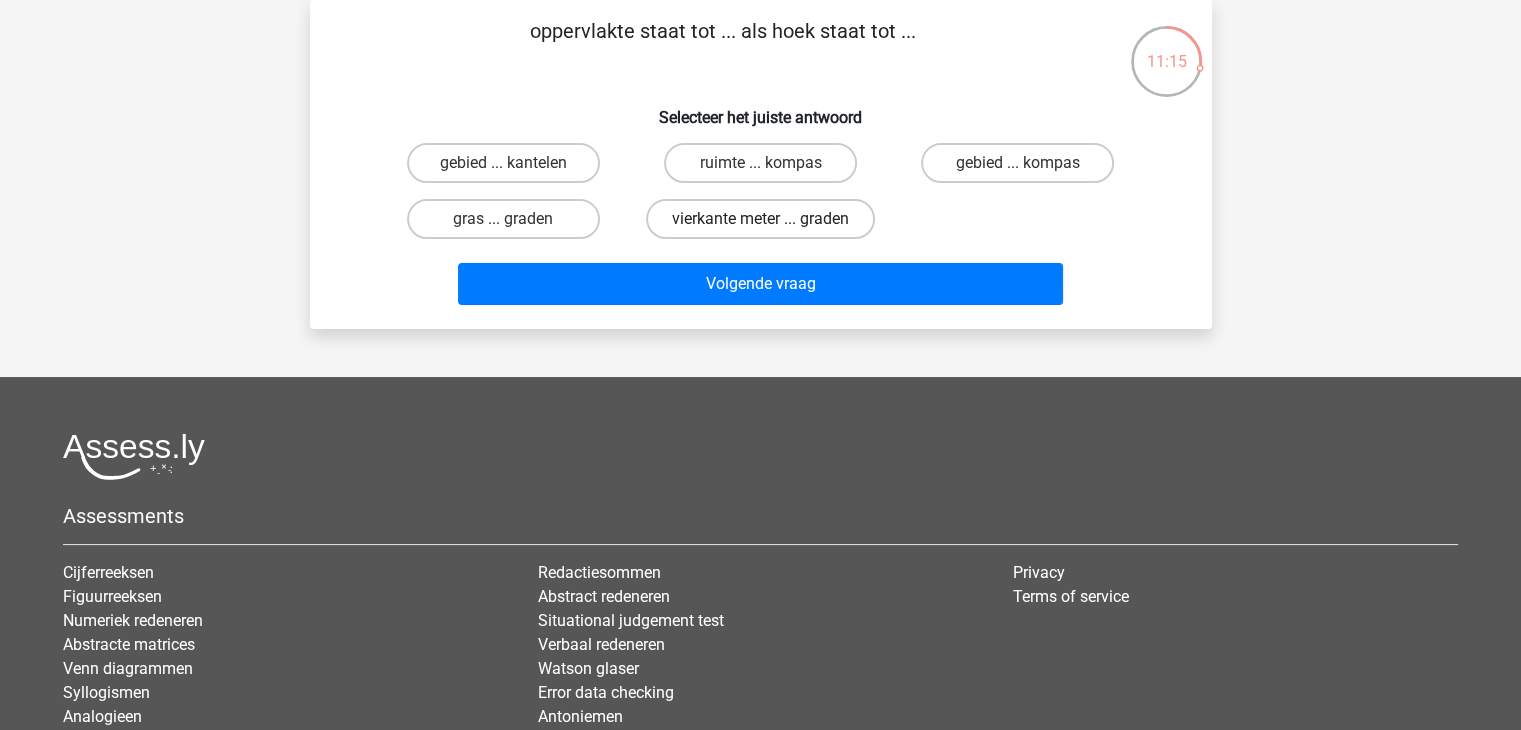 click on "vierkante meter ... graden" at bounding box center (760, 219) 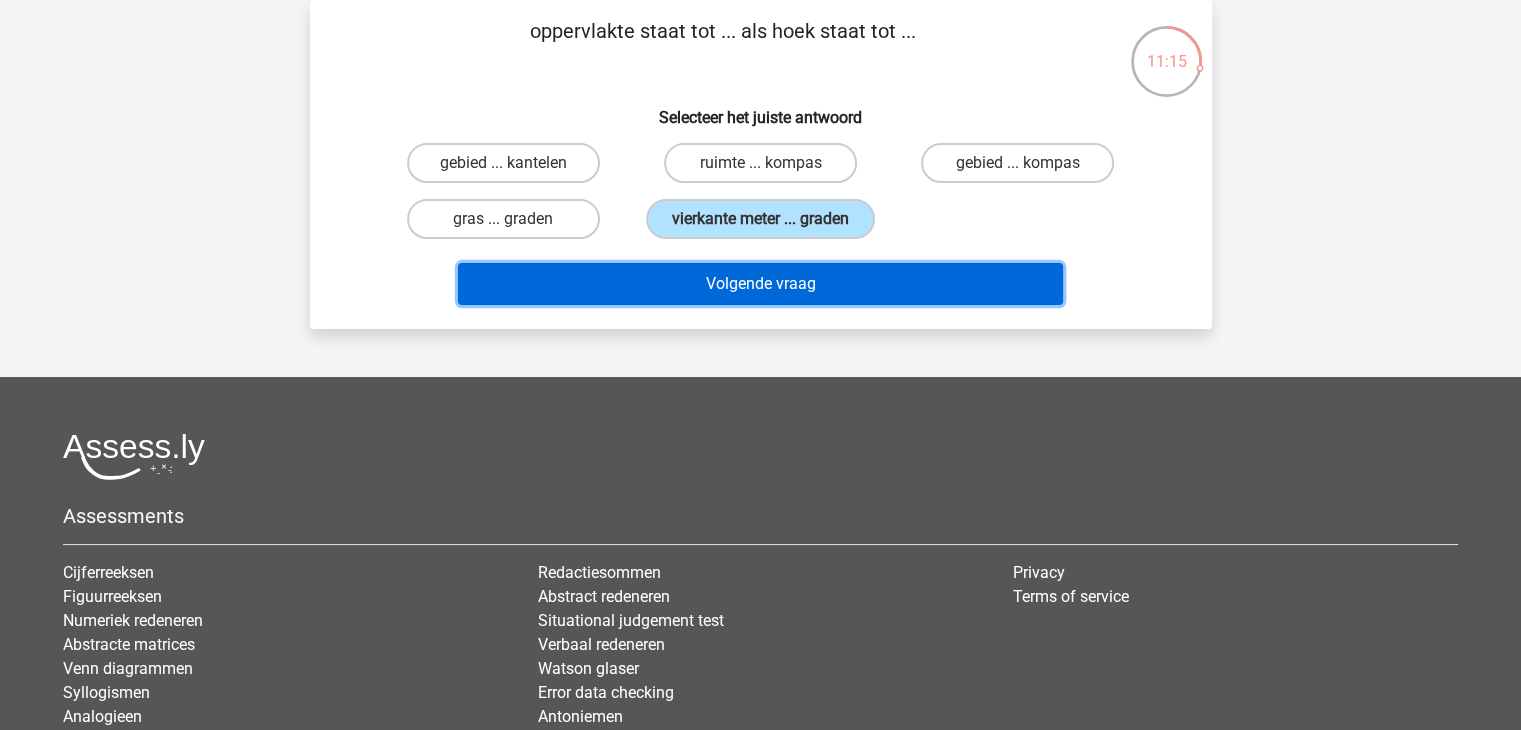 click on "Volgende vraag" at bounding box center [760, 284] 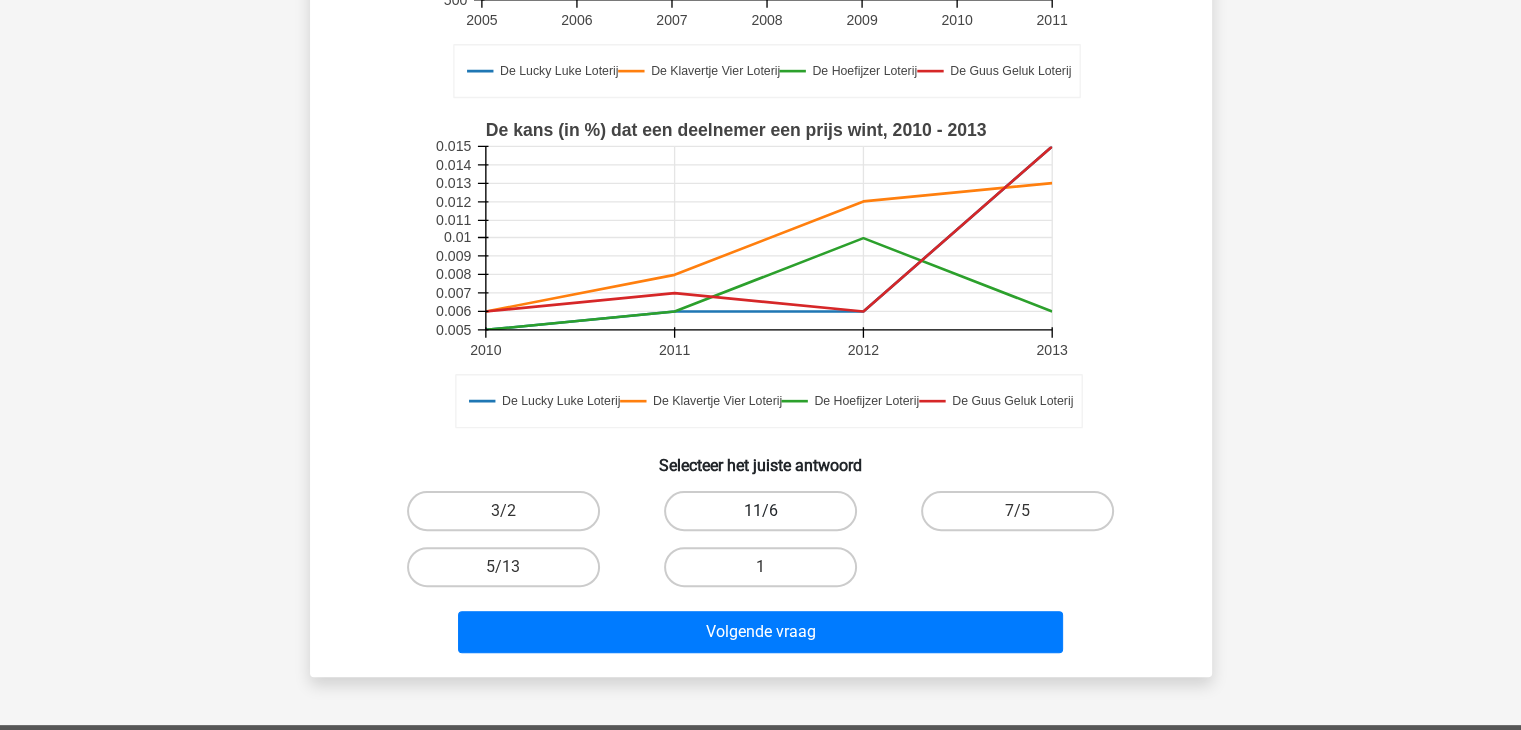 scroll, scrollTop: 492, scrollLeft: 0, axis: vertical 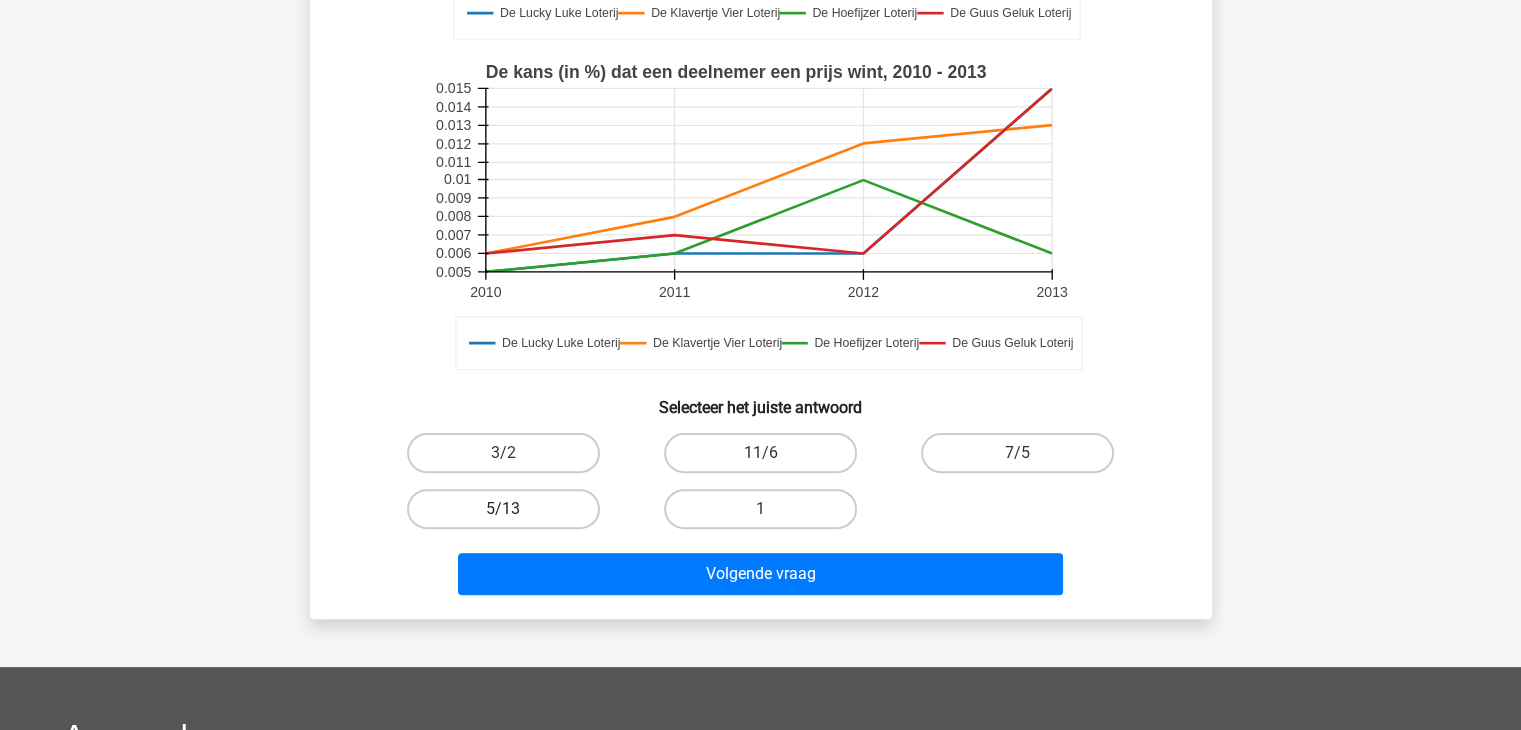 click on "5/13" at bounding box center (503, 509) 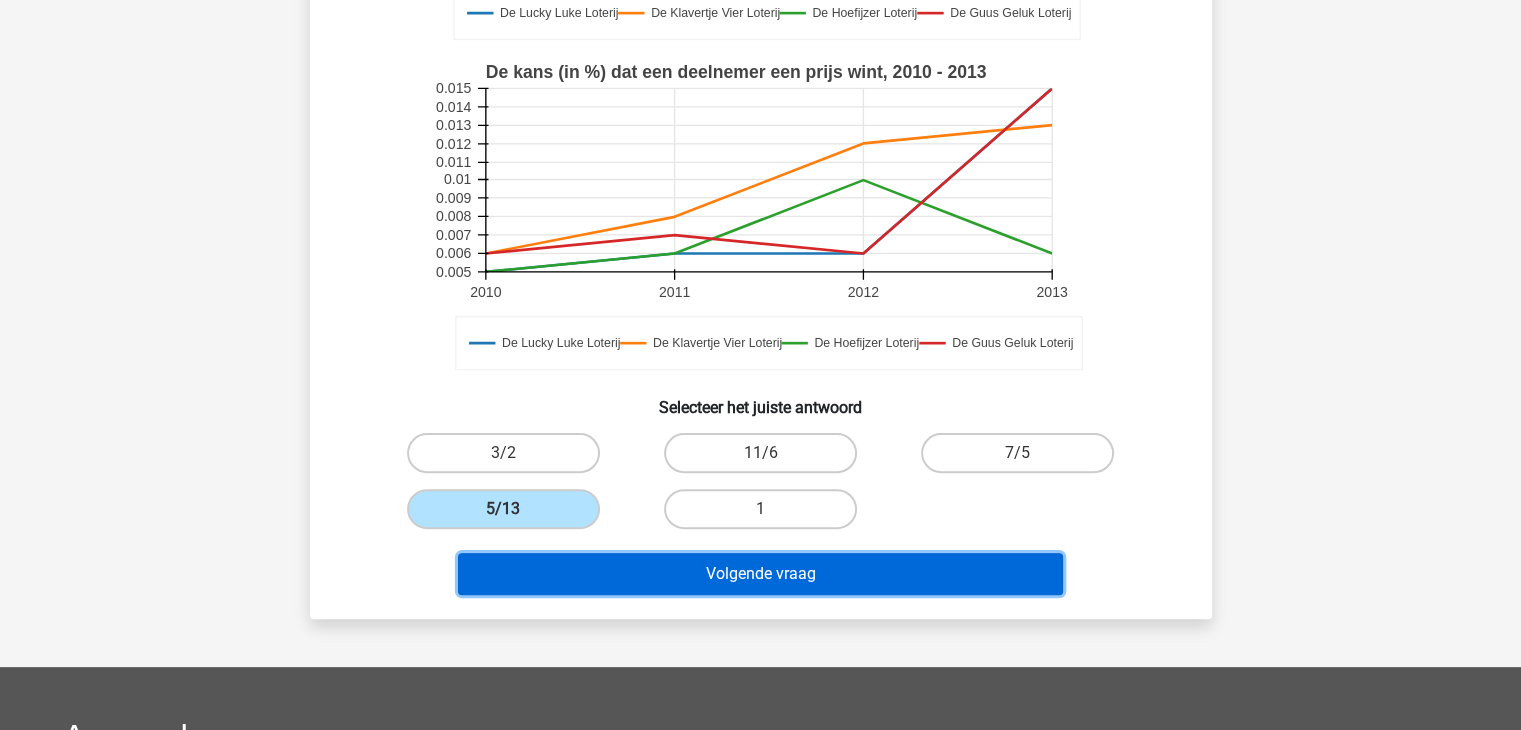 click on "Volgende vraag" at bounding box center (760, 574) 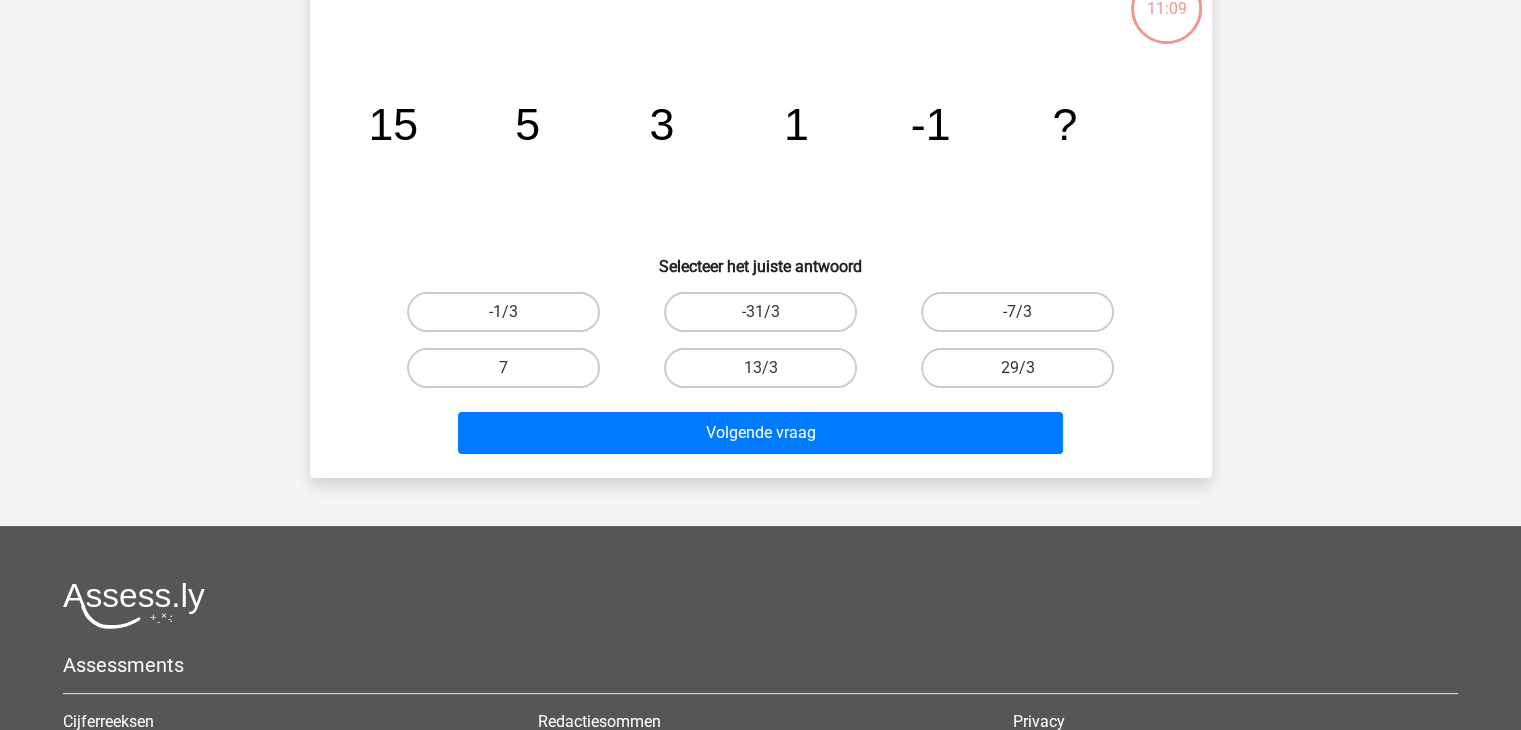 scroll, scrollTop: 92, scrollLeft: 0, axis: vertical 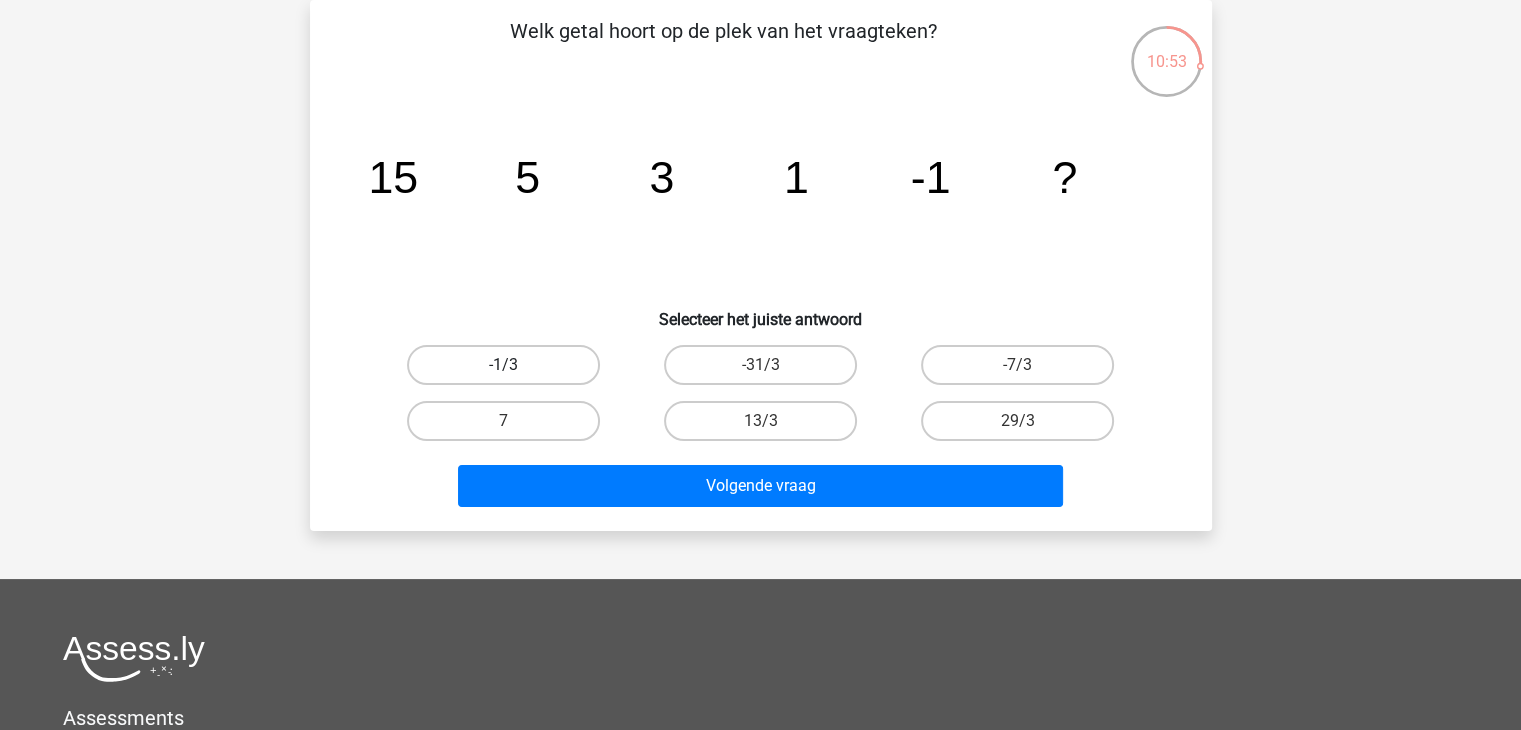 click on "-1/3" at bounding box center (503, 365) 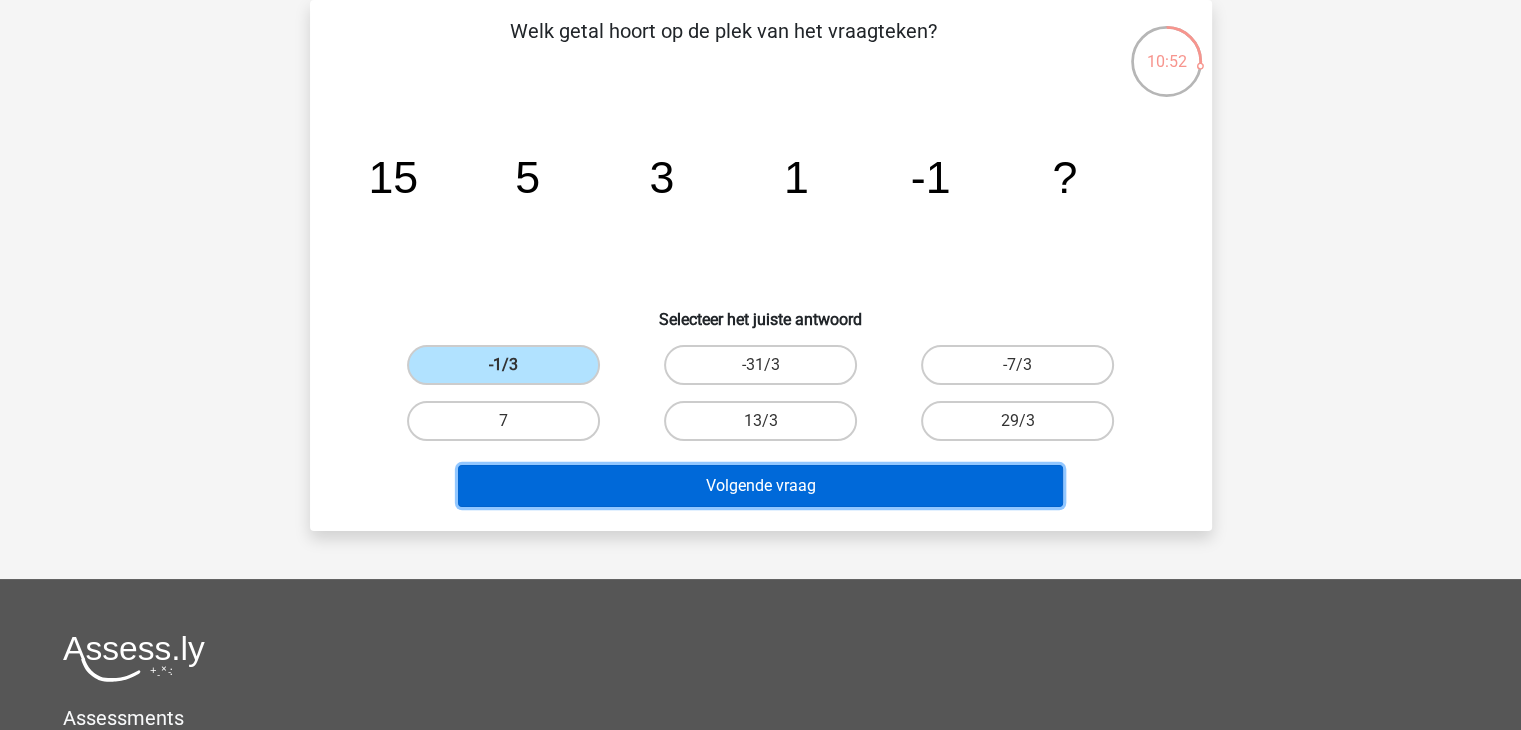 click on "Volgende vraag" at bounding box center (760, 486) 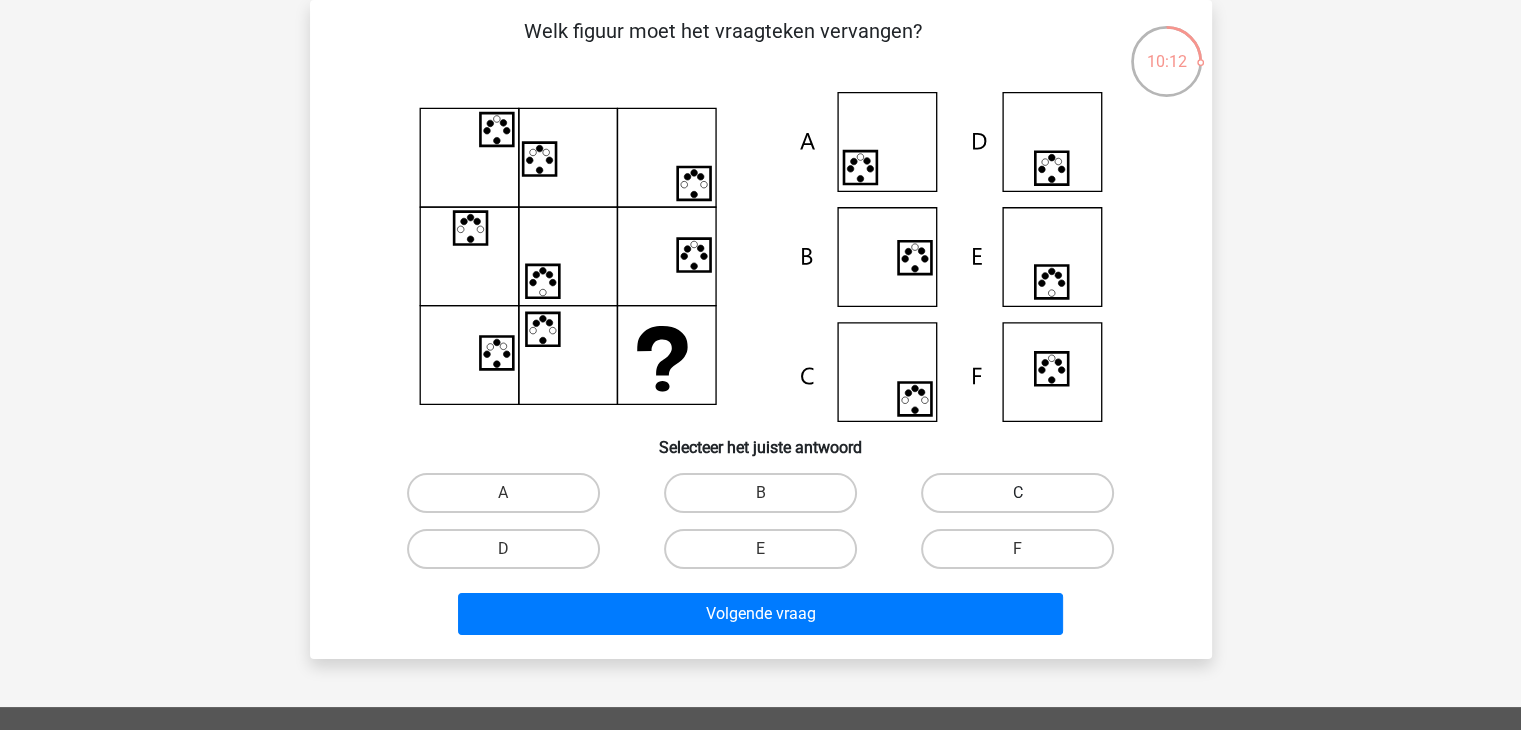 click on "C" at bounding box center [1017, 493] 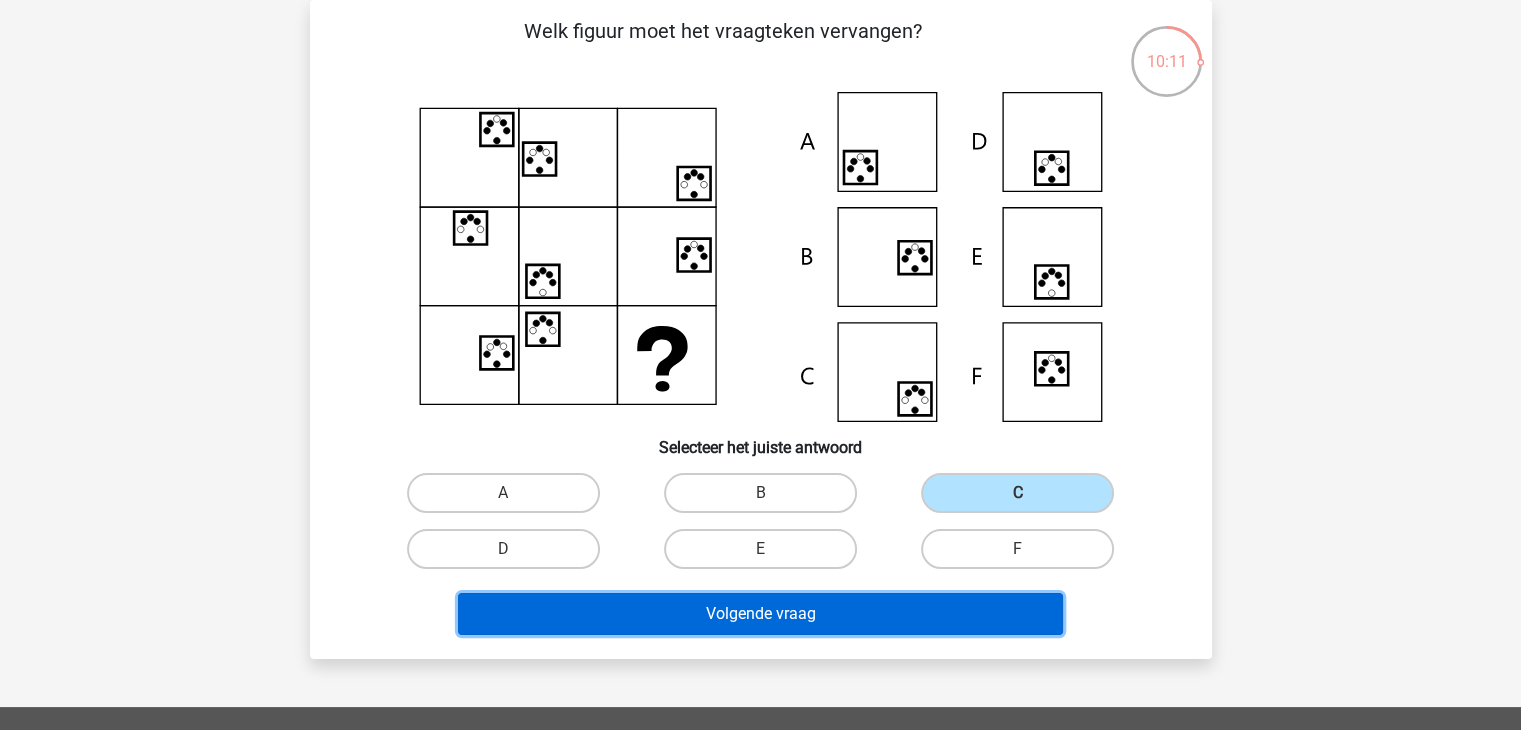 click on "Volgende vraag" at bounding box center (760, 614) 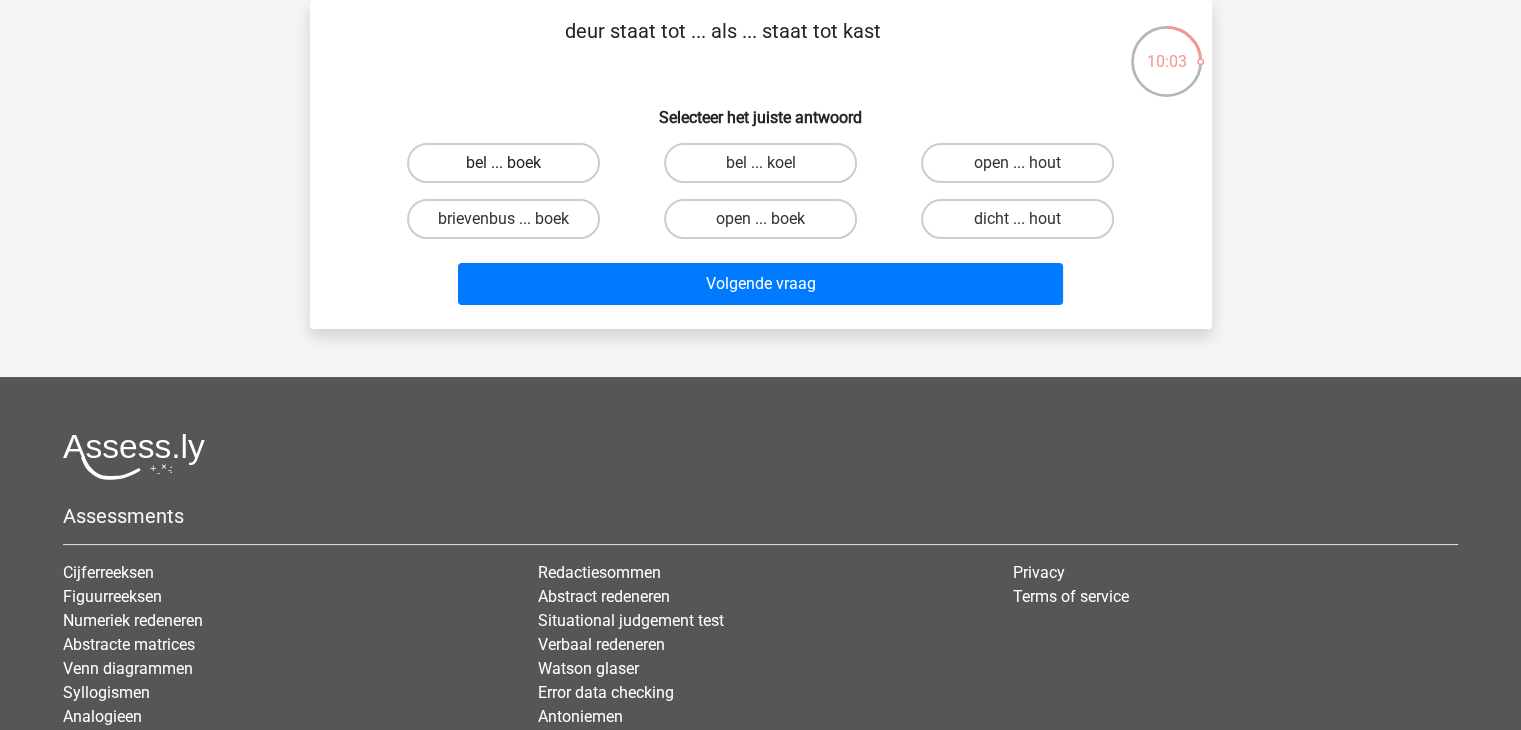 click on "bel ... boek" at bounding box center [503, 163] 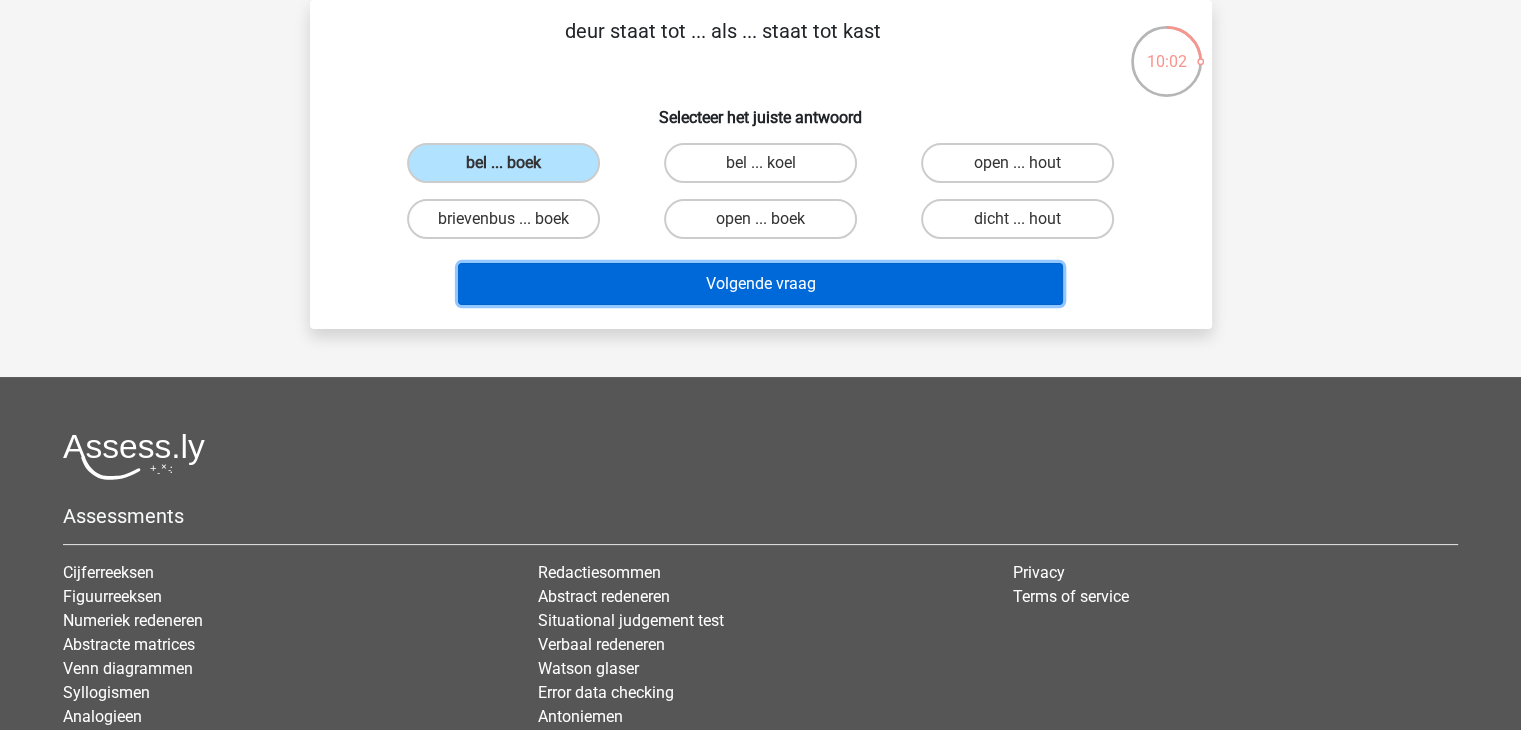 click on "Volgende vraag" at bounding box center (760, 284) 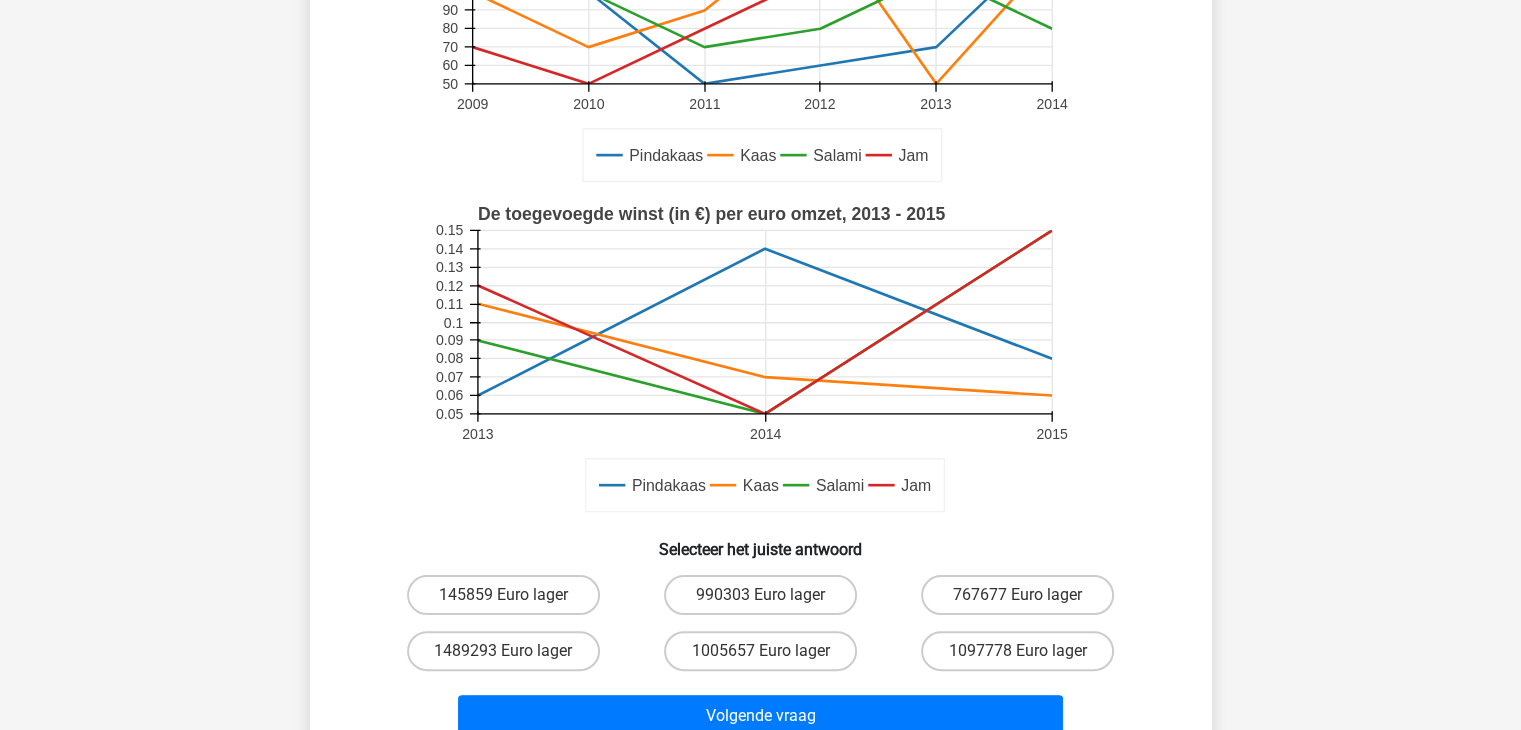 scroll, scrollTop: 592, scrollLeft: 0, axis: vertical 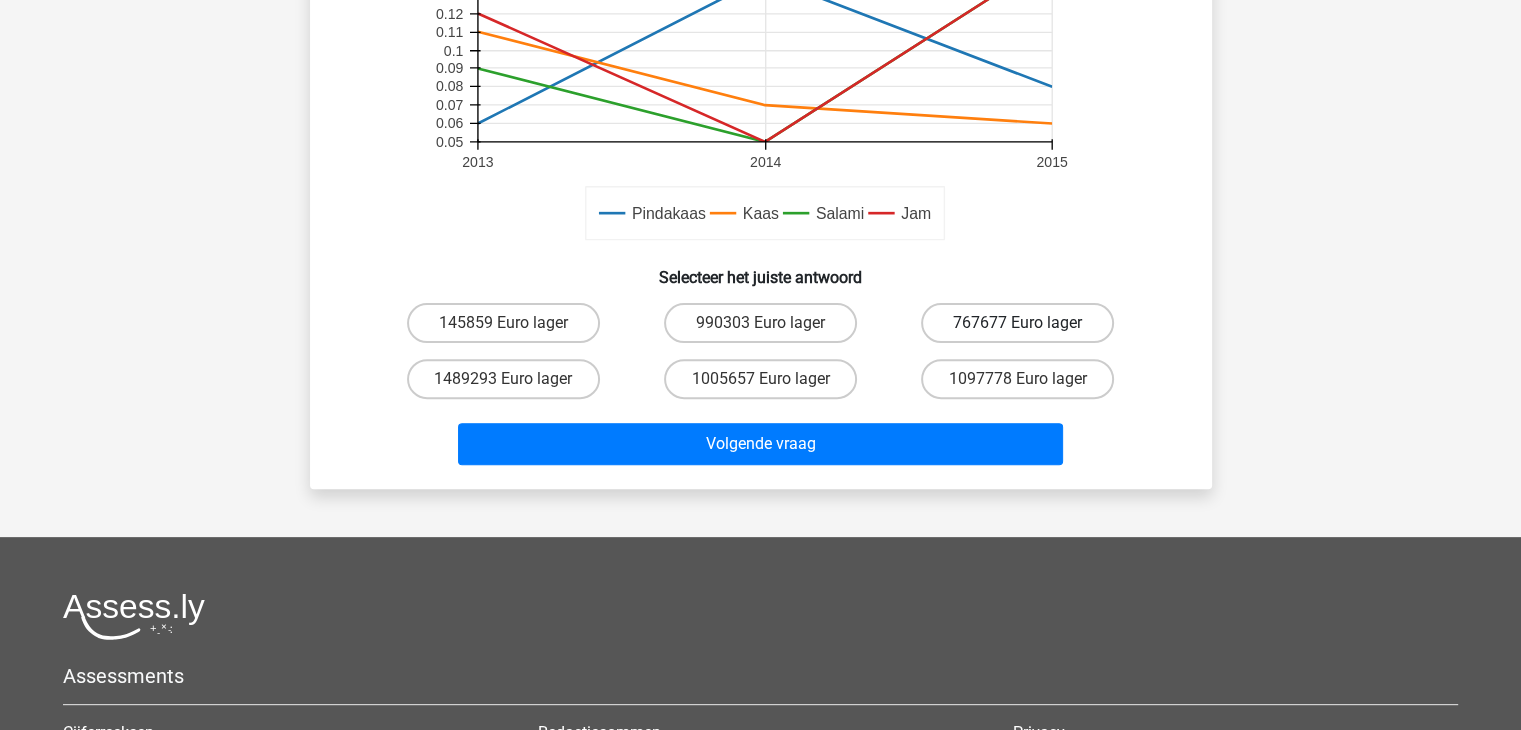 click on "767677 Euro lager" at bounding box center [1017, 323] 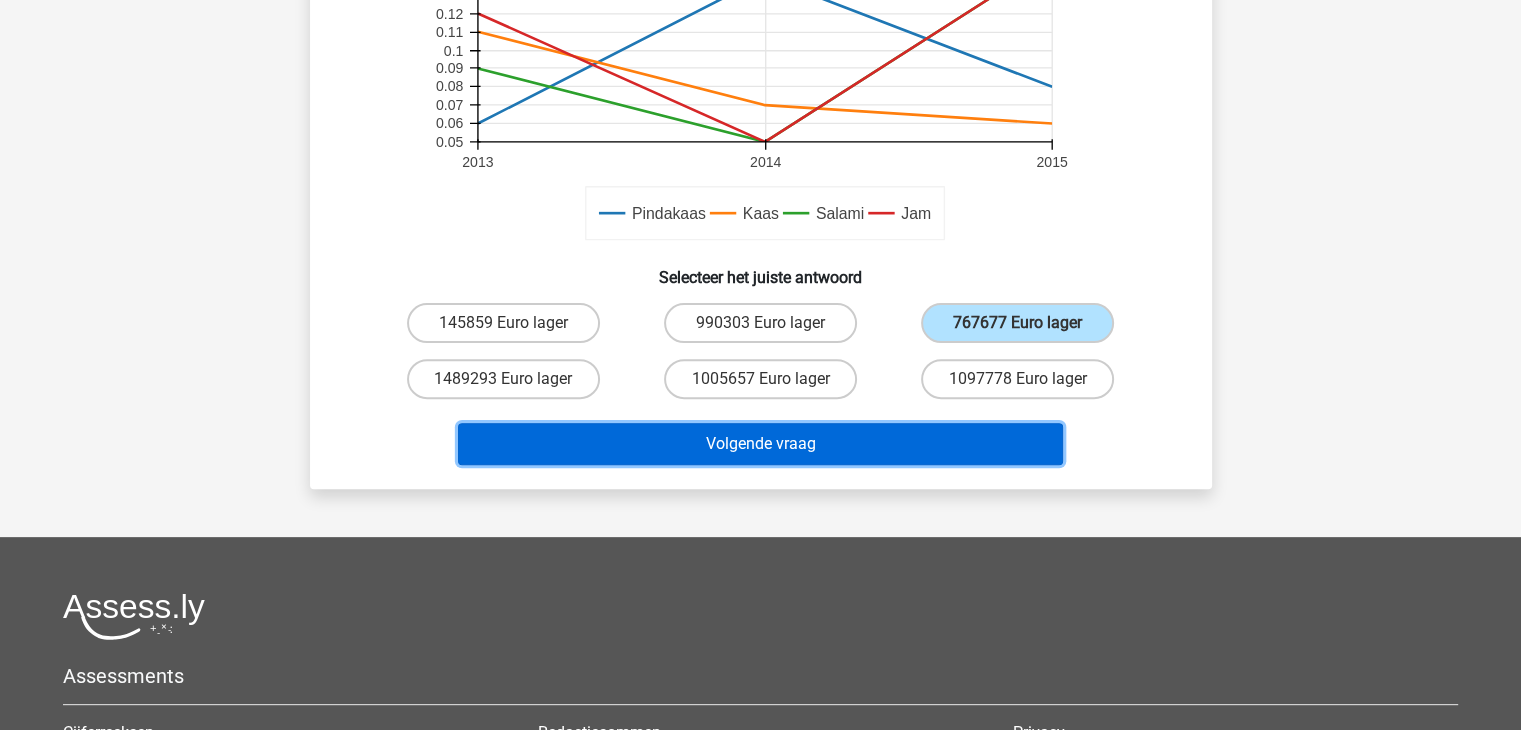 click on "Volgende vraag" at bounding box center (760, 444) 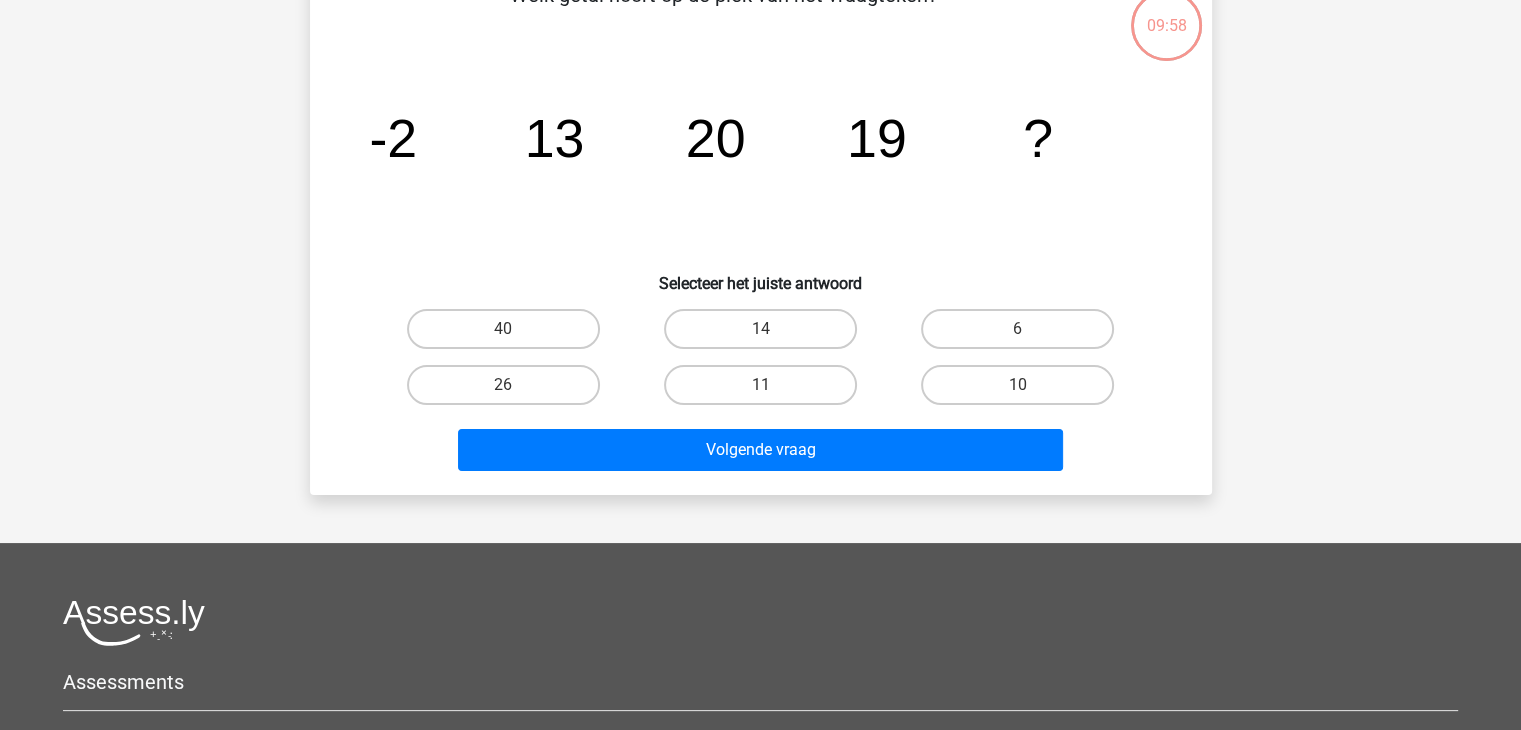 scroll, scrollTop: 92, scrollLeft: 0, axis: vertical 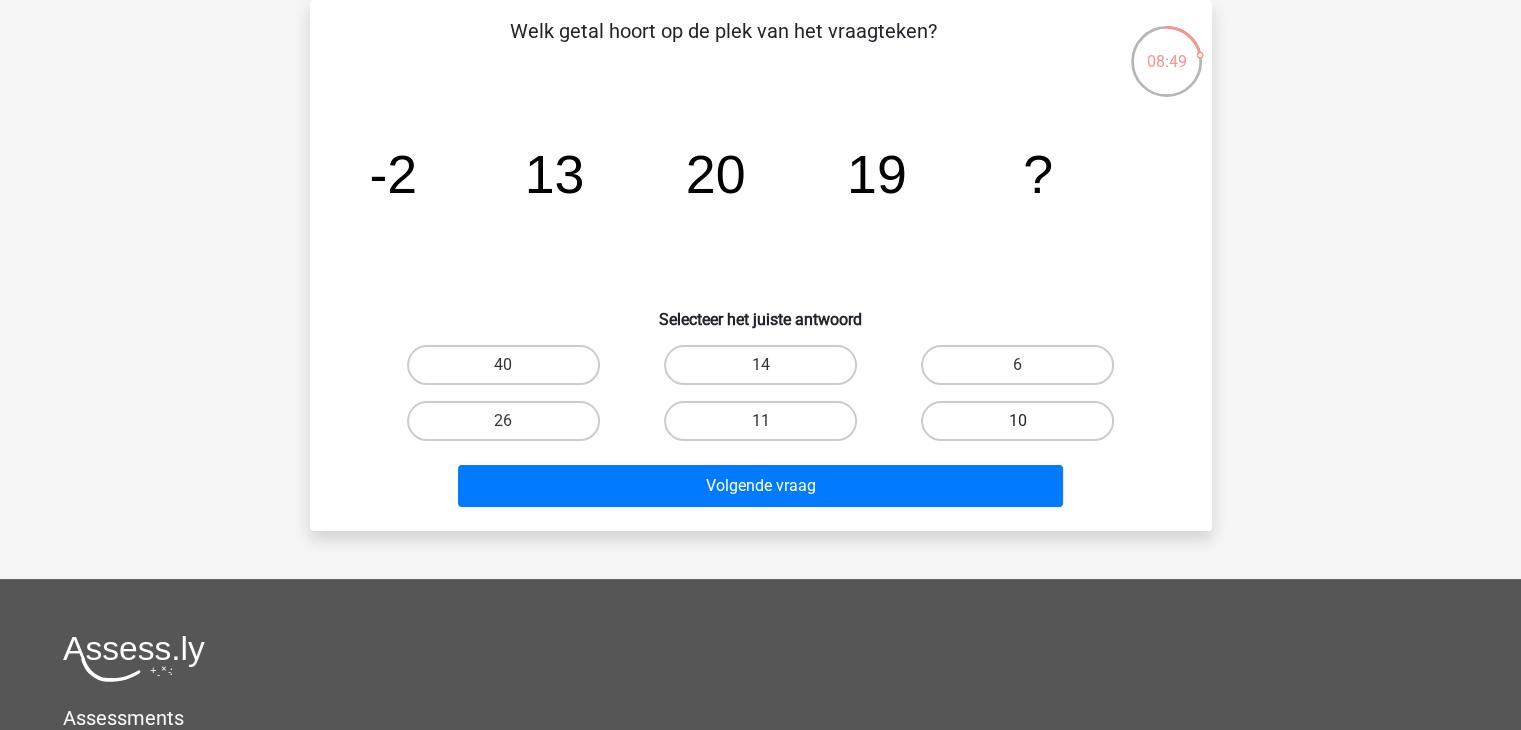 click on "10" at bounding box center [1017, 421] 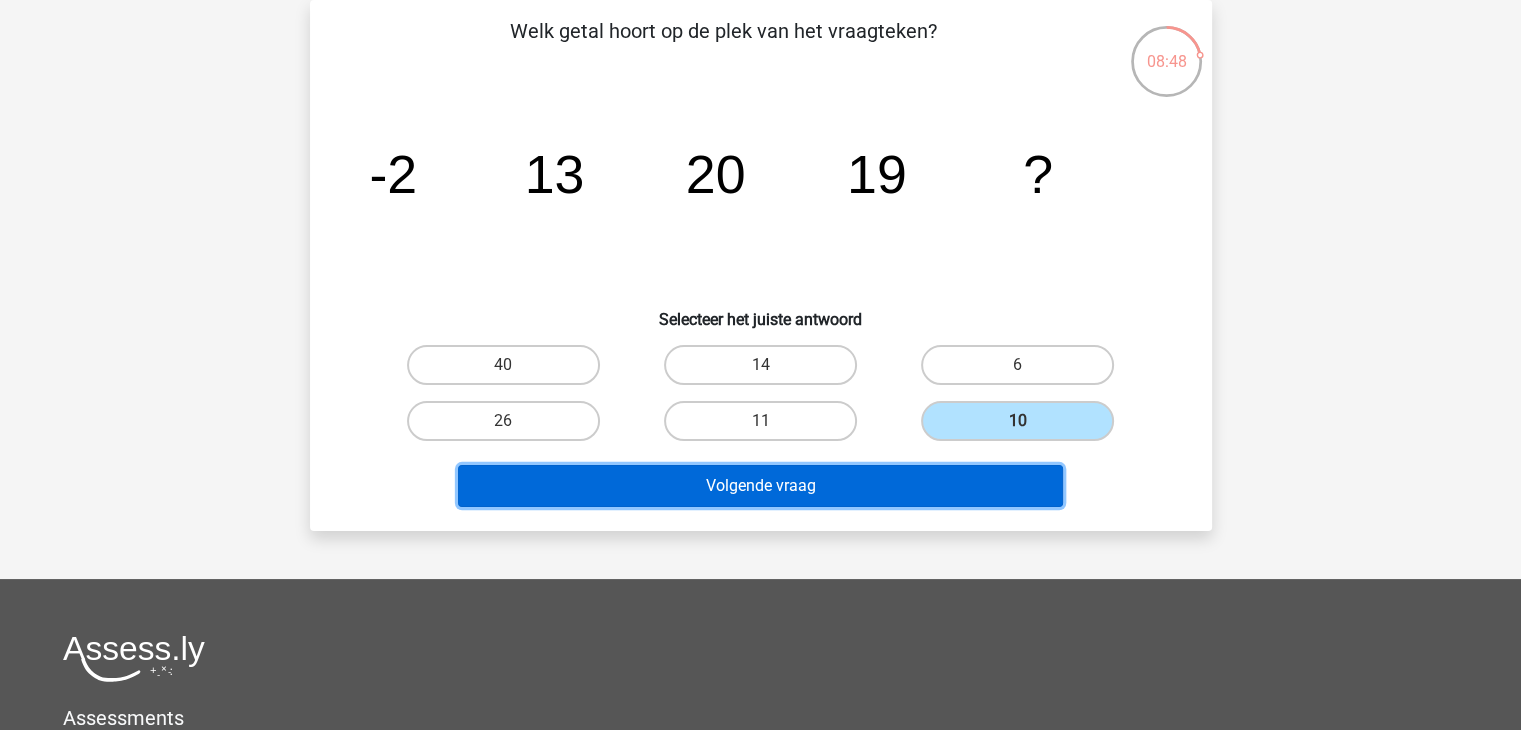 click on "Volgende vraag" at bounding box center [760, 486] 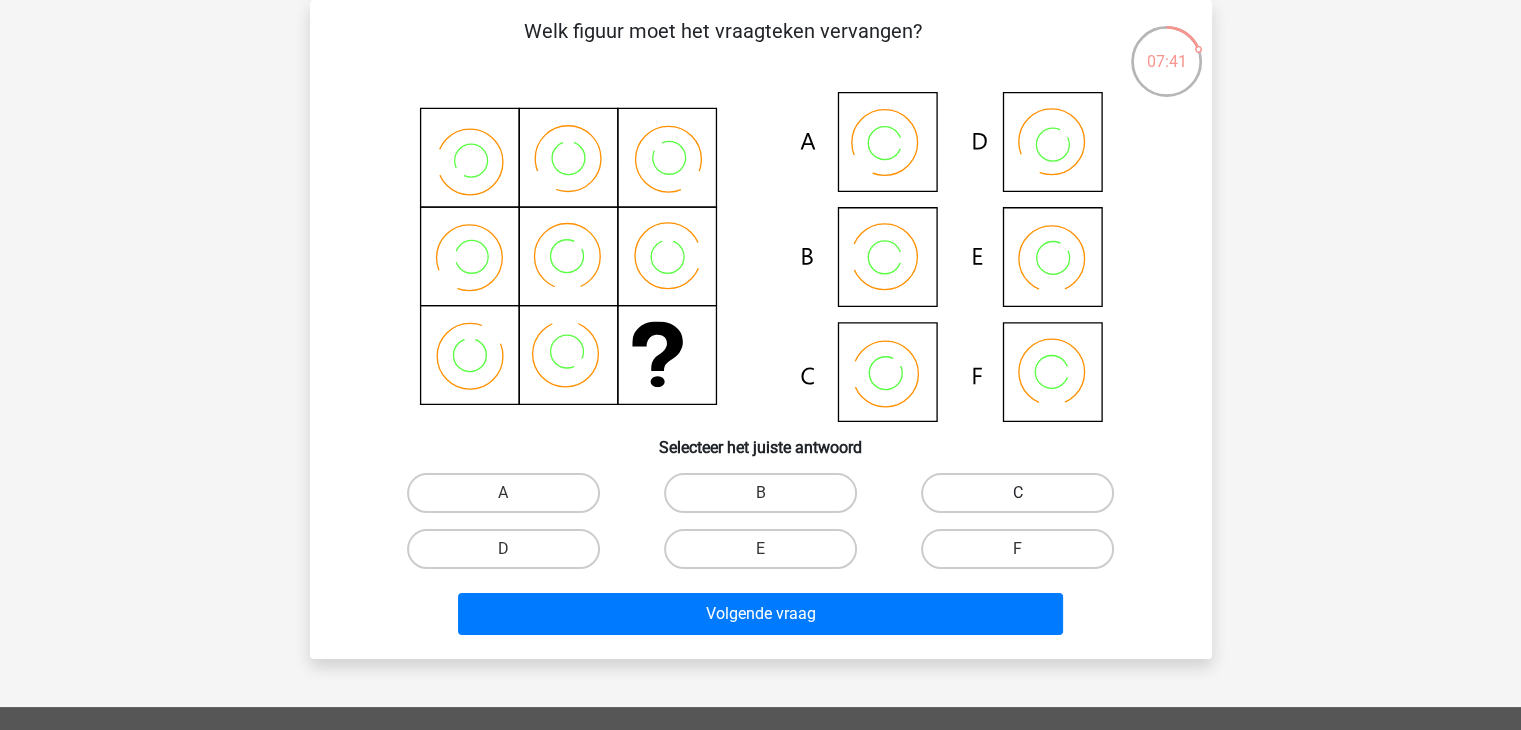 click on "C" at bounding box center (1017, 493) 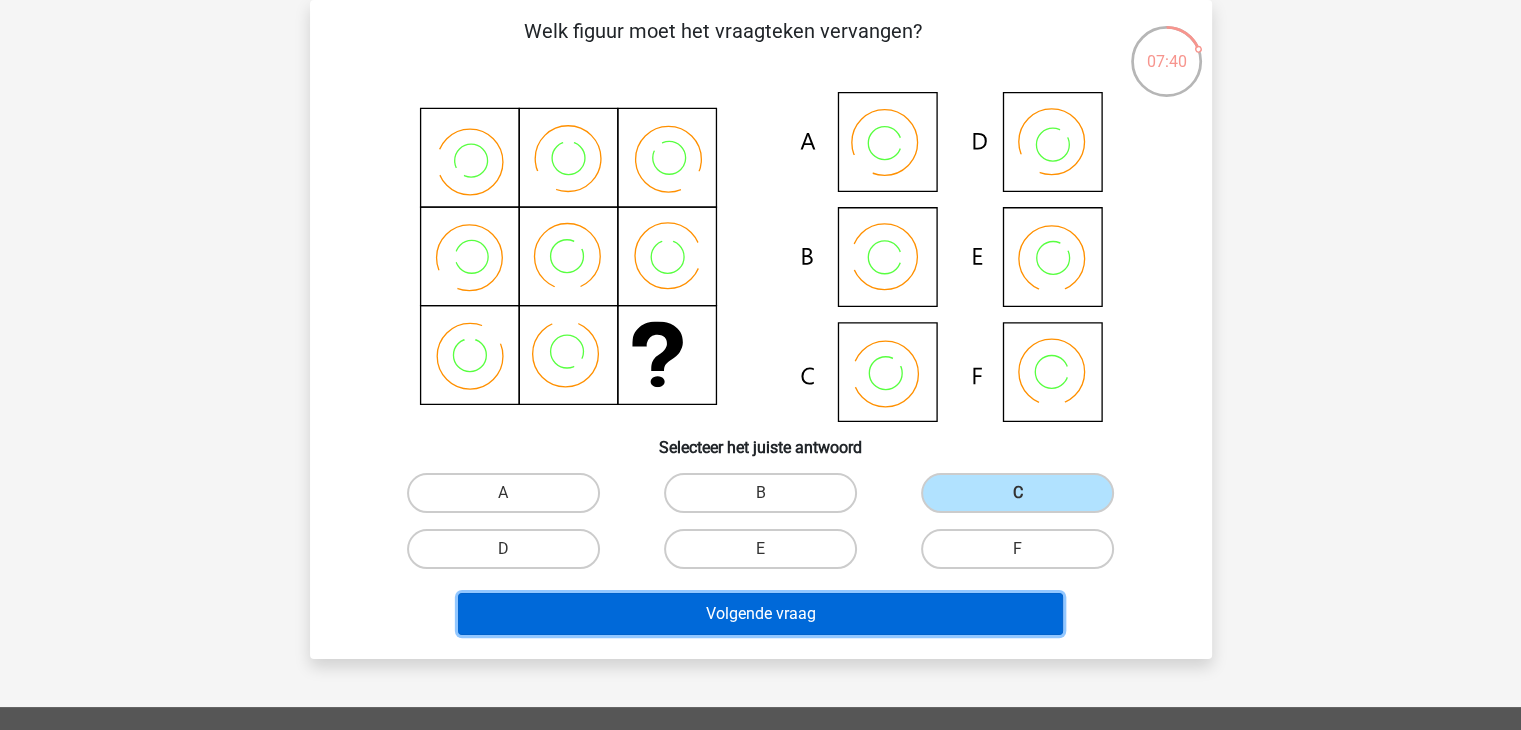click on "Volgende vraag" at bounding box center (760, 614) 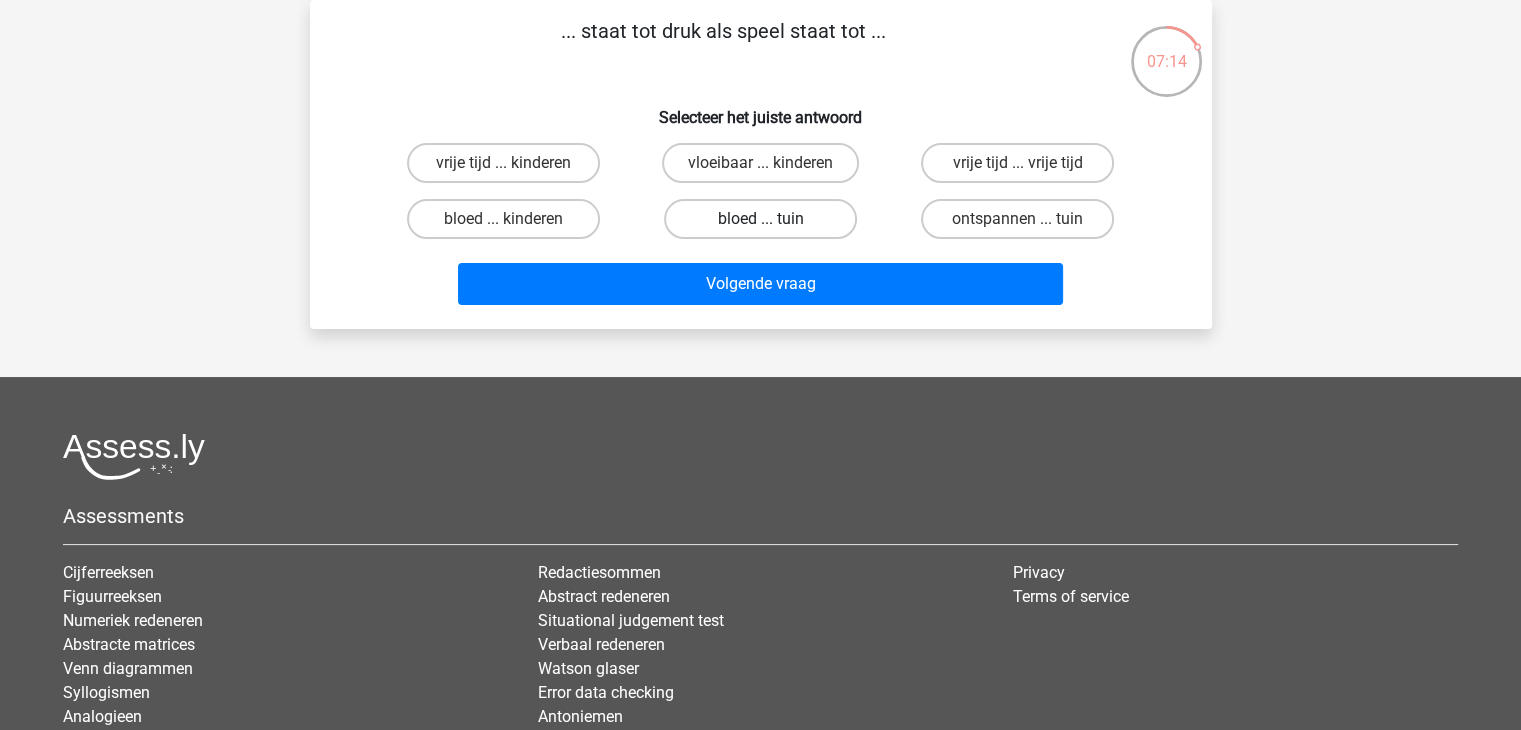 click on "bloed ... tuin" at bounding box center [760, 219] 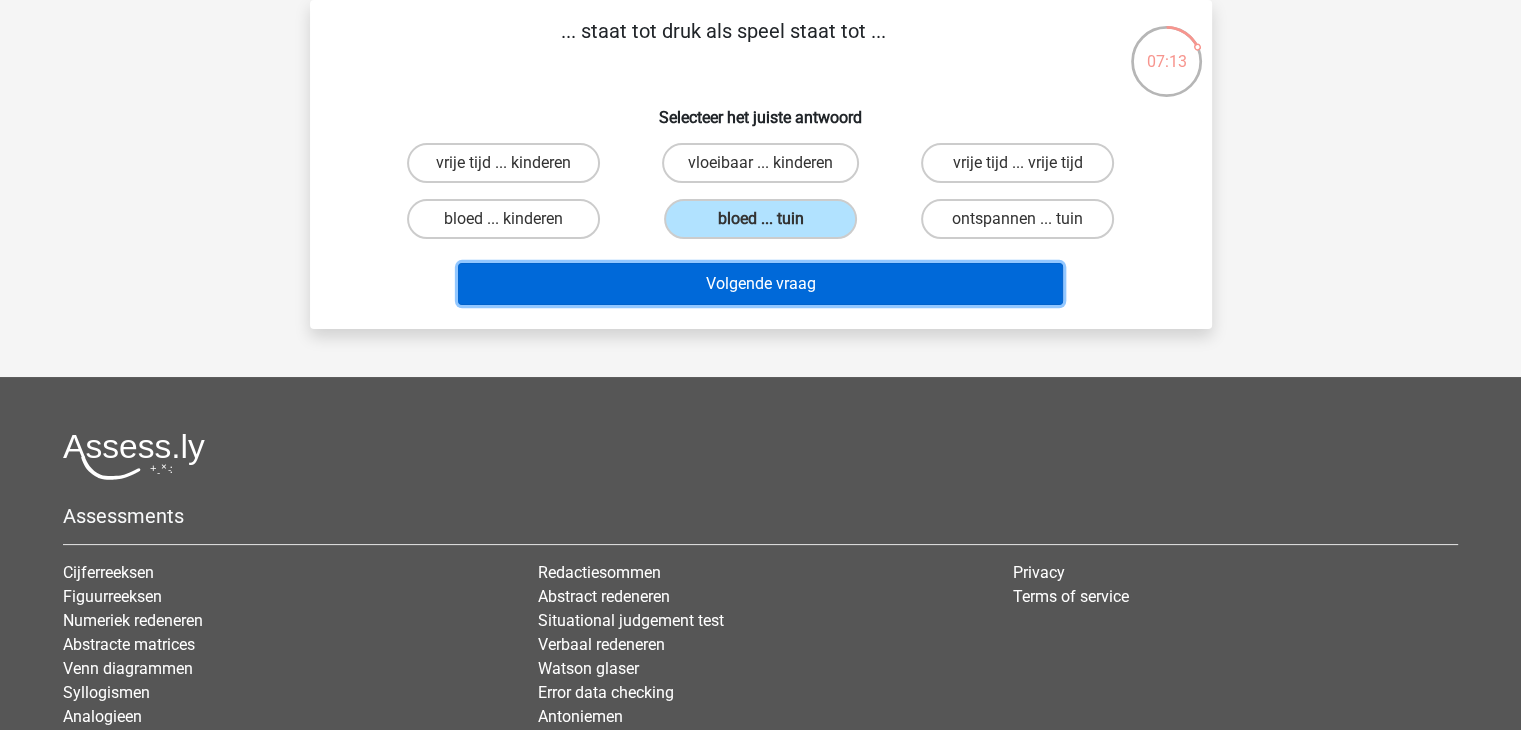 click on "Volgende vraag" at bounding box center (760, 284) 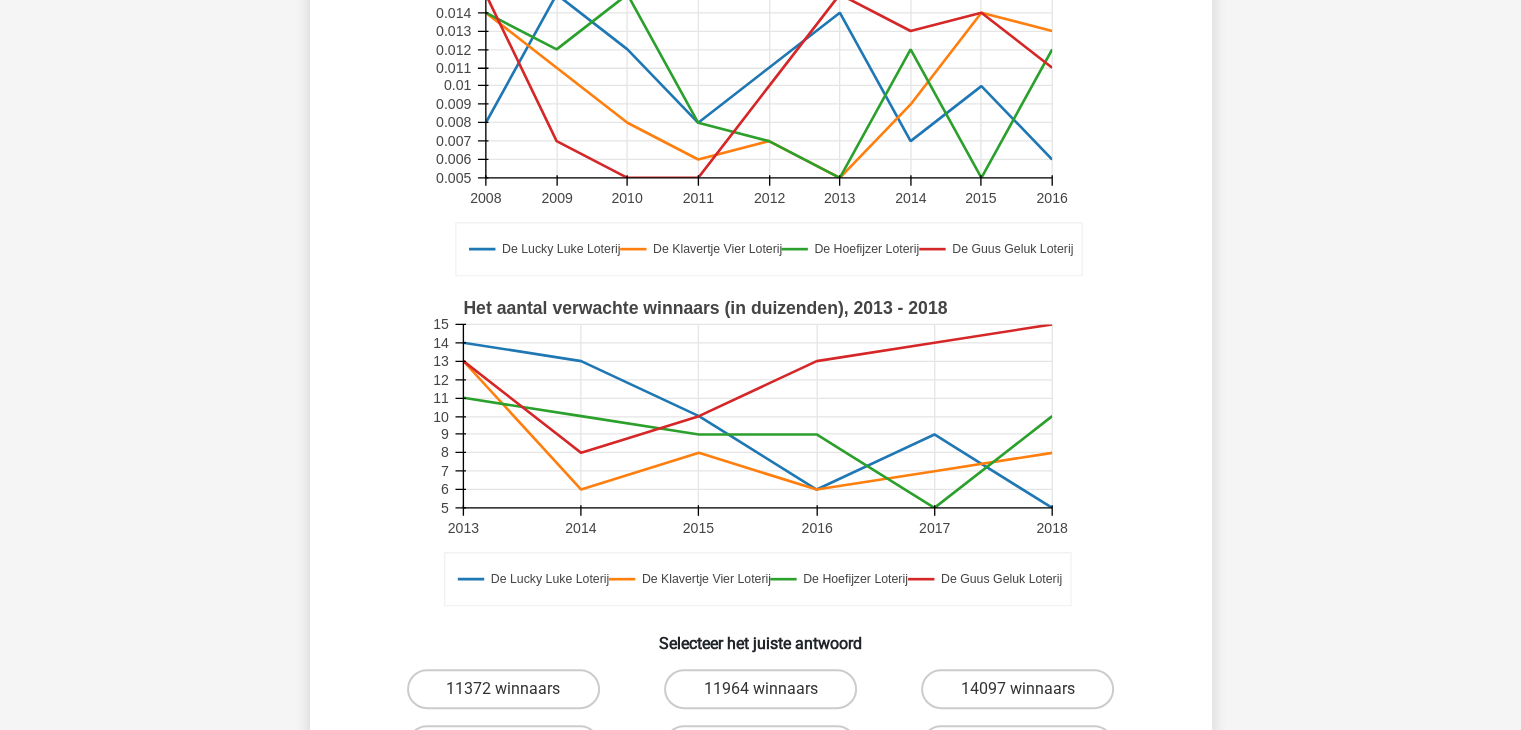 scroll, scrollTop: 692, scrollLeft: 0, axis: vertical 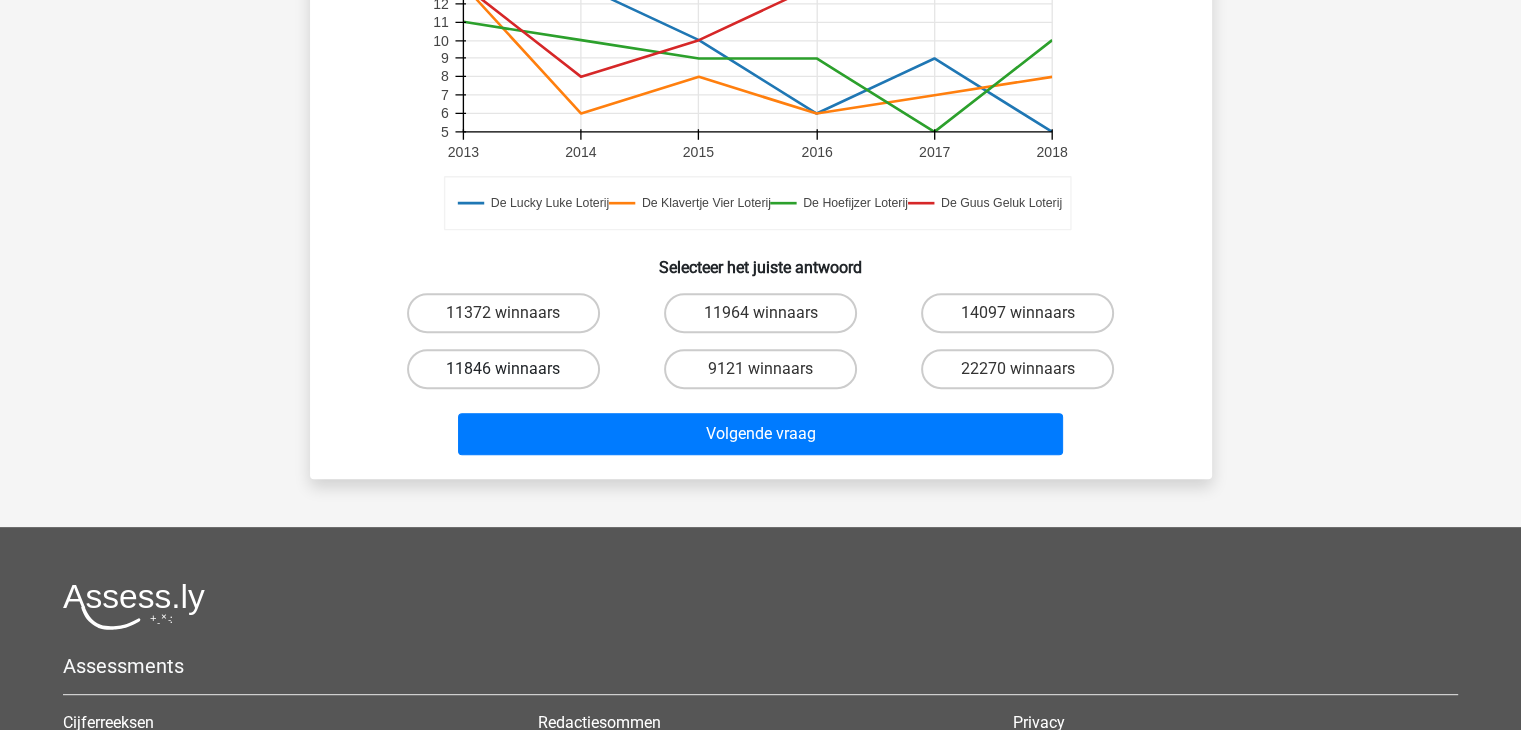 click on "11846 winnaars" at bounding box center [503, 369] 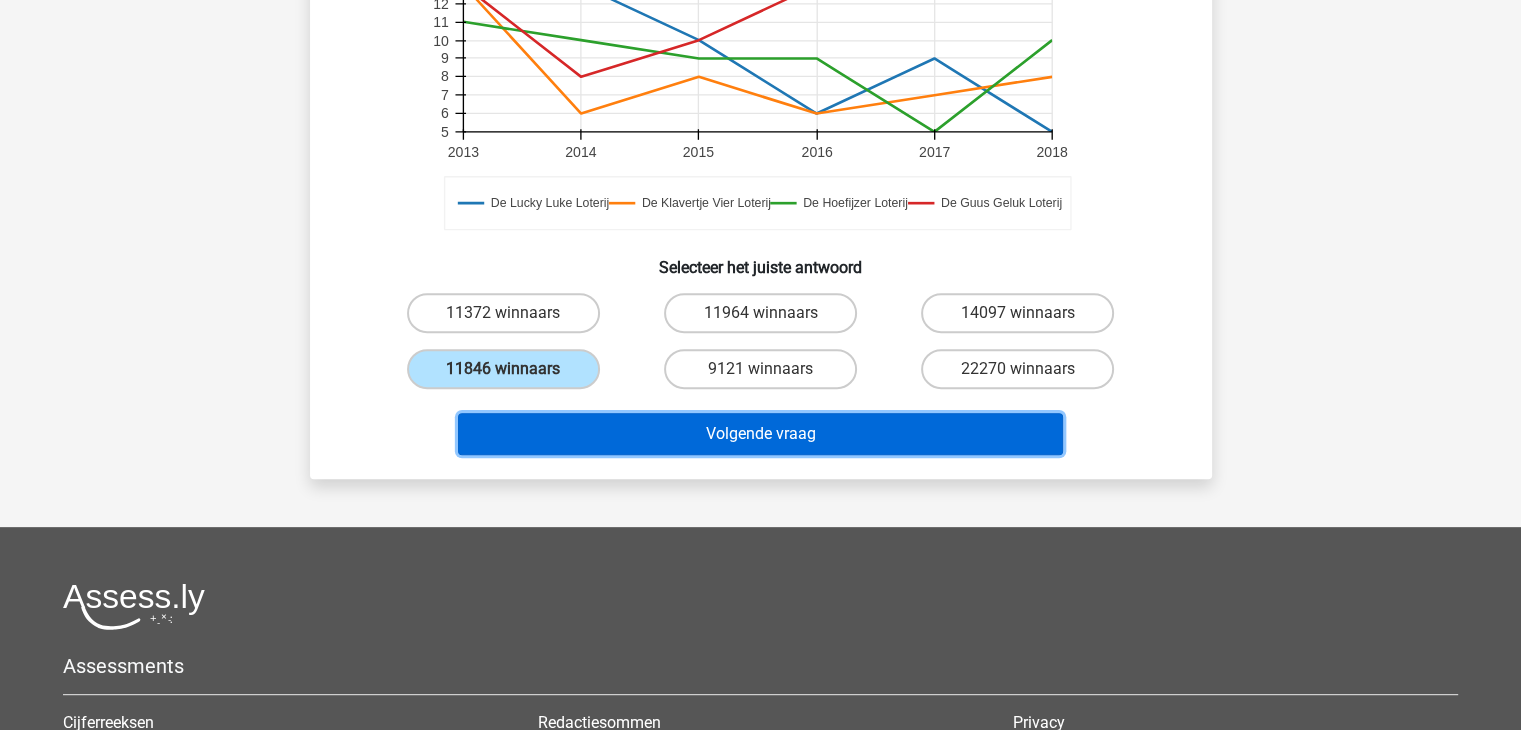 click on "Volgende vraag" at bounding box center [760, 434] 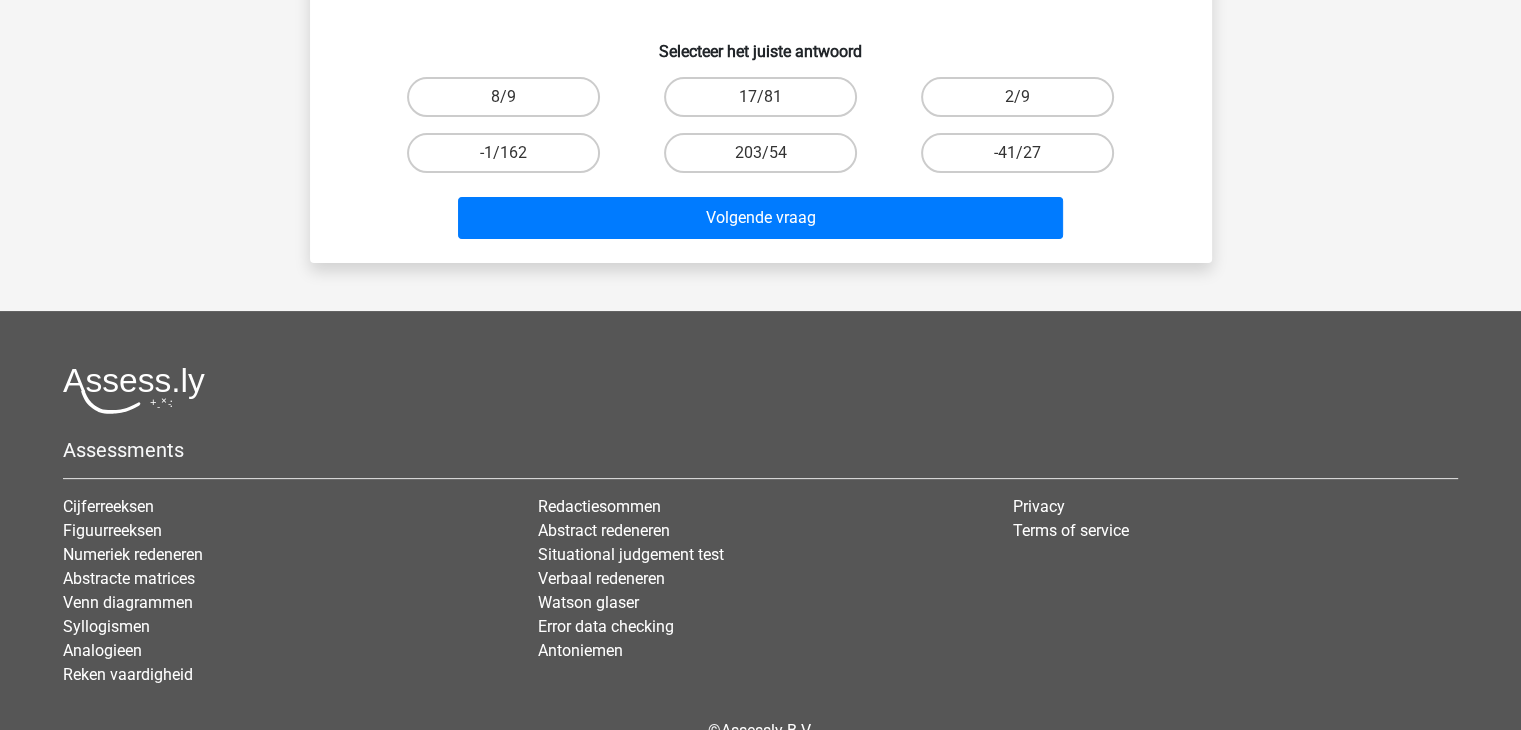 scroll, scrollTop: 92, scrollLeft: 0, axis: vertical 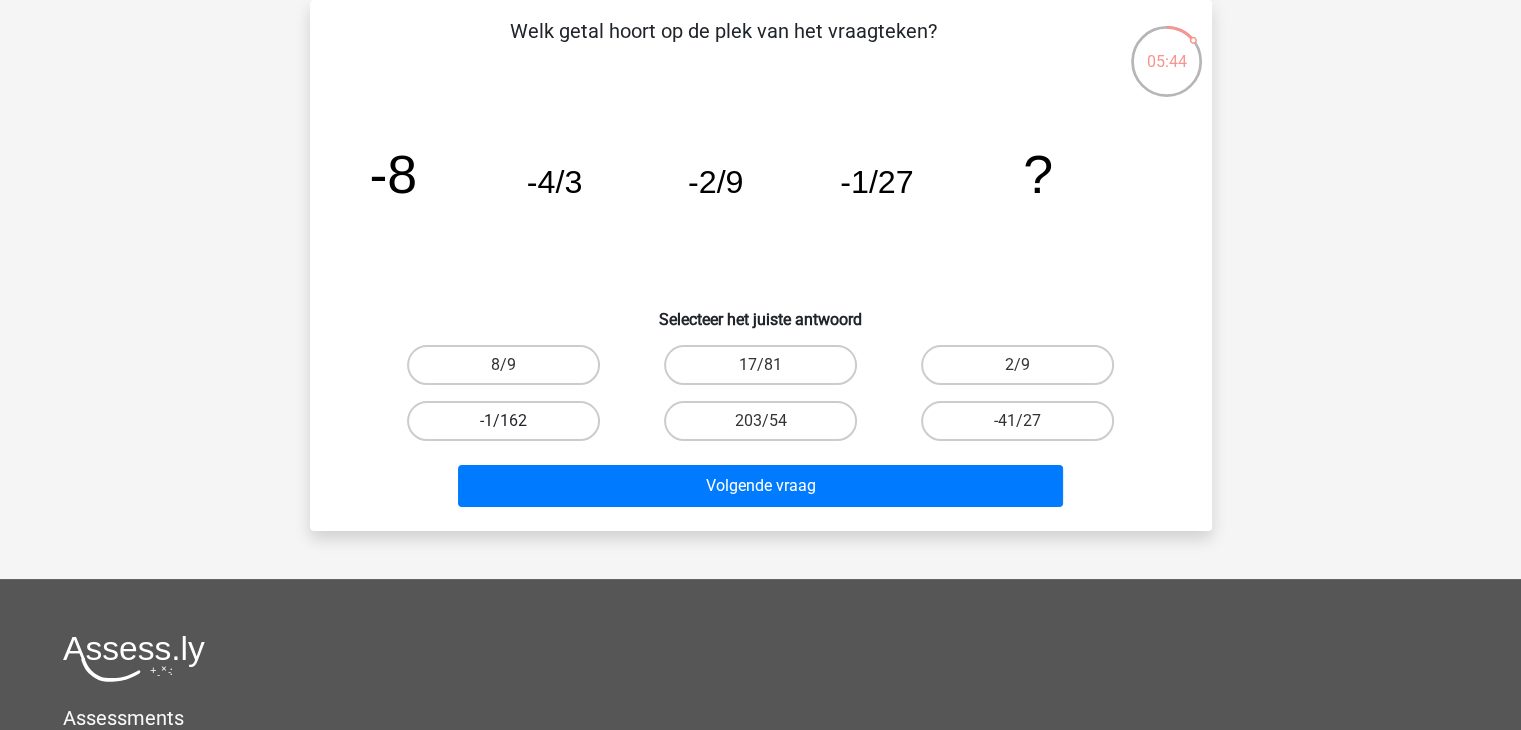 click on "-1/162" at bounding box center (503, 421) 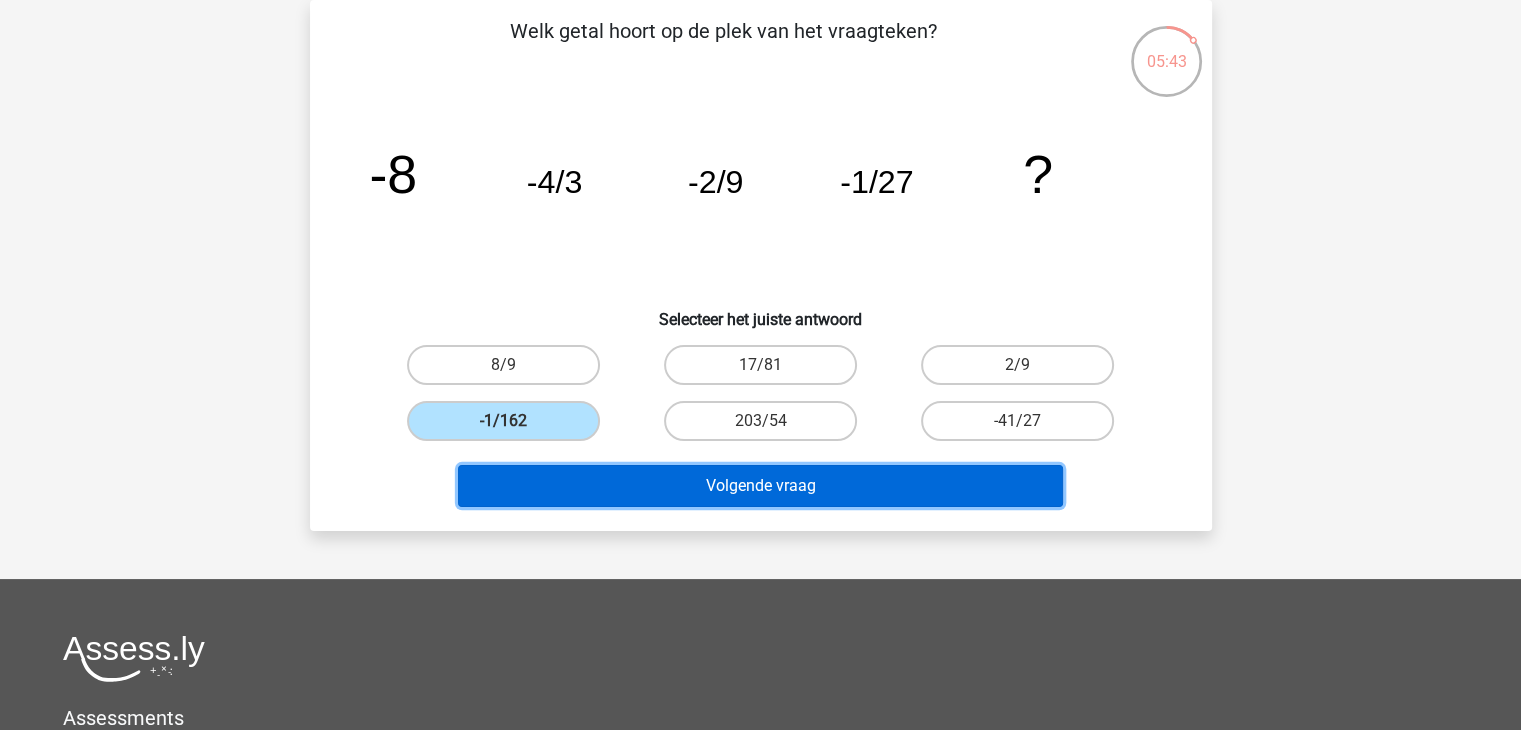 click on "Volgende vraag" at bounding box center (760, 486) 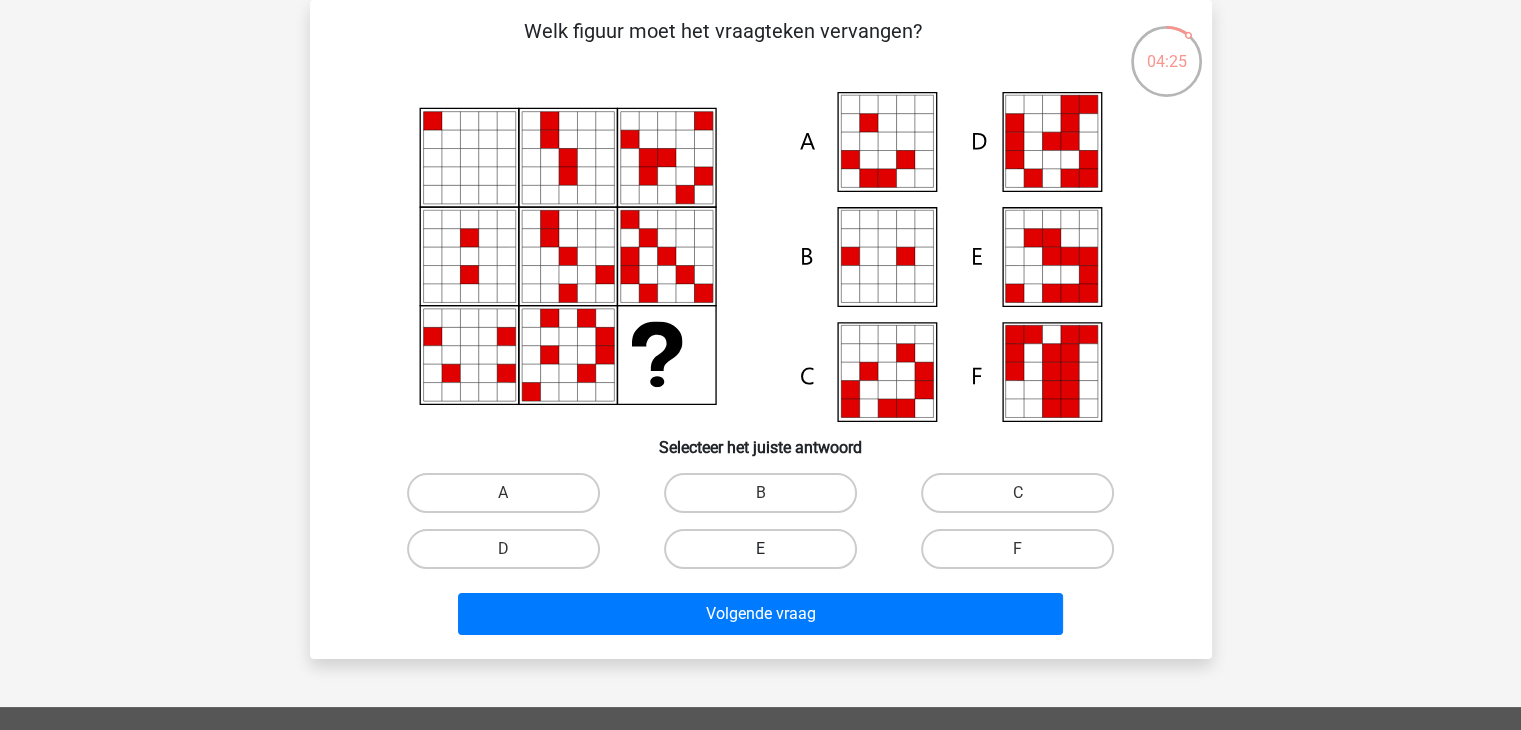 click on "E" at bounding box center [760, 549] 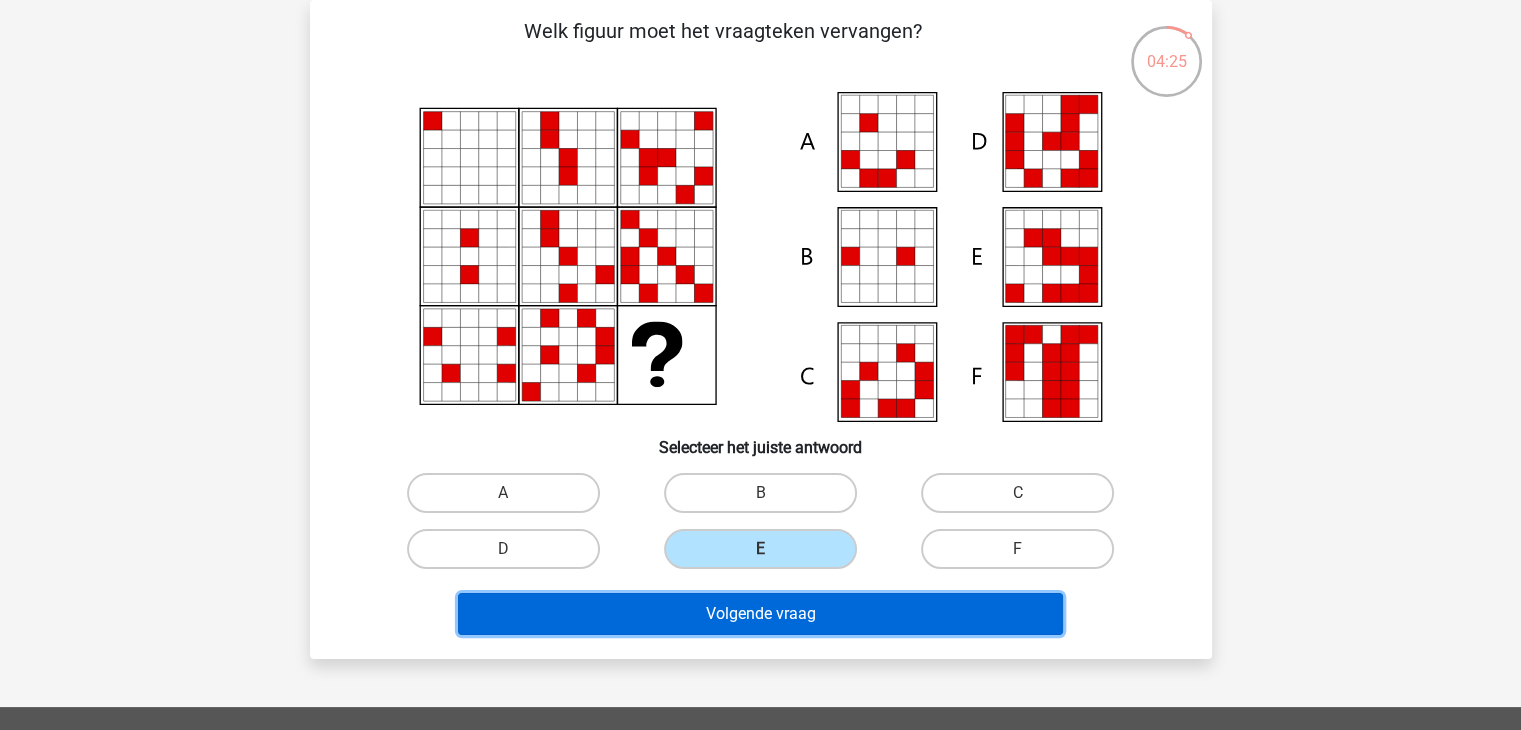 click on "Volgende vraag" at bounding box center (760, 614) 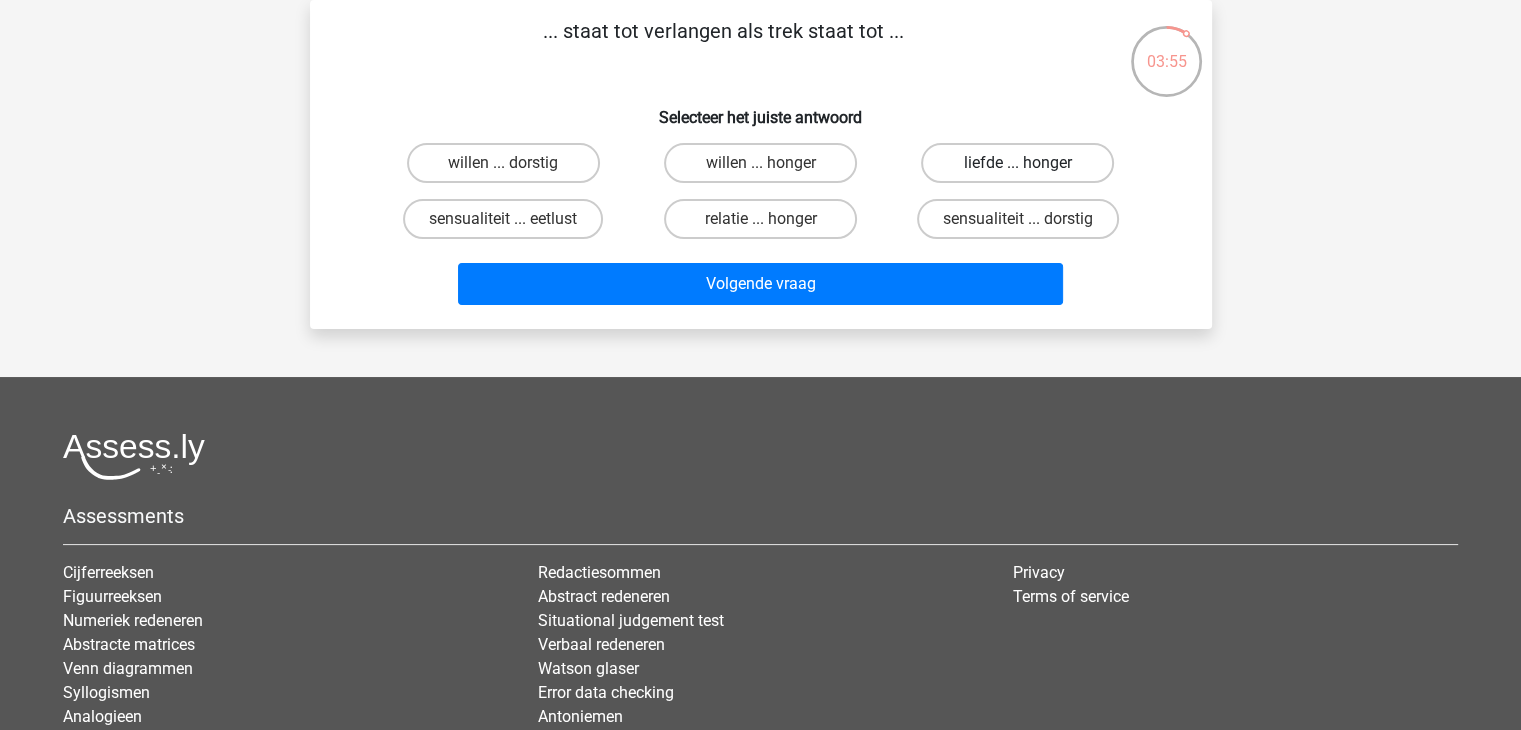 click on "liefde ... honger" at bounding box center (1017, 163) 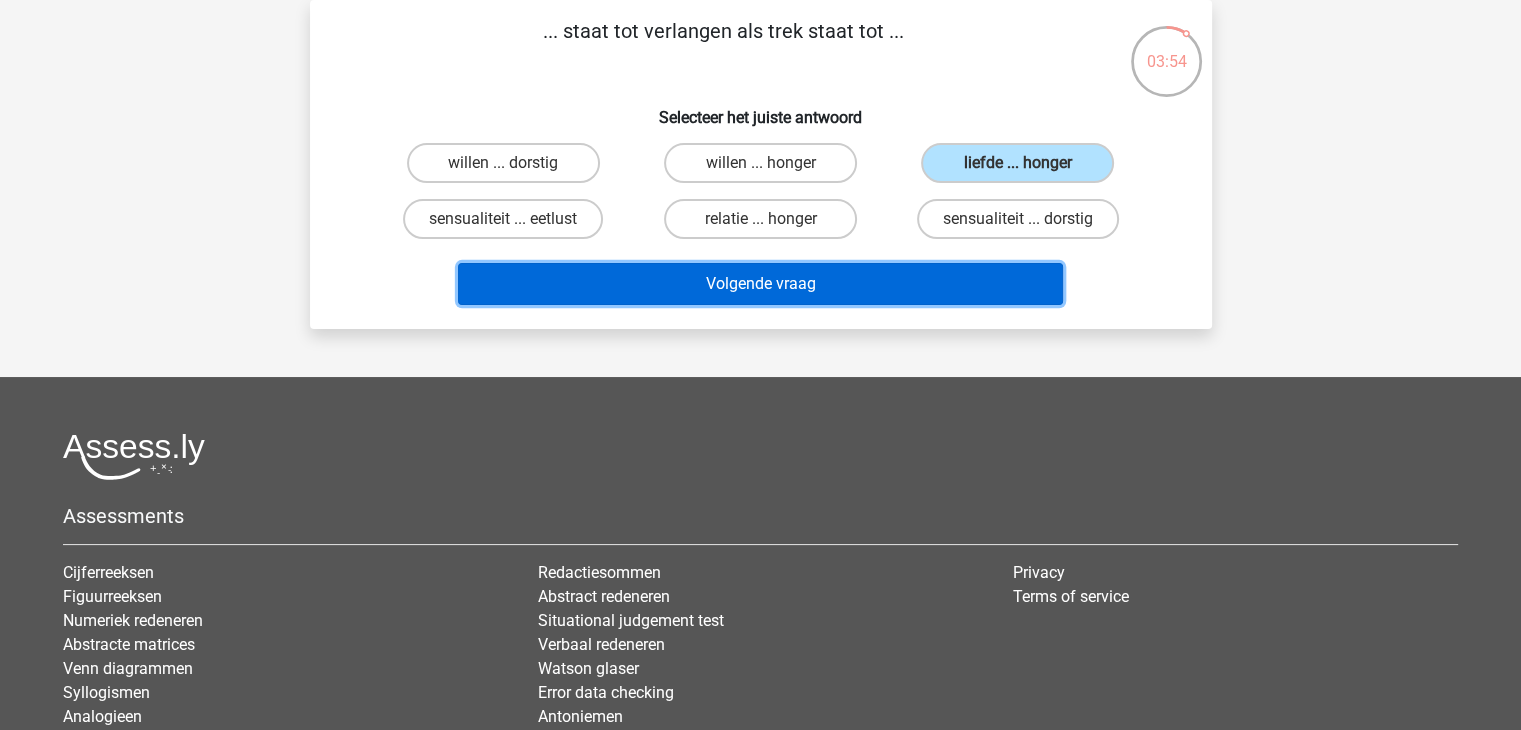 click on "Volgende vraag" at bounding box center (760, 284) 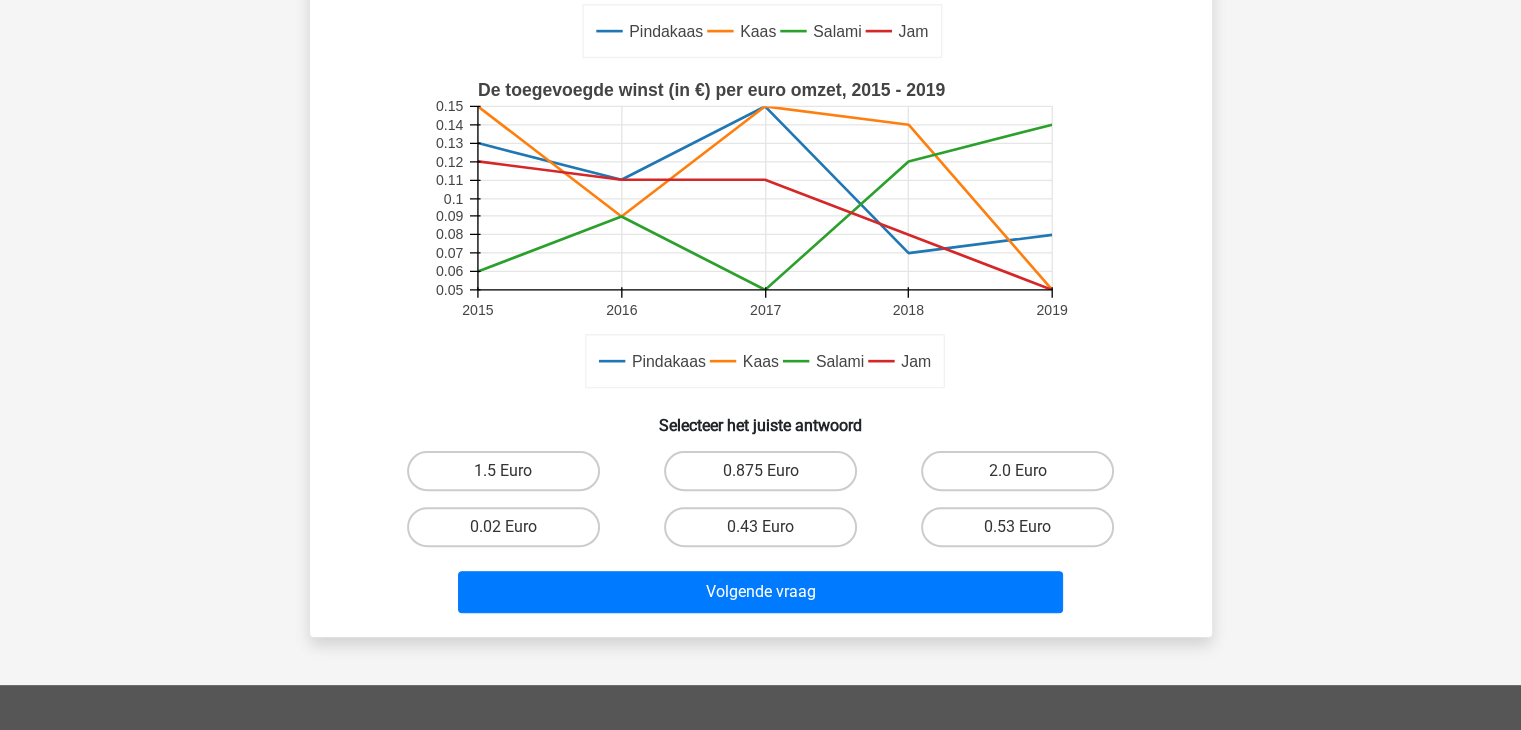 scroll, scrollTop: 492, scrollLeft: 0, axis: vertical 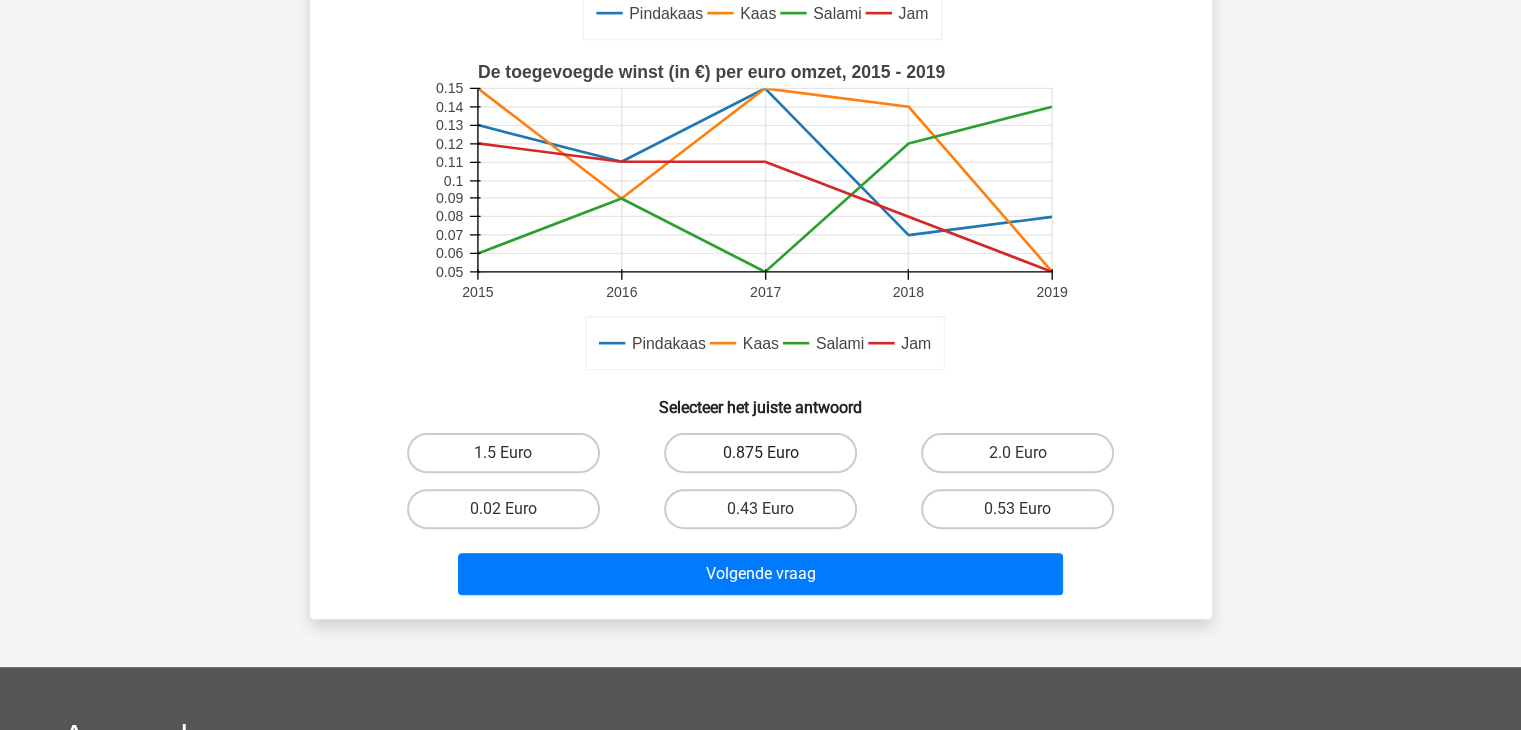 click on "0.875 Euro" at bounding box center (760, 453) 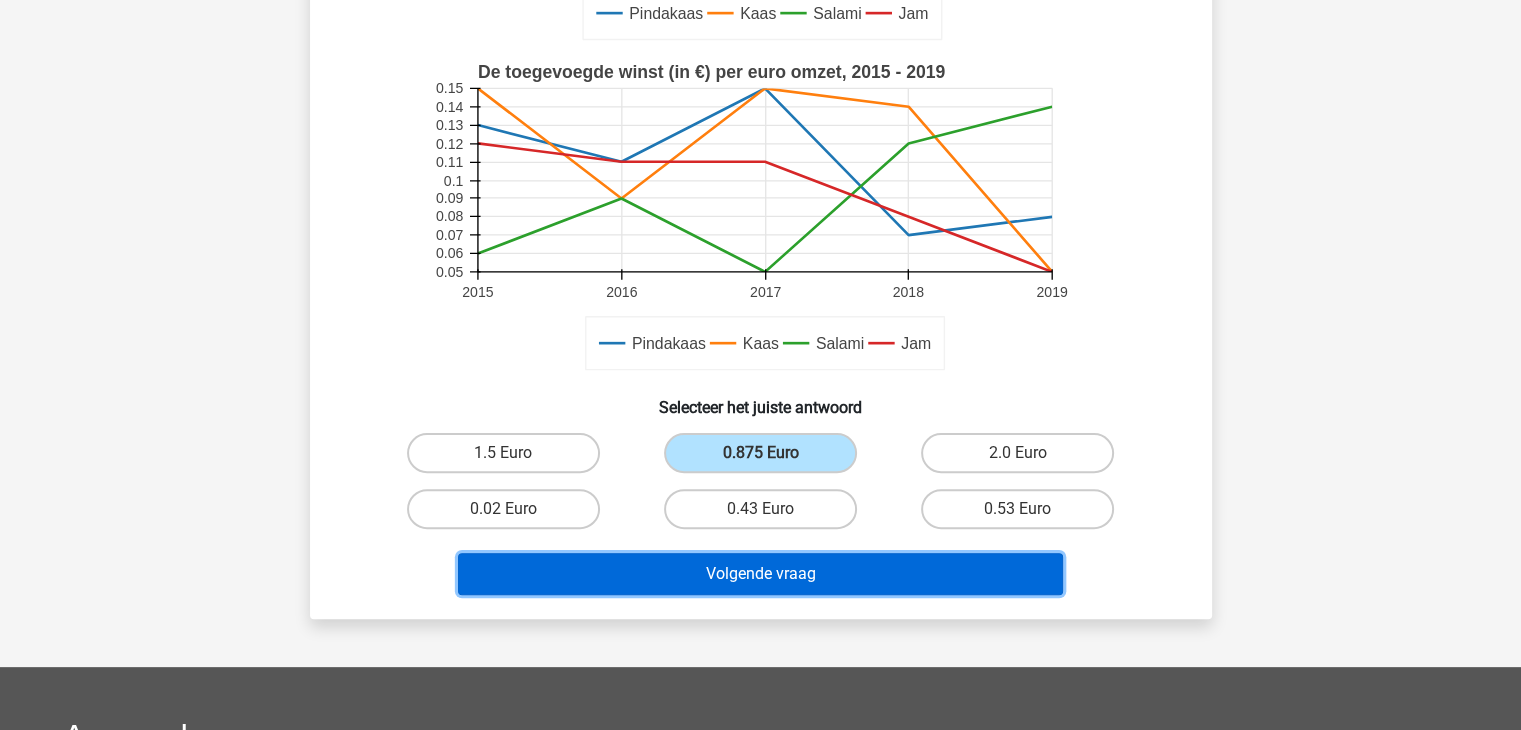 click on "Volgende vraag" at bounding box center [760, 574] 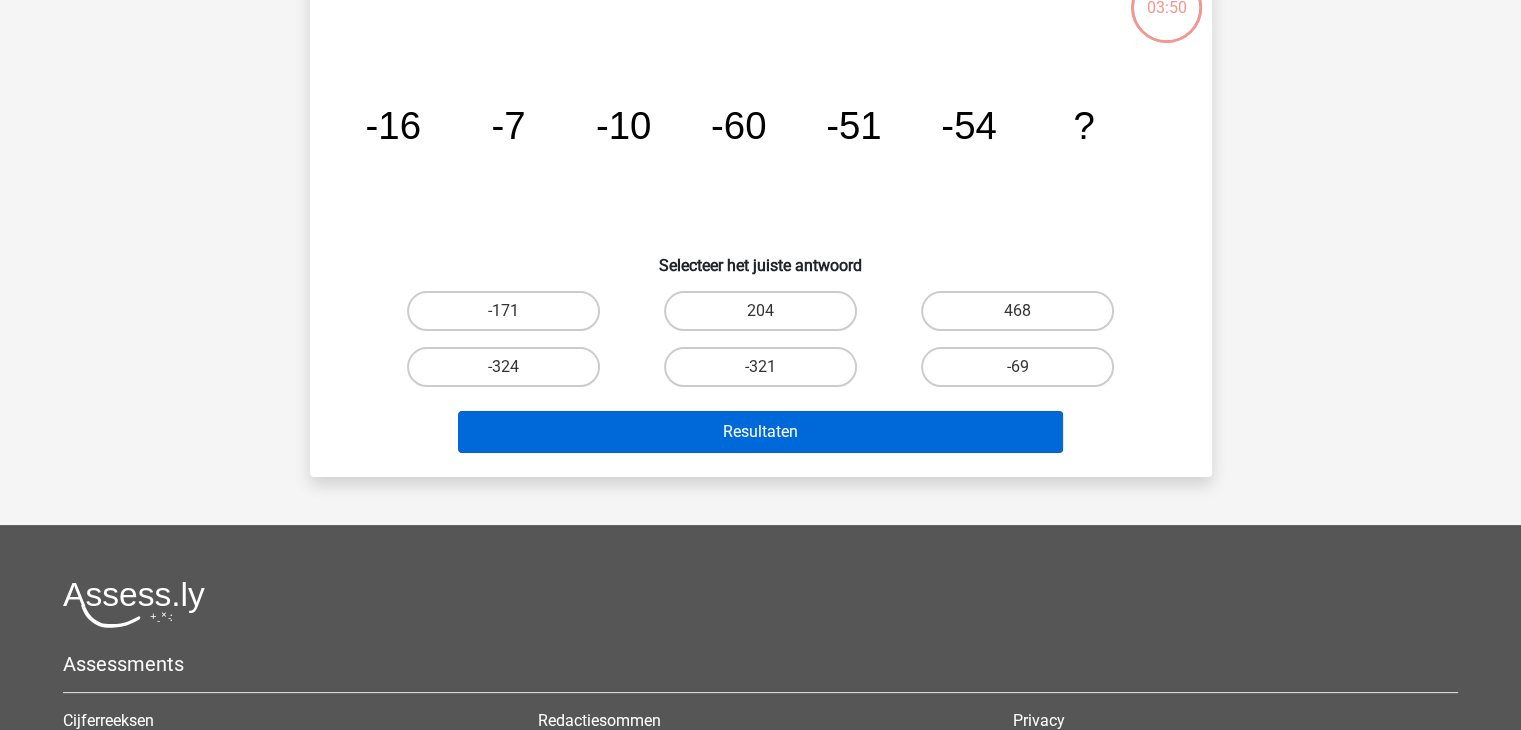 scroll, scrollTop: 92, scrollLeft: 0, axis: vertical 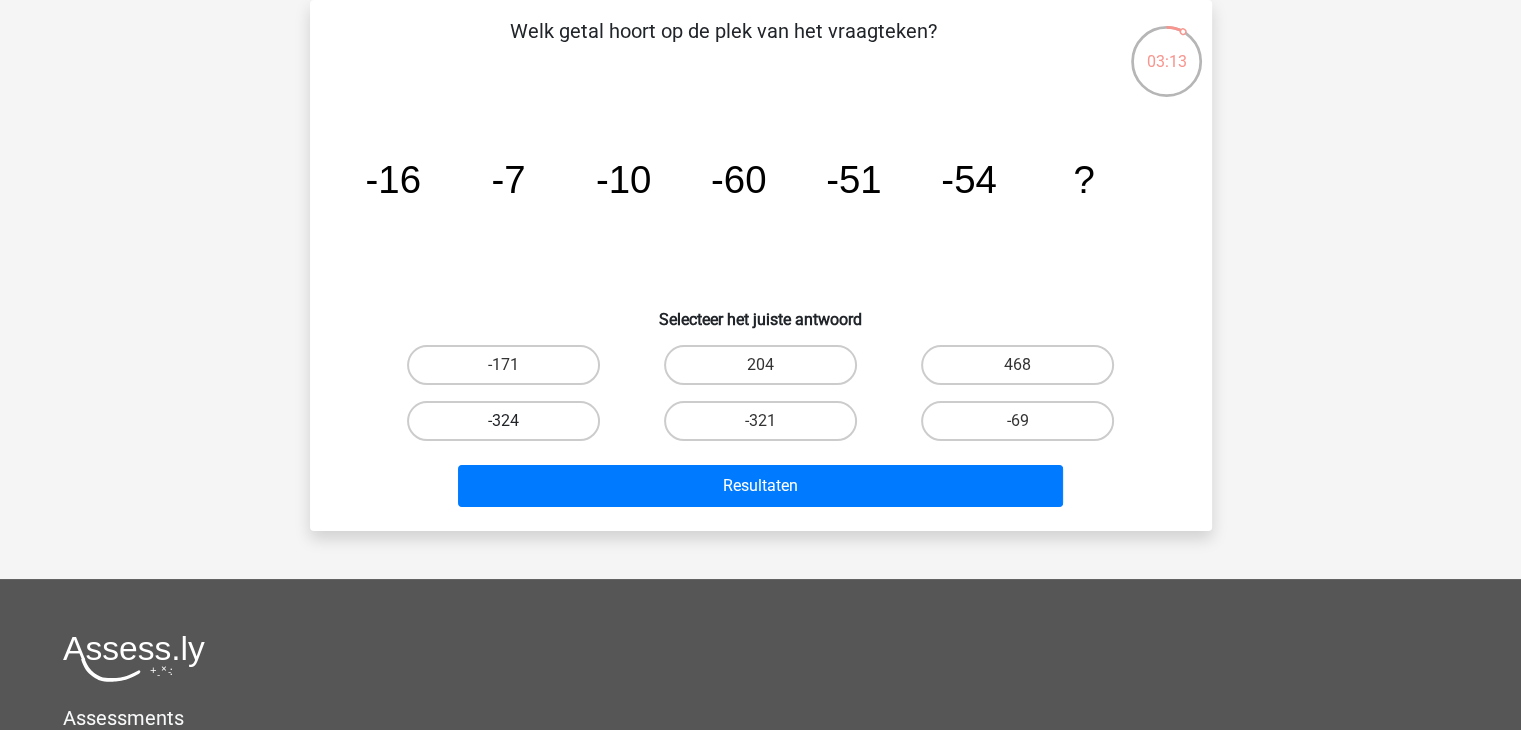 click on "-324" at bounding box center (503, 421) 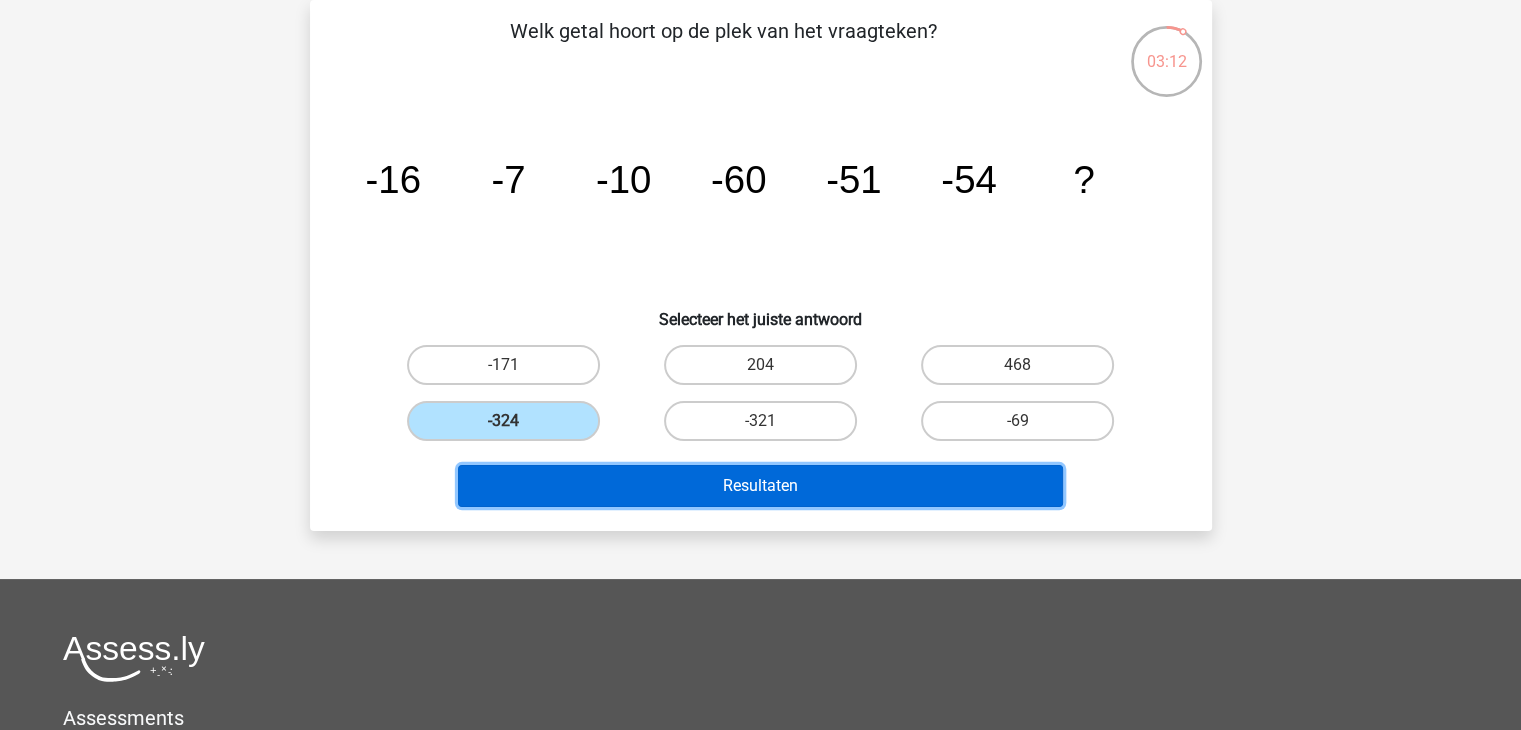 click on "Resultaten" at bounding box center (760, 486) 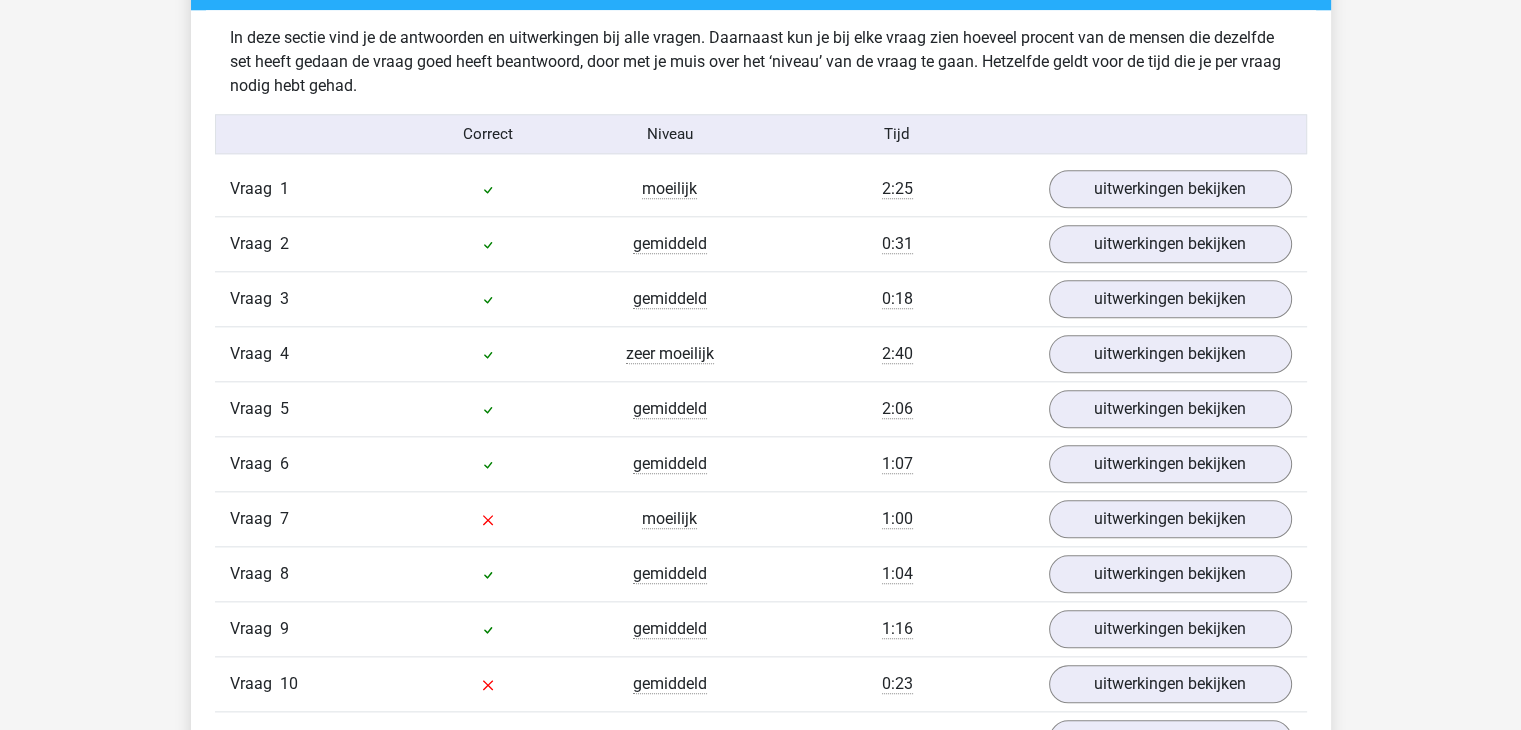 scroll, scrollTop: 2100, scrollLeft: 0, axis: vertical 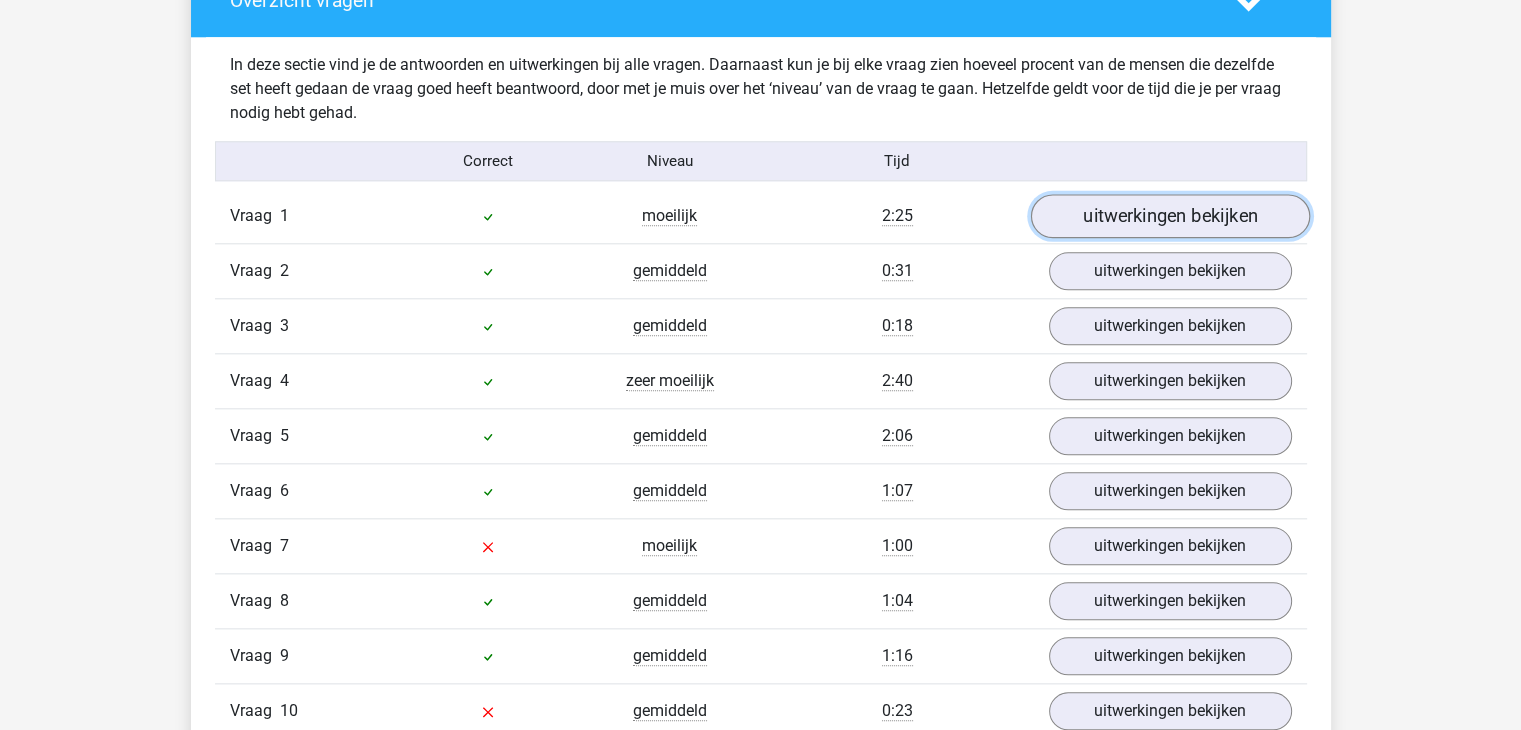click on "uitwerkingen bekijken" at bounding box center (1169, 217) 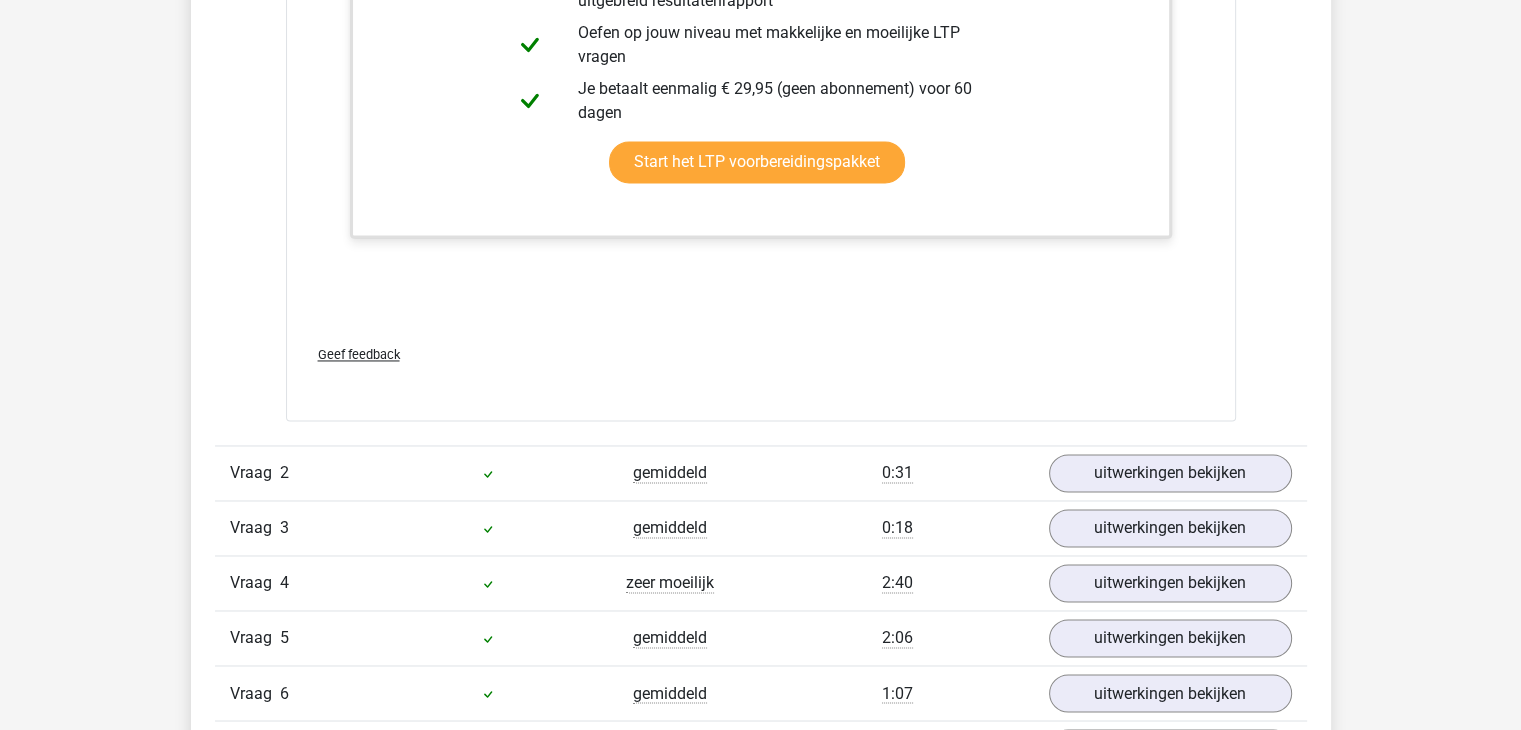 scroll, scrollTop: 3200, scrollLeft: 0, axis: vertical 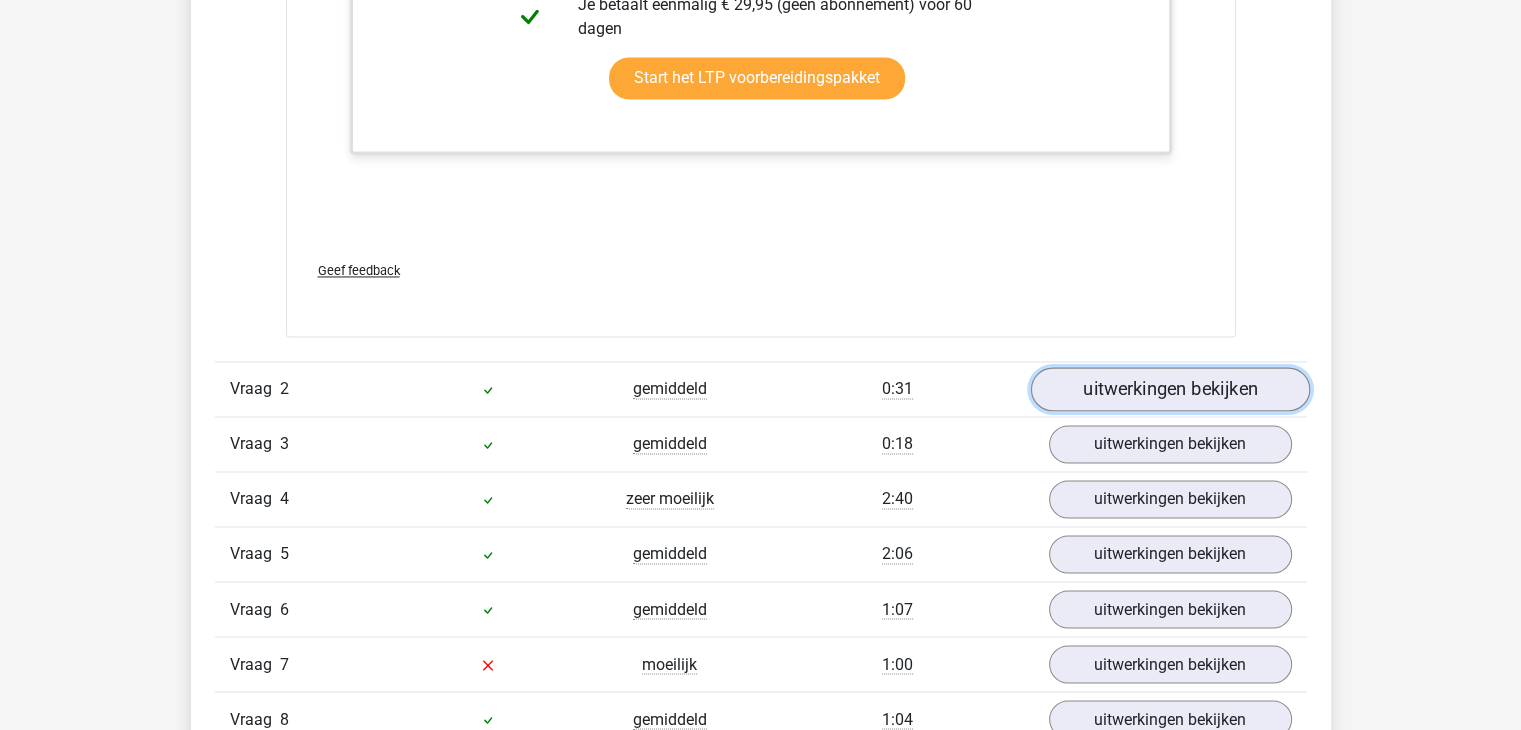 click on "uitwerkingen bekijken" at bounding box center [1169, 389] 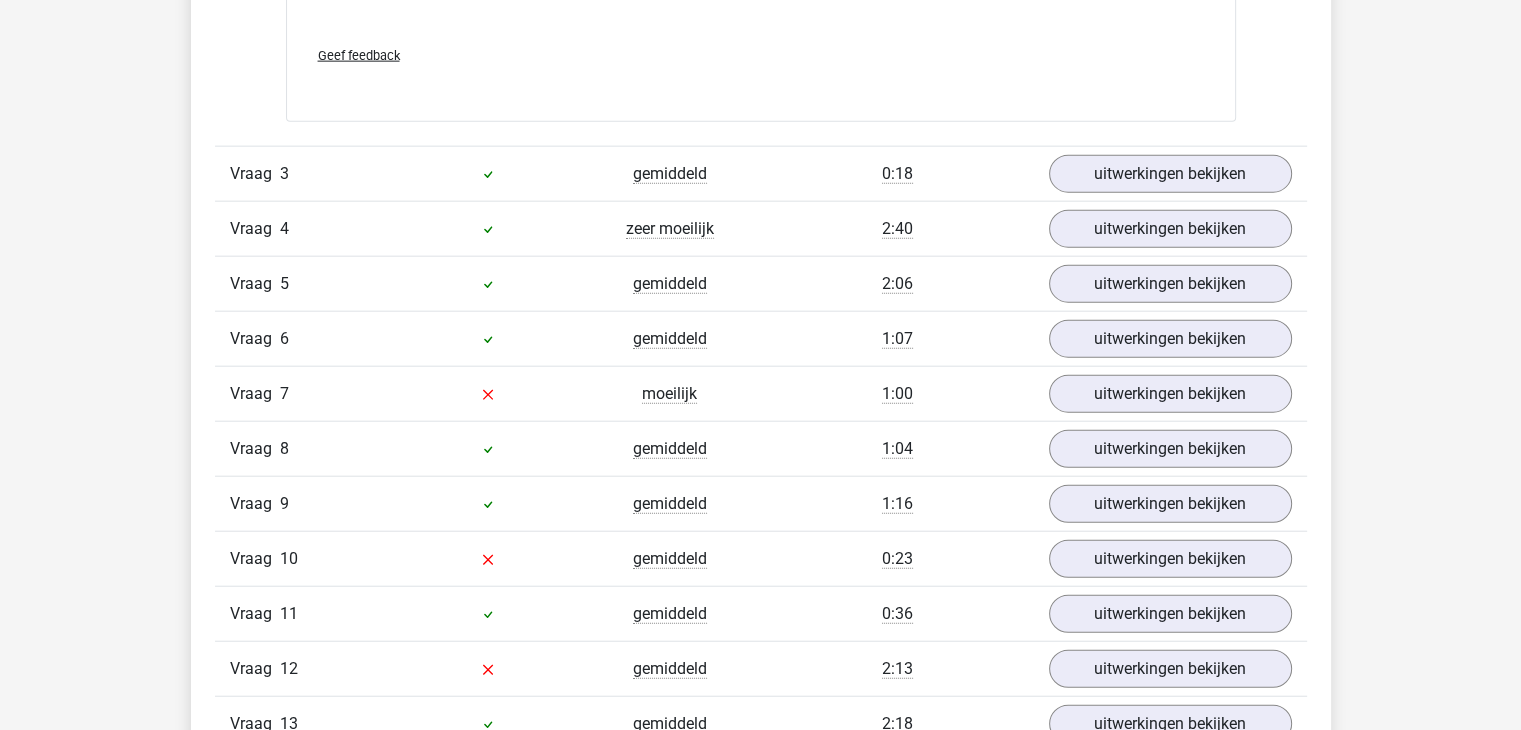 scroll, scrollTop: 4800, scrollLeft: 0, axis: vertical 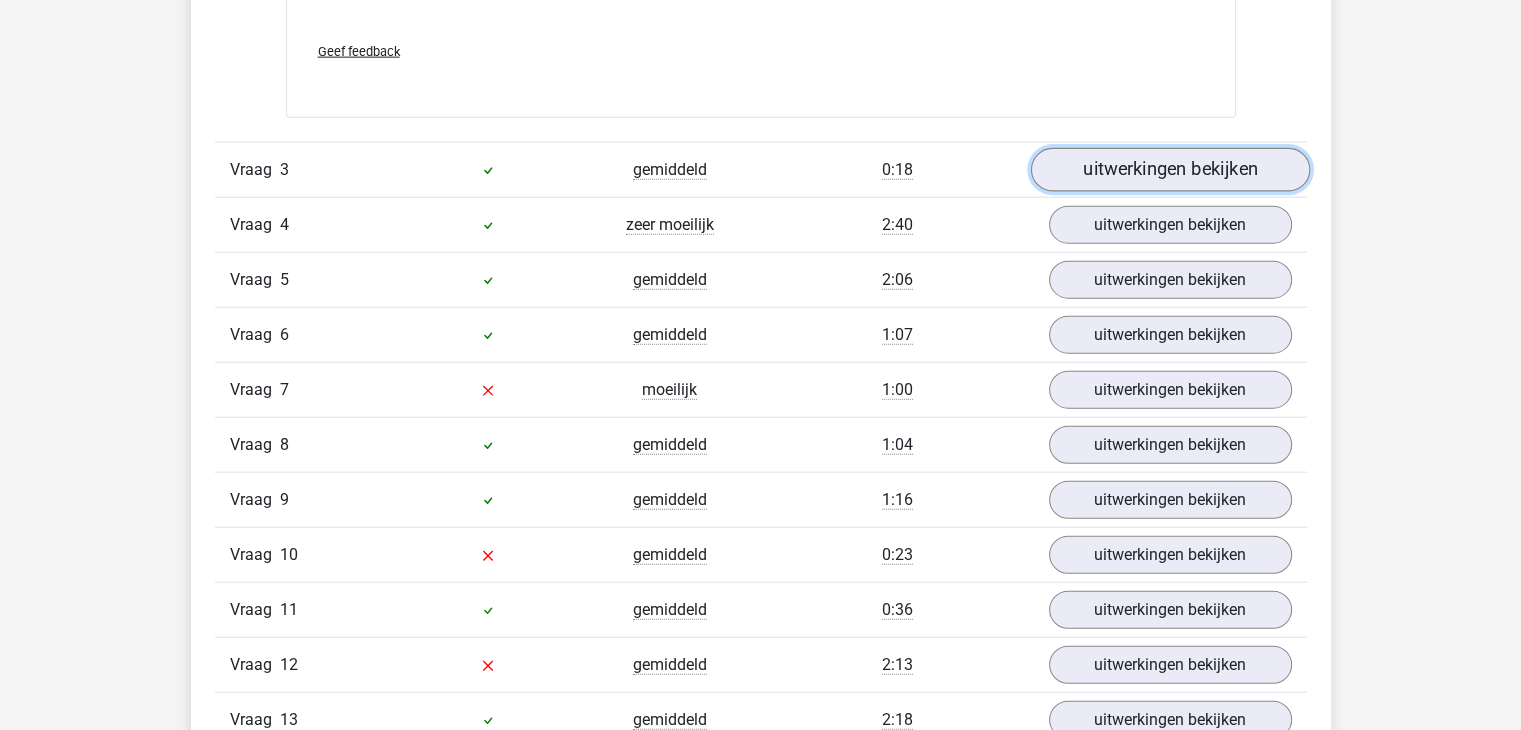click on "uitwerkingen bekijken" at bounding box center (1169, 171) 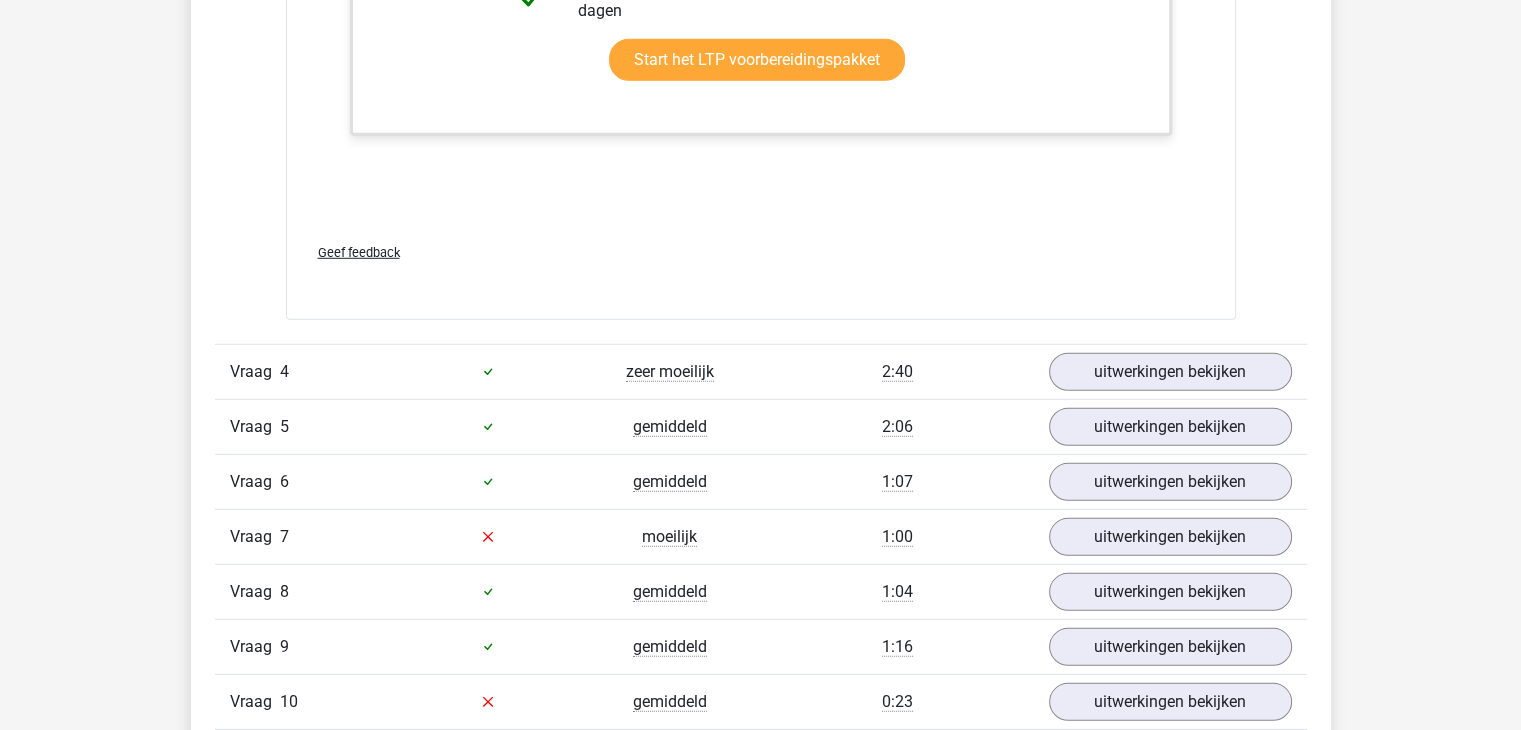 scroll, scrollTop: 5700, scrollLeft: 0, axis: vertical 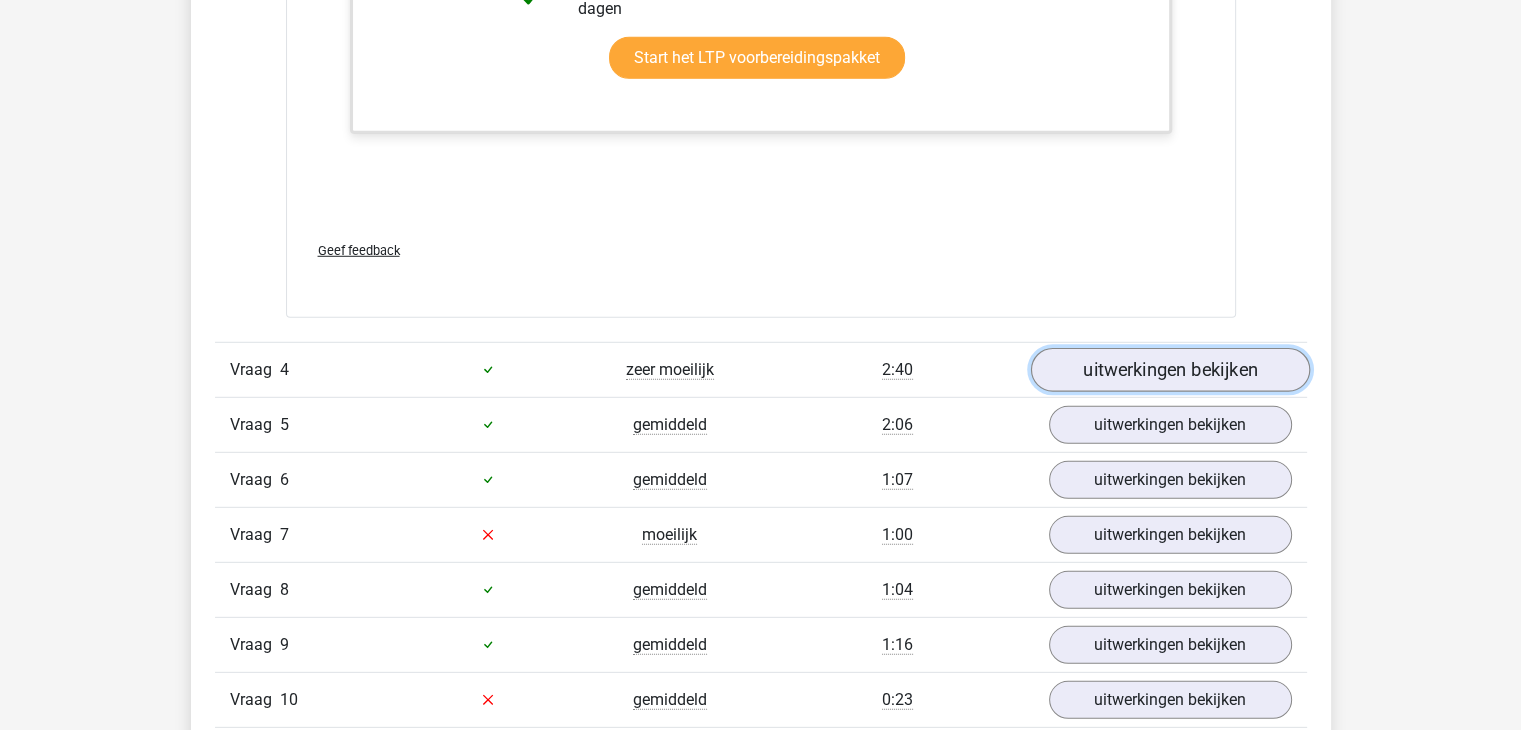 click on "uitwerkingen bekijken" at bounding box center (1169, 370) 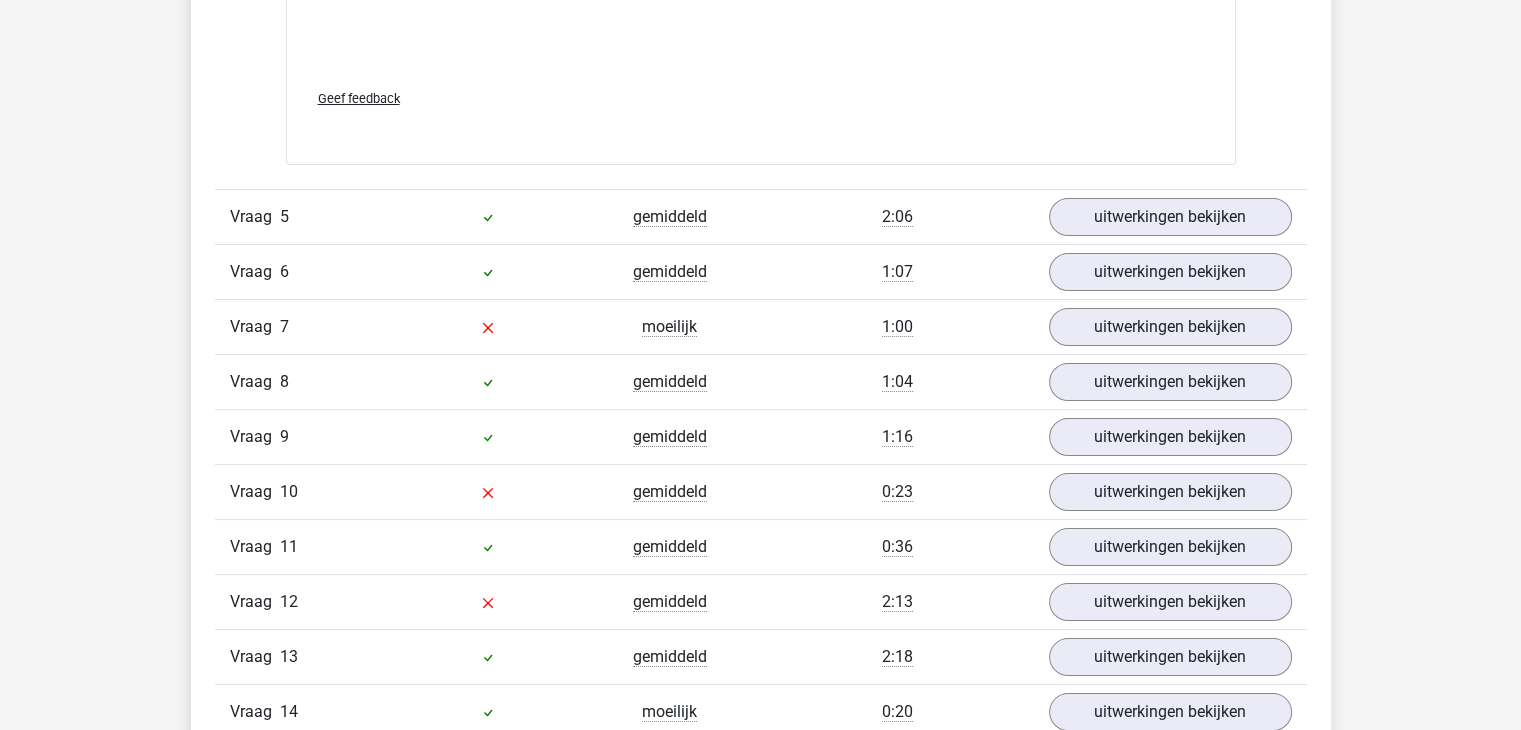 scroll, scrollTop: 7600, scrollLeft: 0, axis: vertical 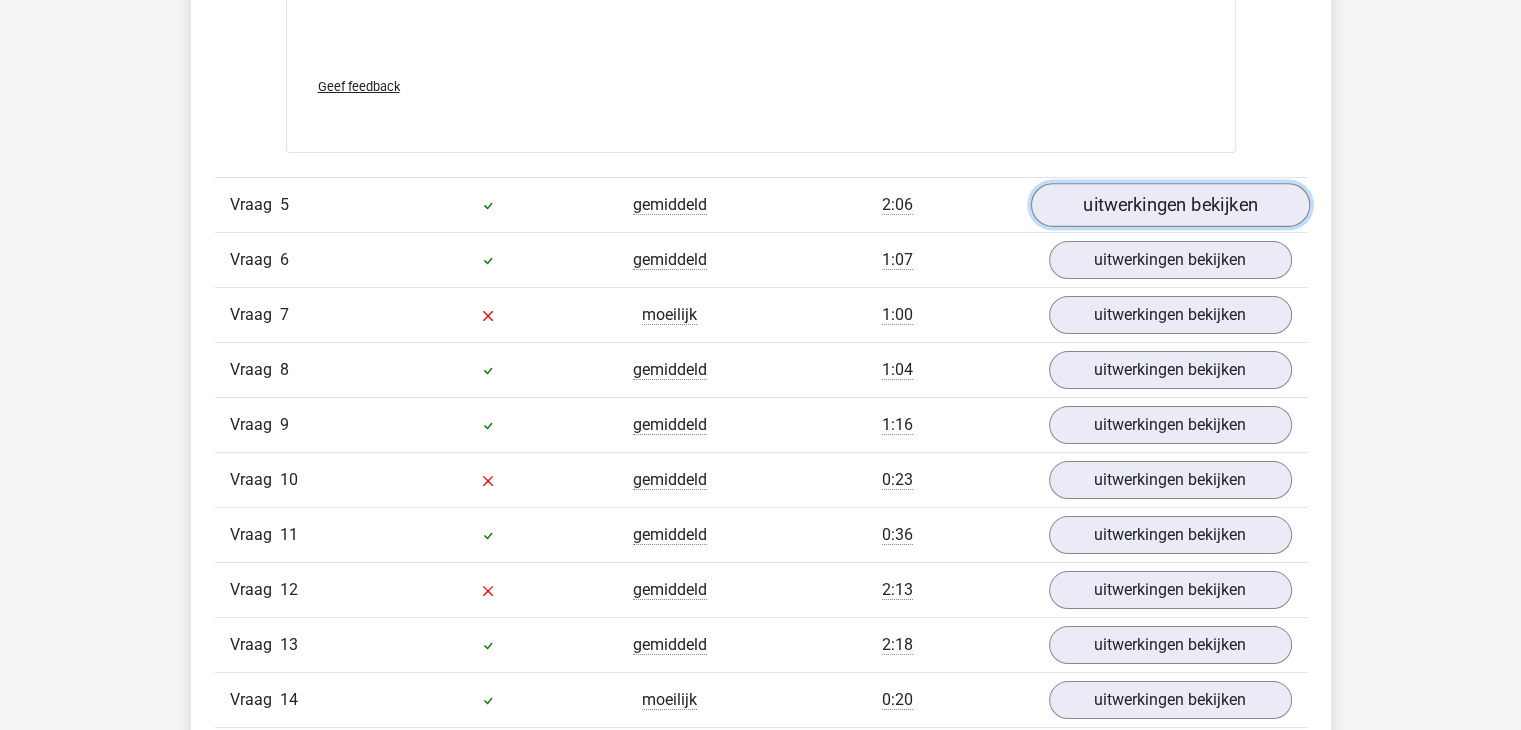 click on "uitwerkingen bekijken" at bounding box center [1169, 205] 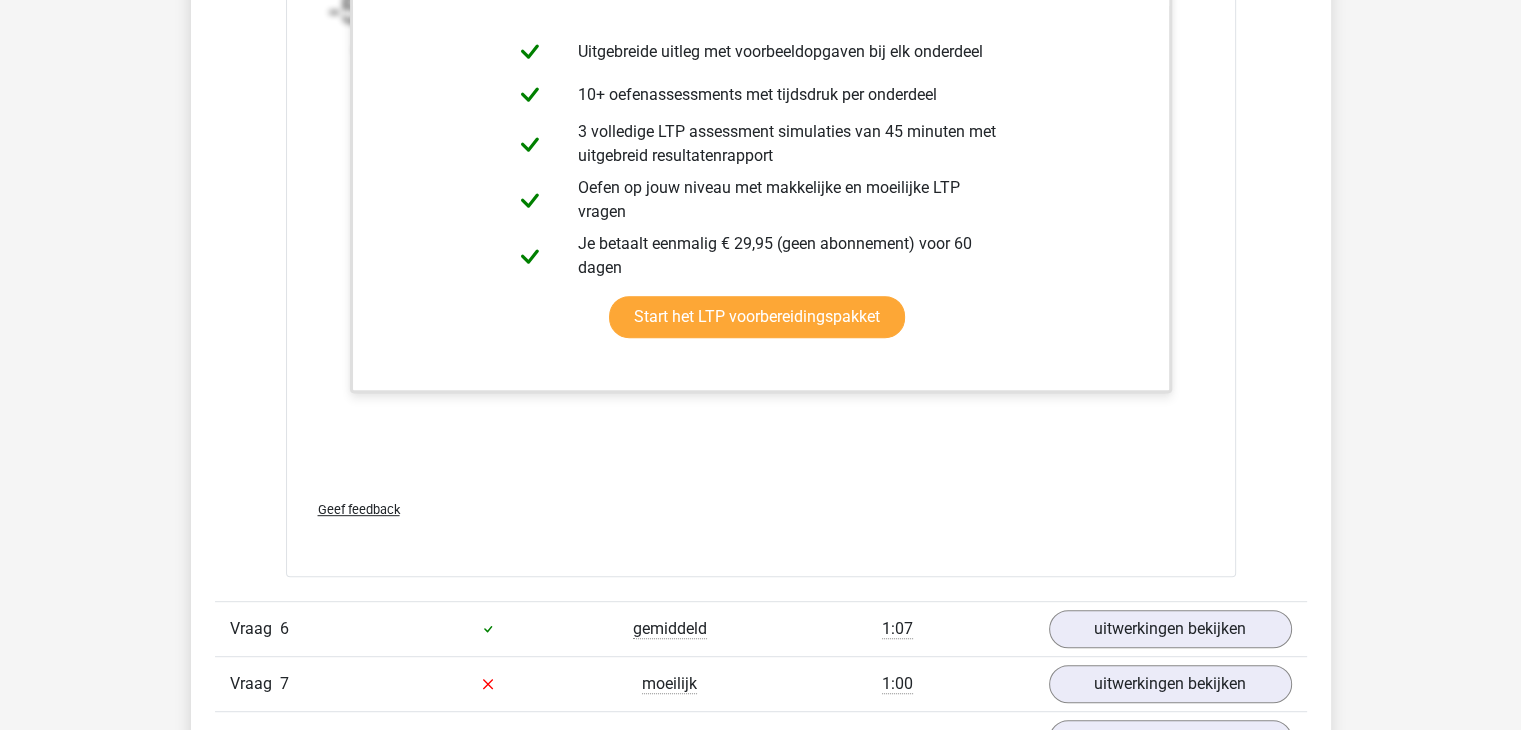 scroll, scrollTop: 8700, scrollLeft: 0, axis: vertical 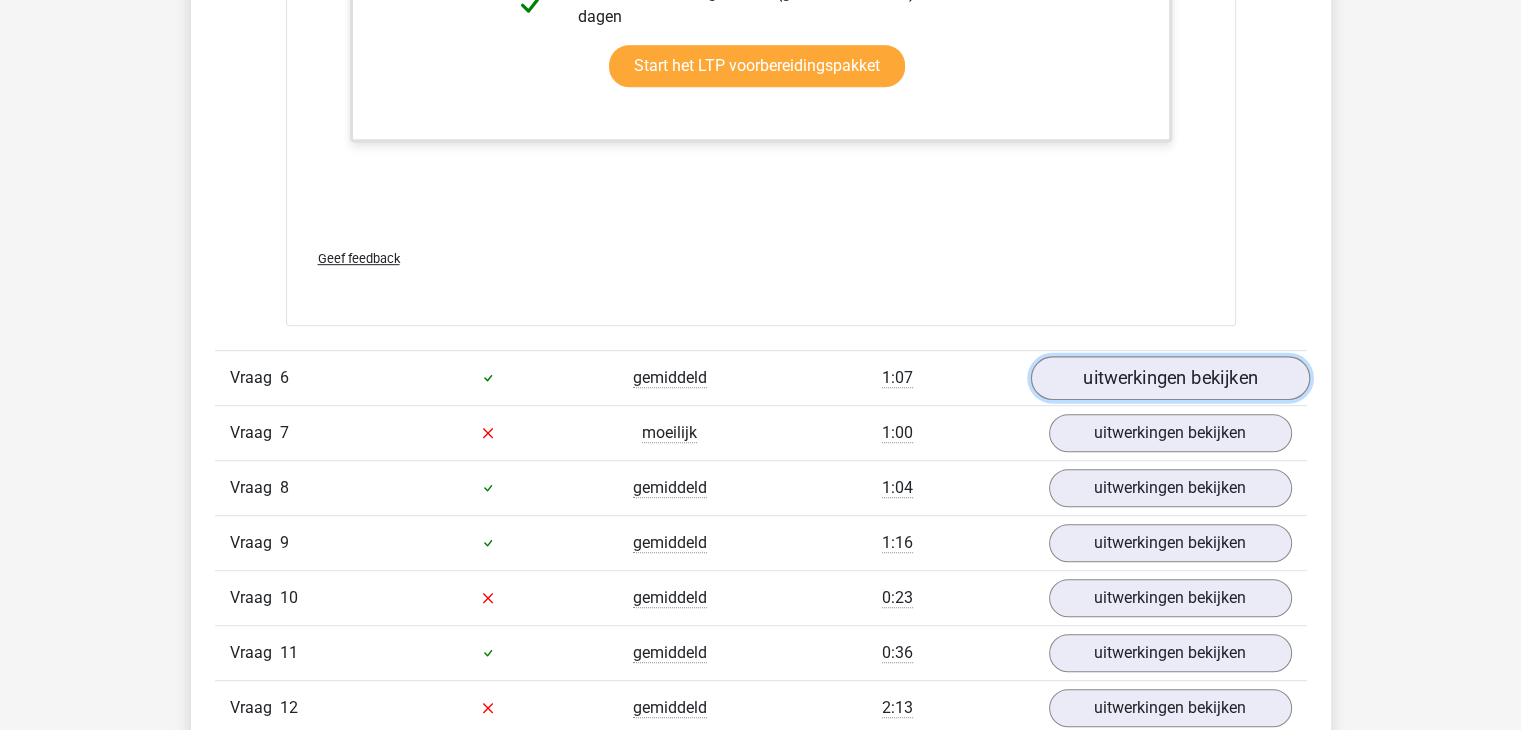 click on "uitwerkingen bekijken" at bounding box center (1169, 378) 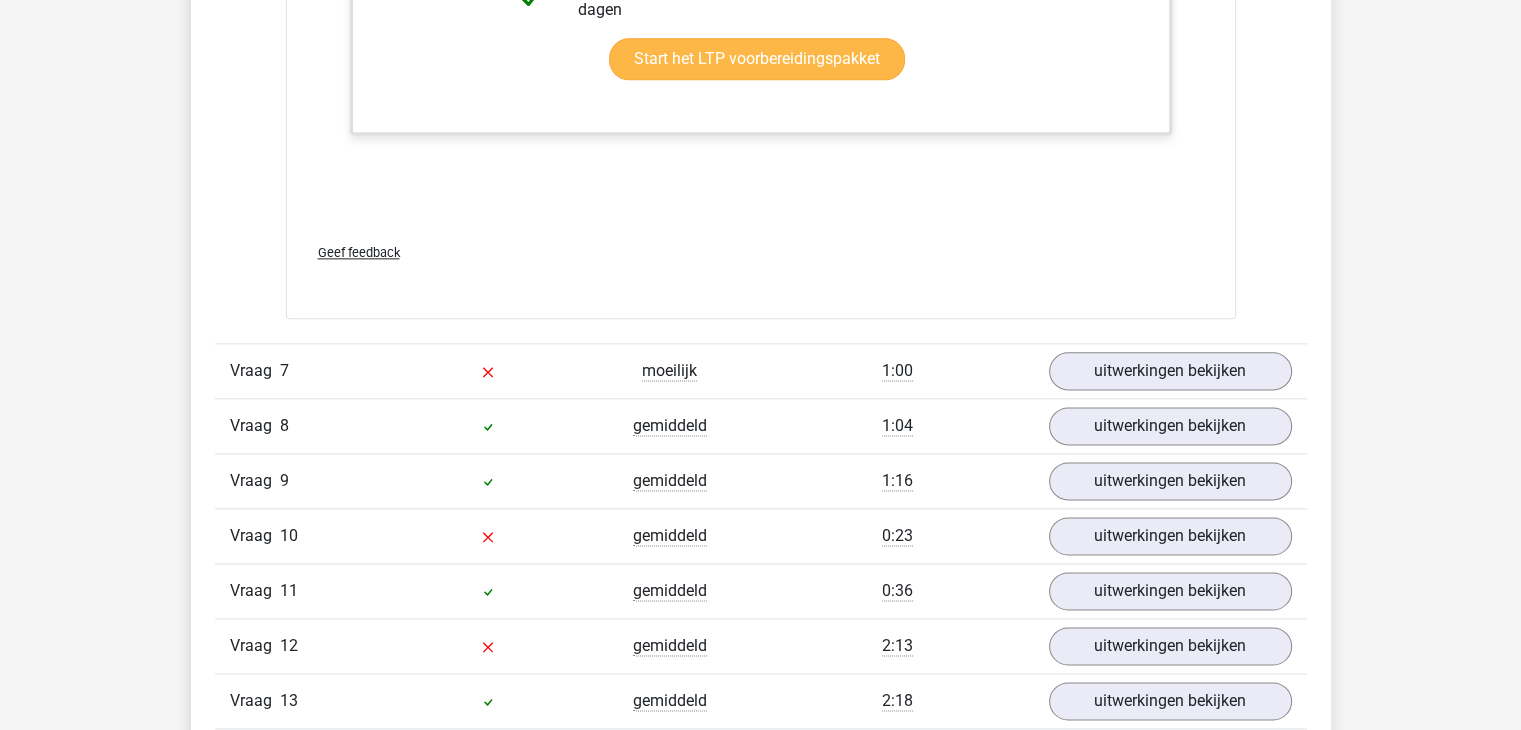 scroll, scrollTop: 10100, scrollLeft: 0, axis: vertical 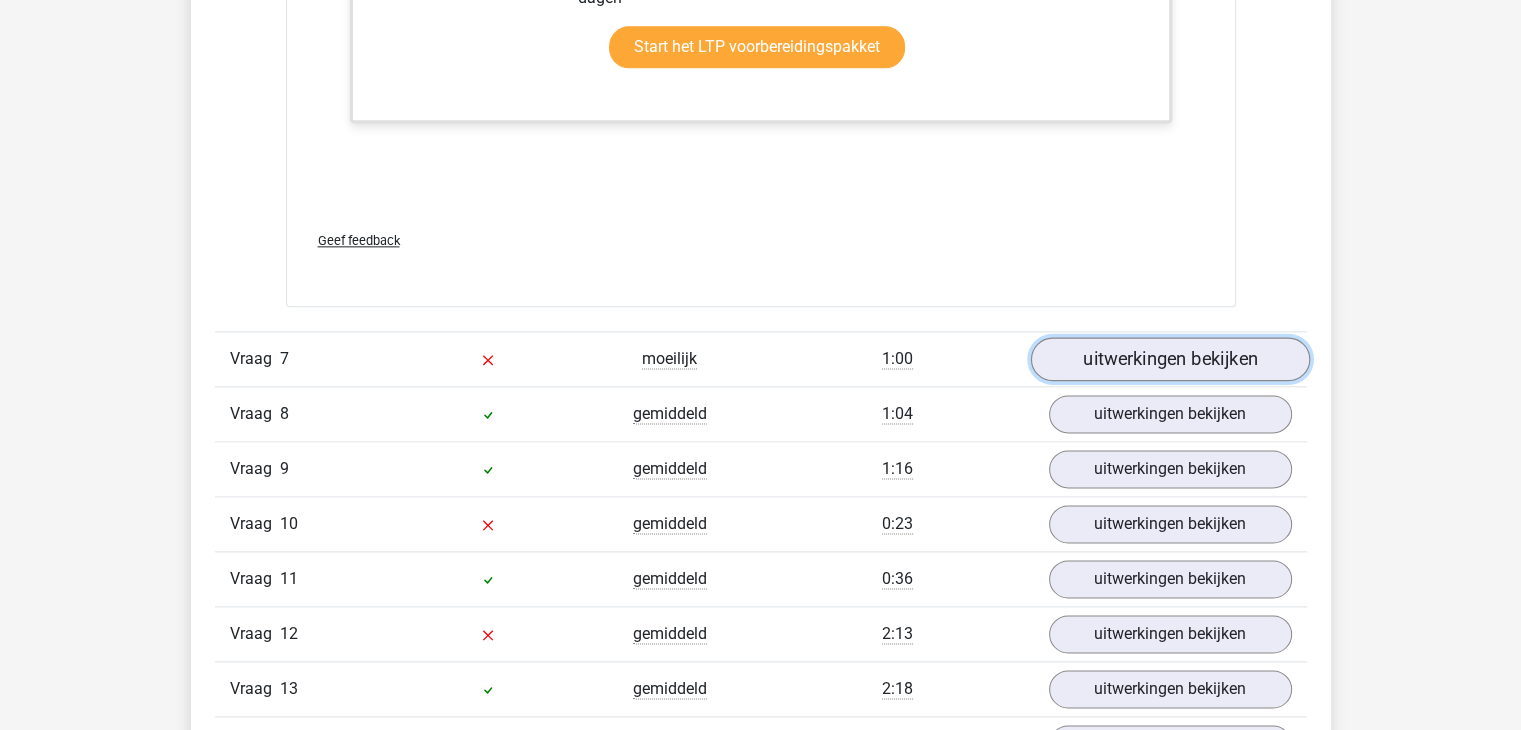click on "uitwerkingen bekijken" at bounding box center (1169, 359) 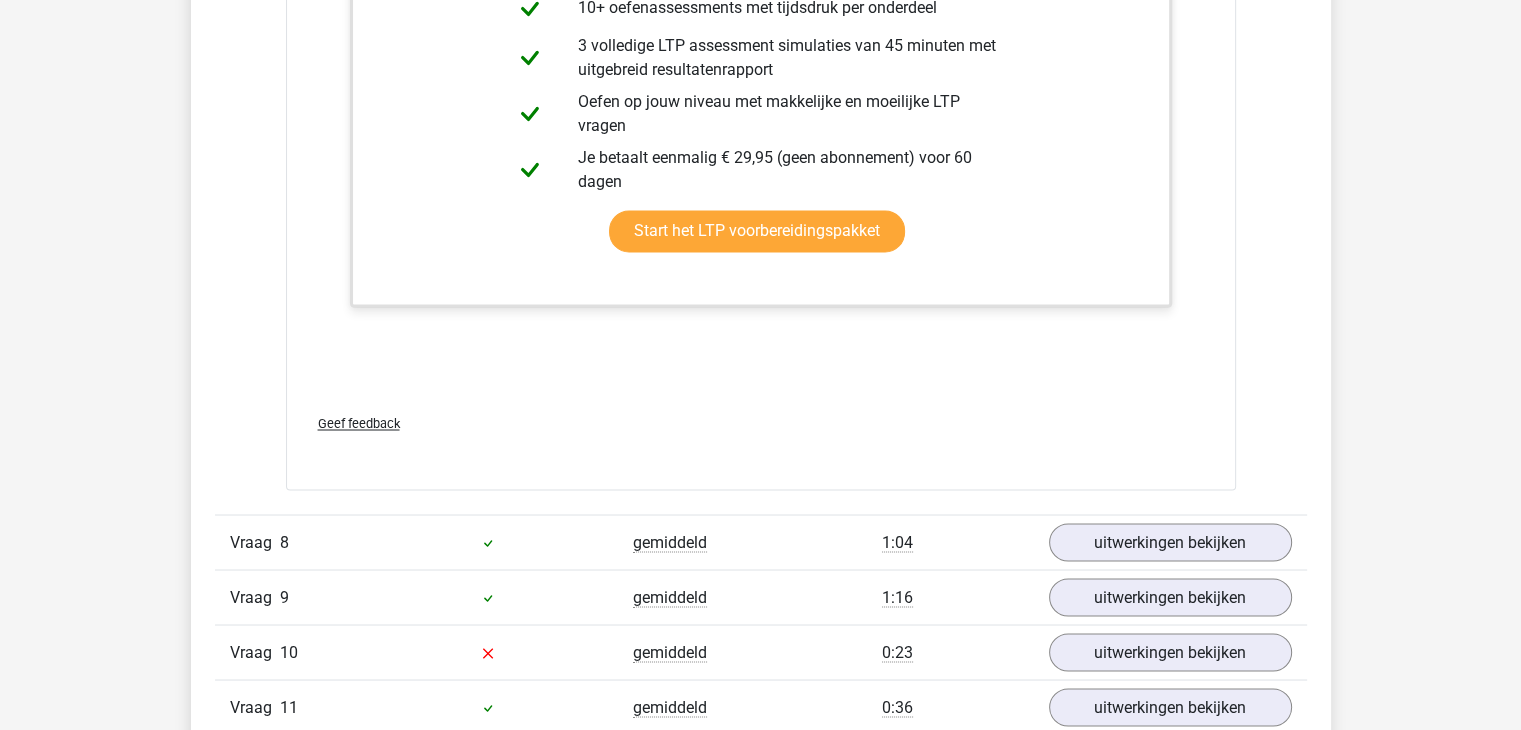 scroll, scrollTop: 11100, scrollLeft: 0, axis: vertical 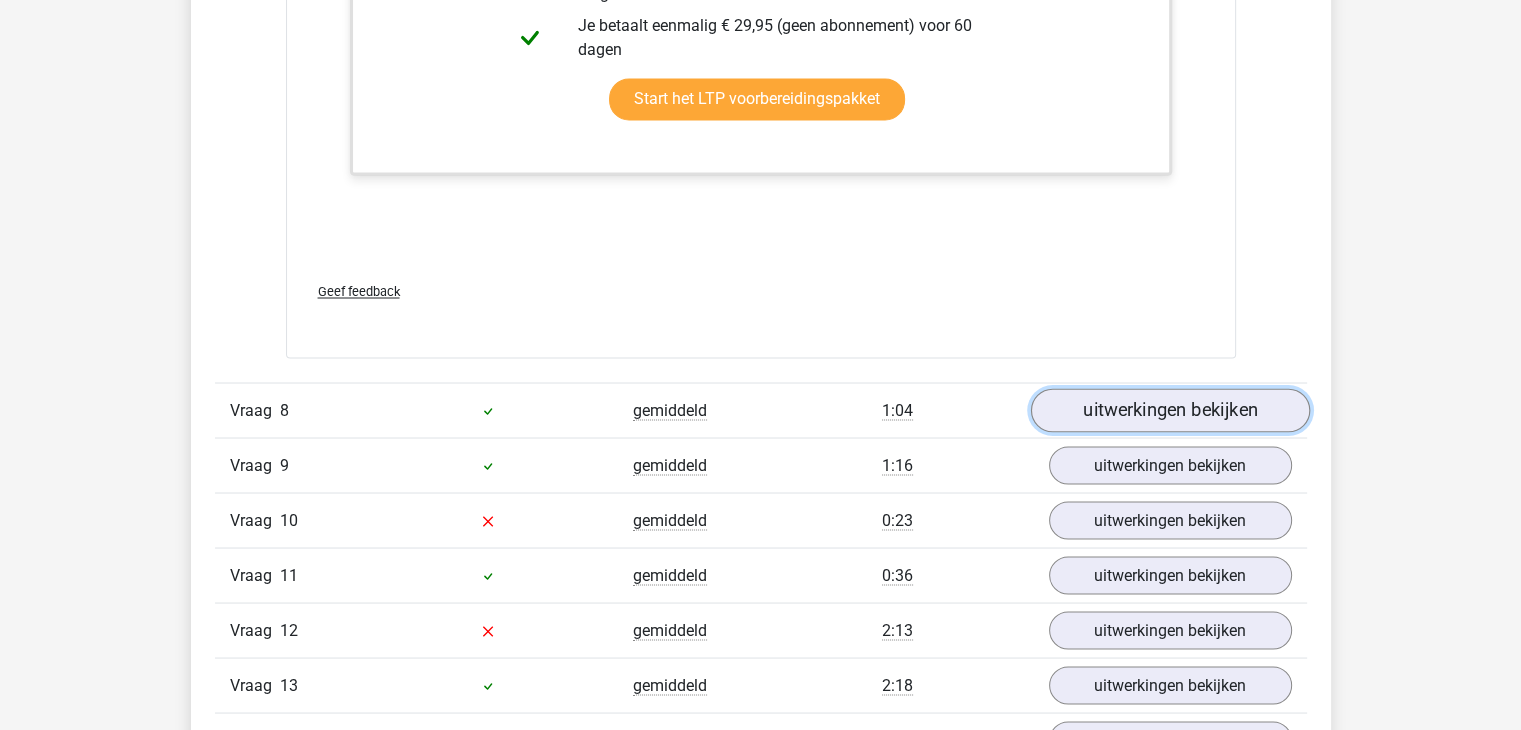 click on "uitwerkingen bekijken" at bounding box center [1169, 410] 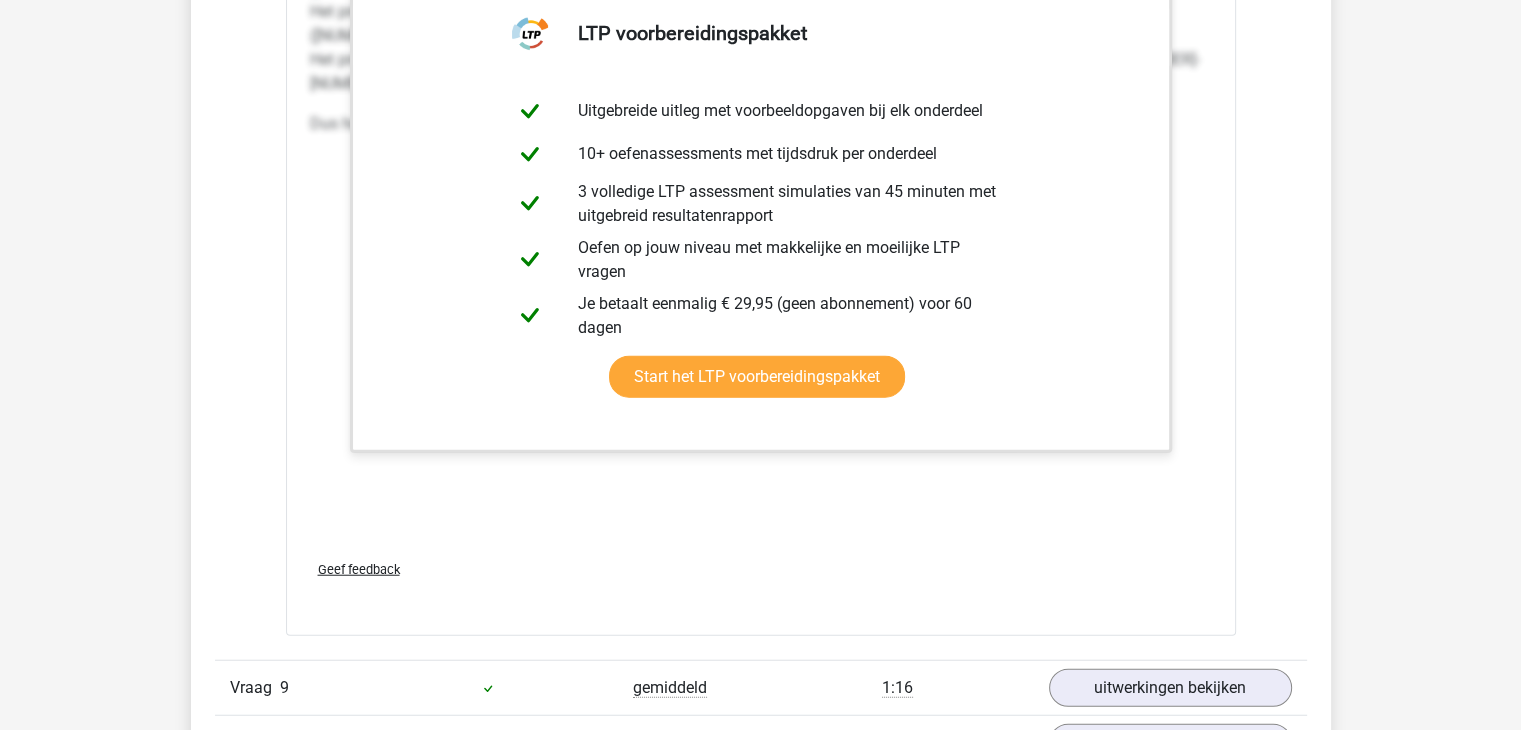 scroll, scrollTop: 12700, scrollLeft: 0, axis: vertical 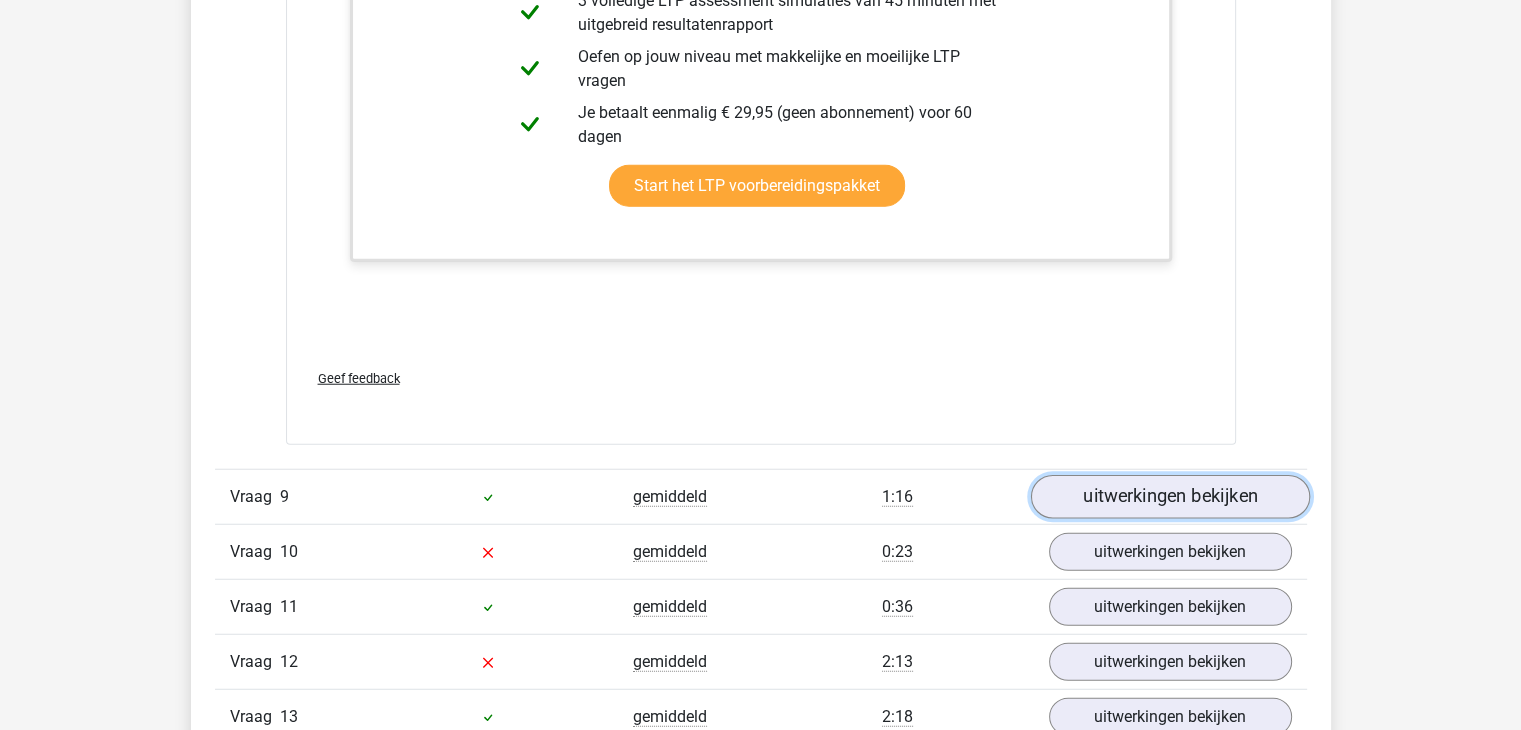 click on "uitwerkingen bekijken" at bounding box center [1169, 497] 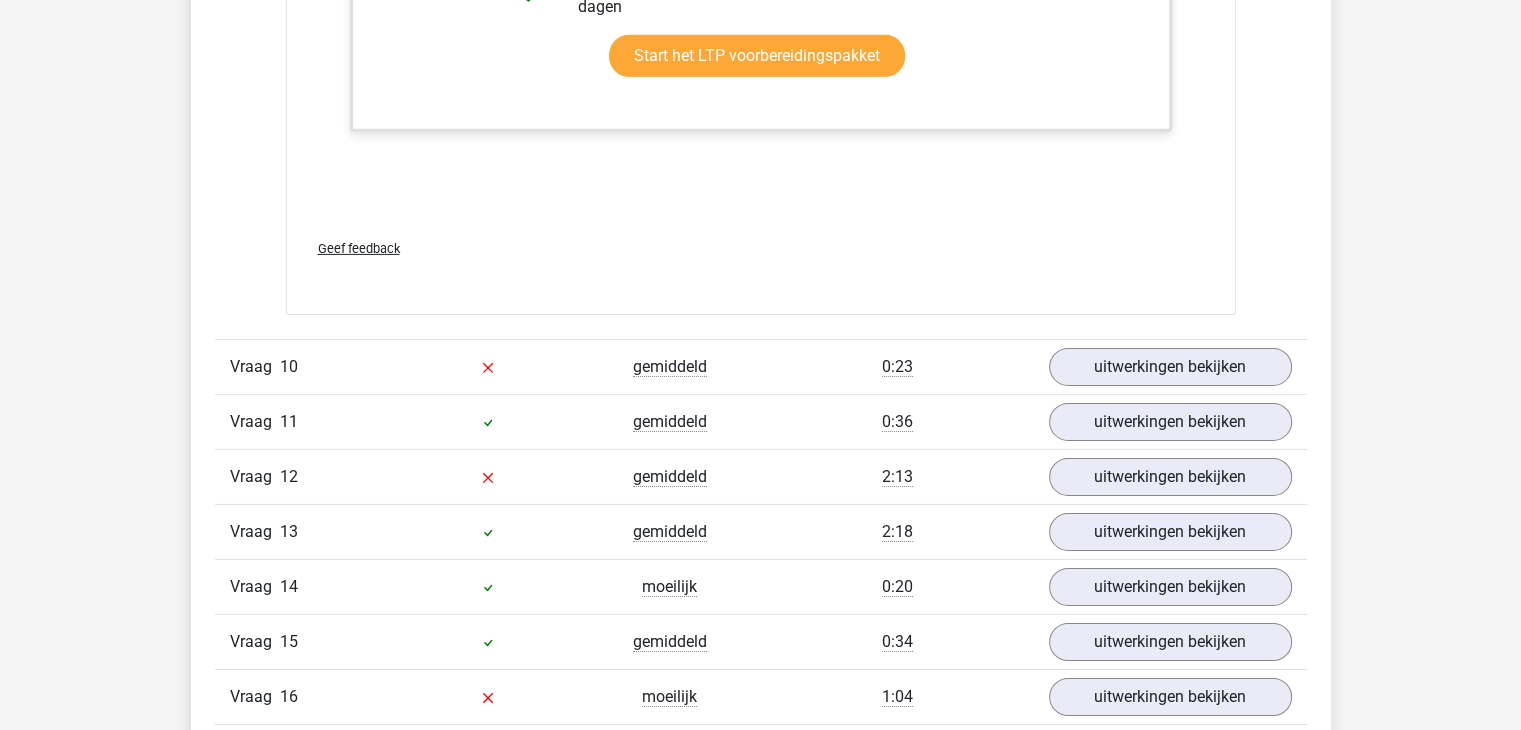 scroll, scrollTop: 14200, scrollLeft: 0, axis: vertical 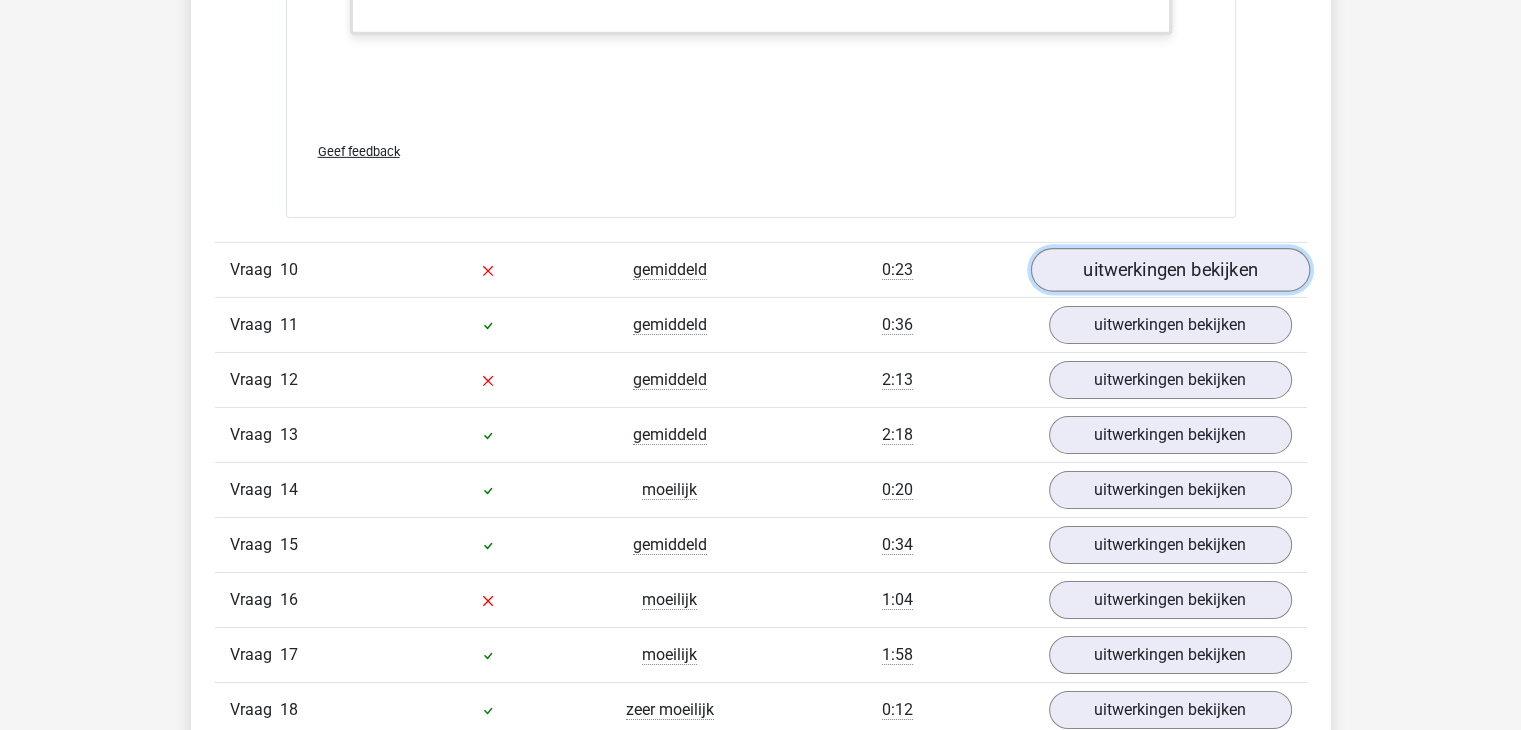click on "uitwerkingen bekijken" at bounding box center [1169, 270] 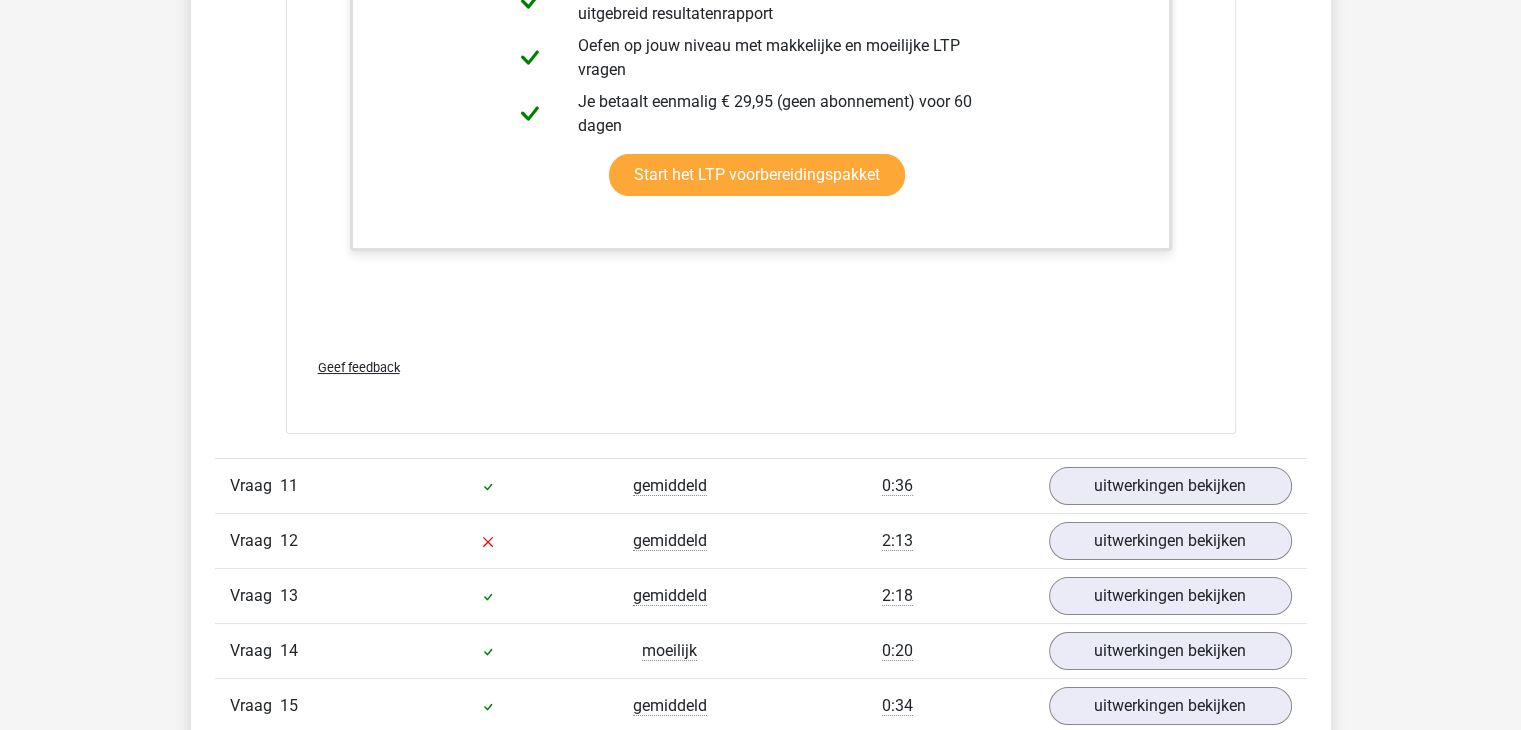 scroll, scrollTop: 15400, scrollLeft: 0, axis: vertical 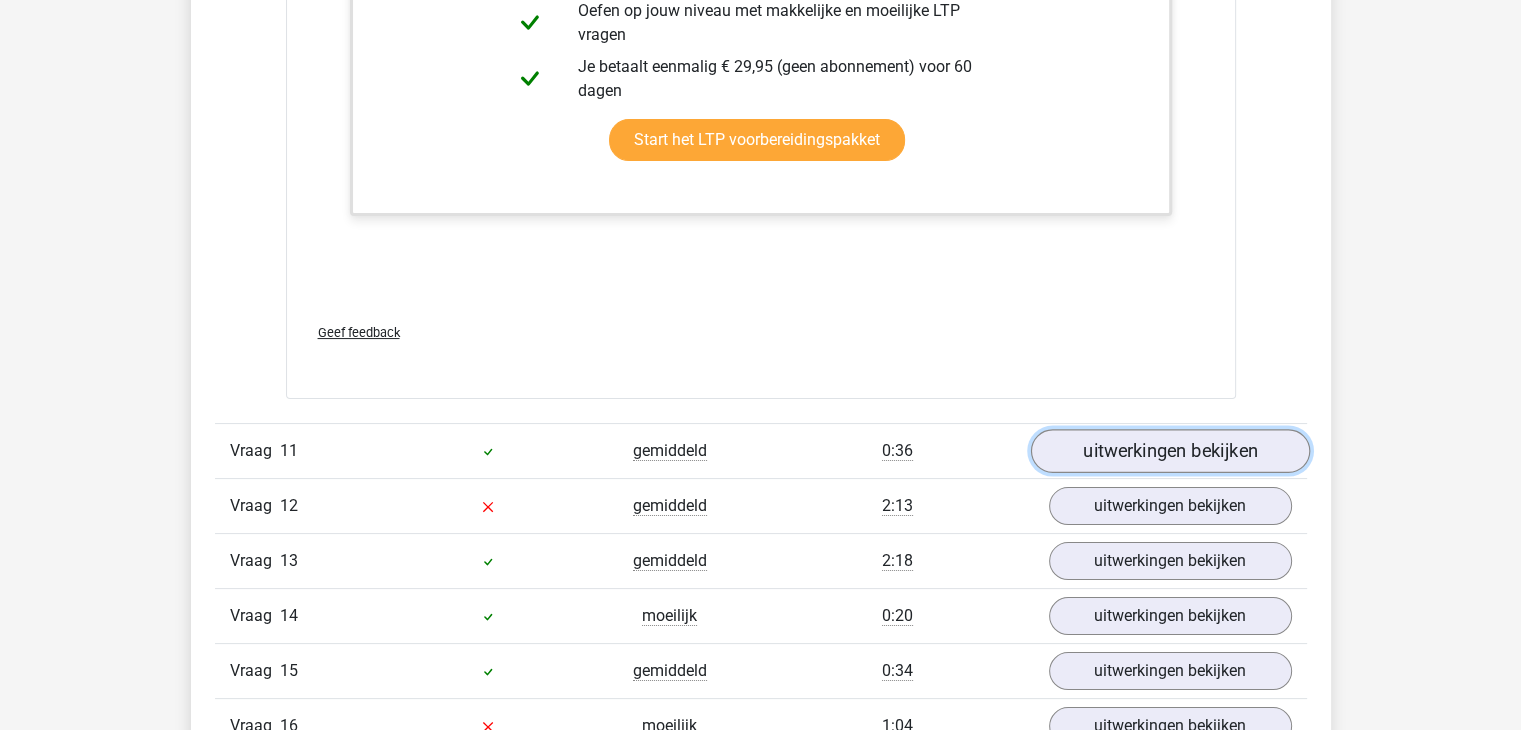 click on "uitwerkingen bekijken" at bounding box center (1169, 451) 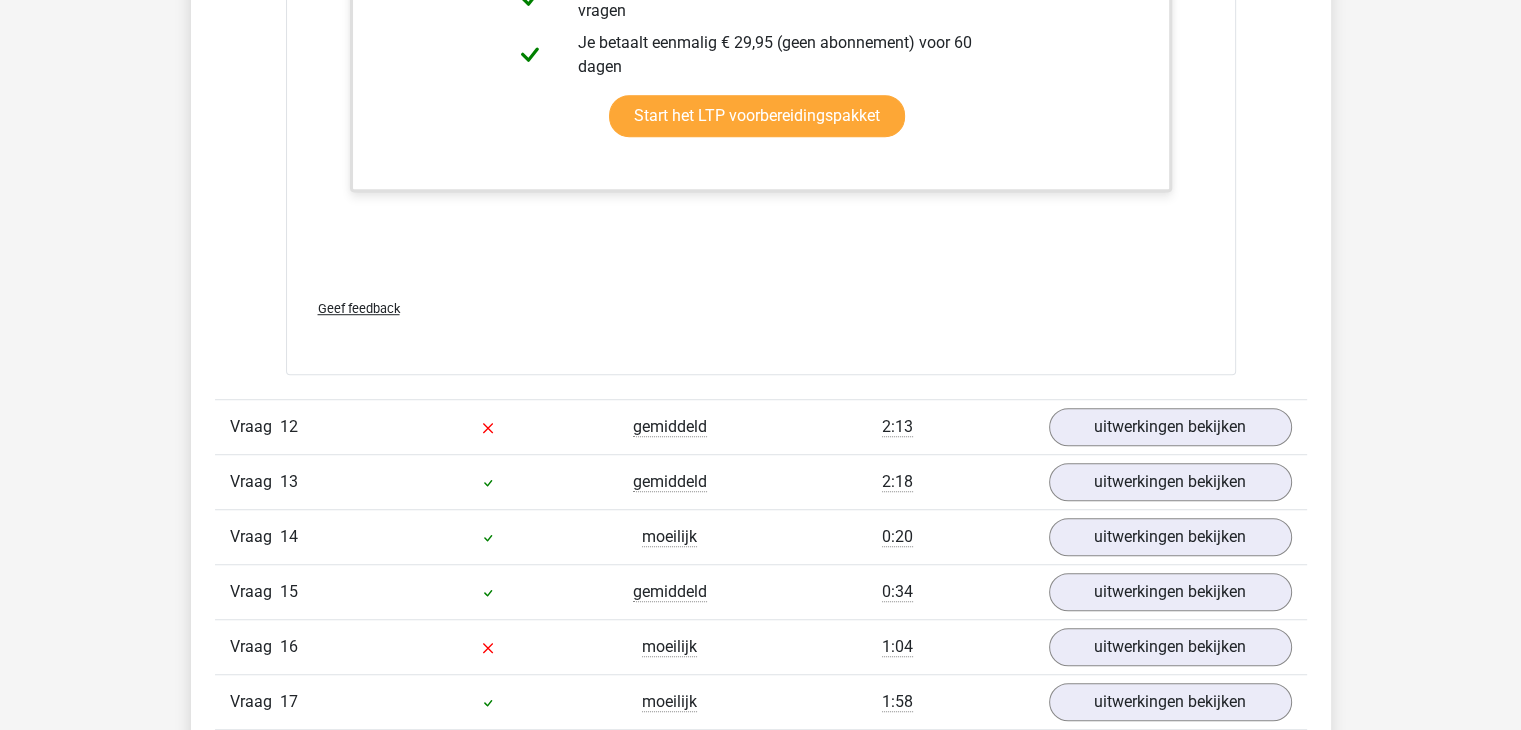 scroll, scrollTop: 16500, scrollLeft: 0, axis: vertical 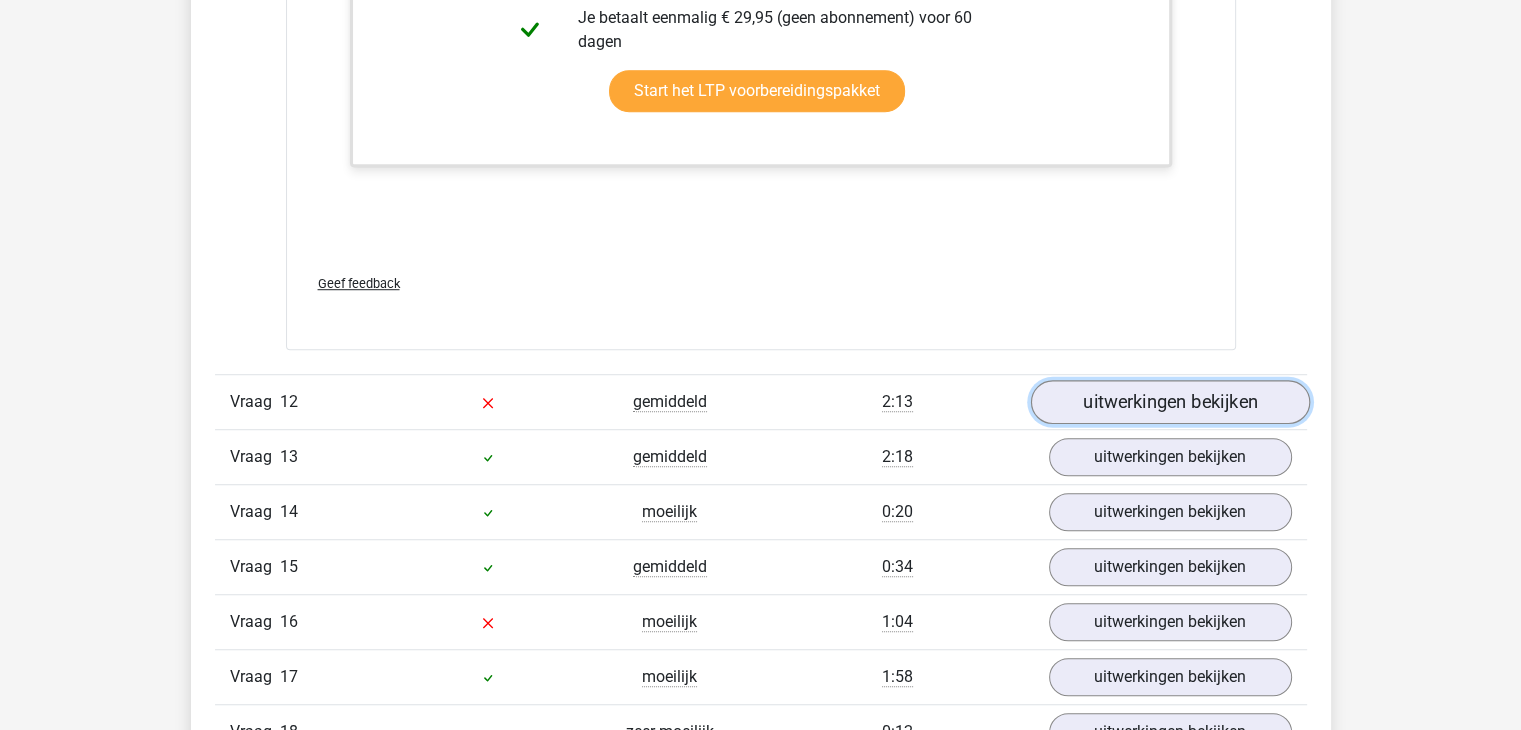 click on "uitwerkingen bekijken" at bounding box center (1169, 402) 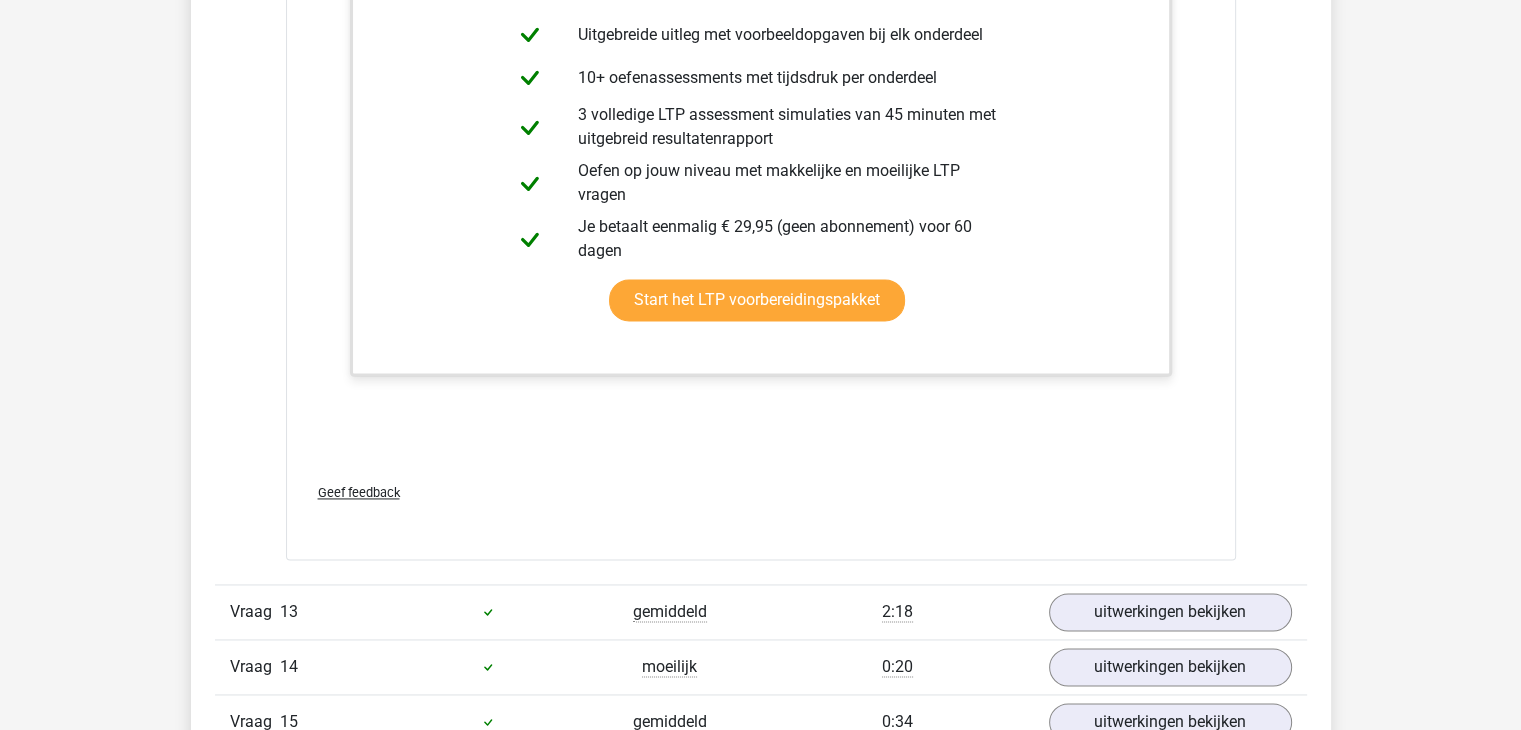 scroll, scrollTop: 18200, scrollLeft: 0, axis: vertical 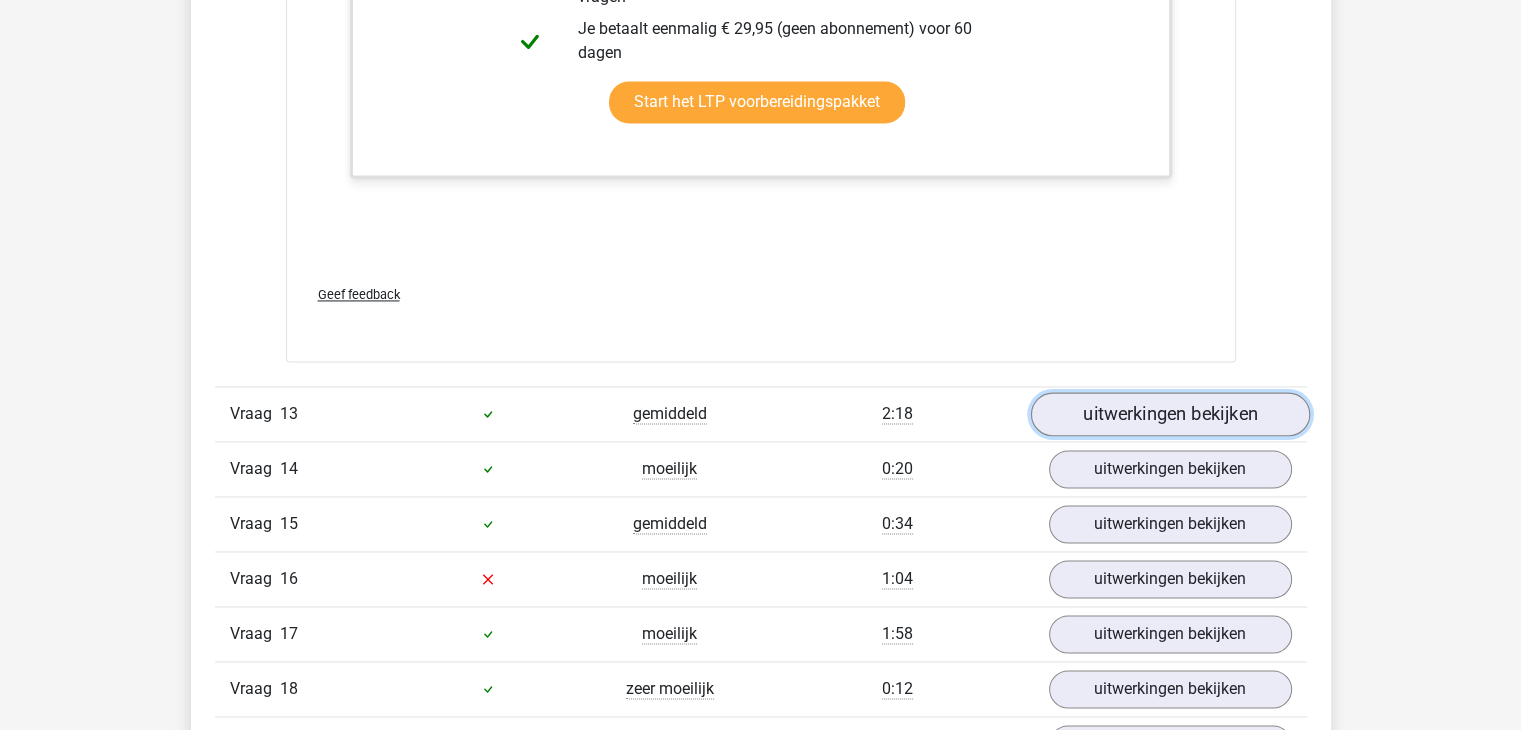click on "uitwerkingen bekijken" at bounding box center [1169, 414] 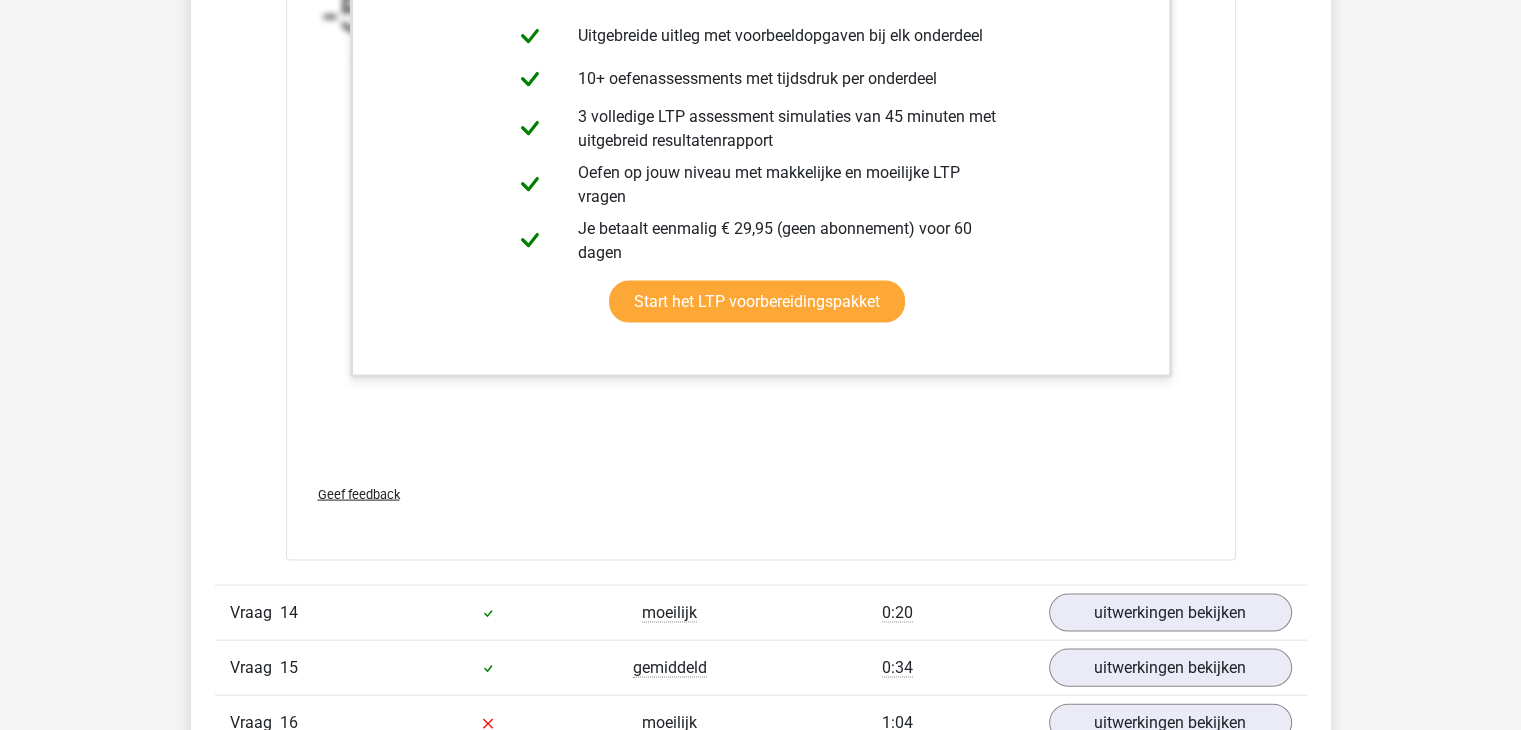 scroll, scrollTop: 19400, scrollLeft: 0, axis: vertical 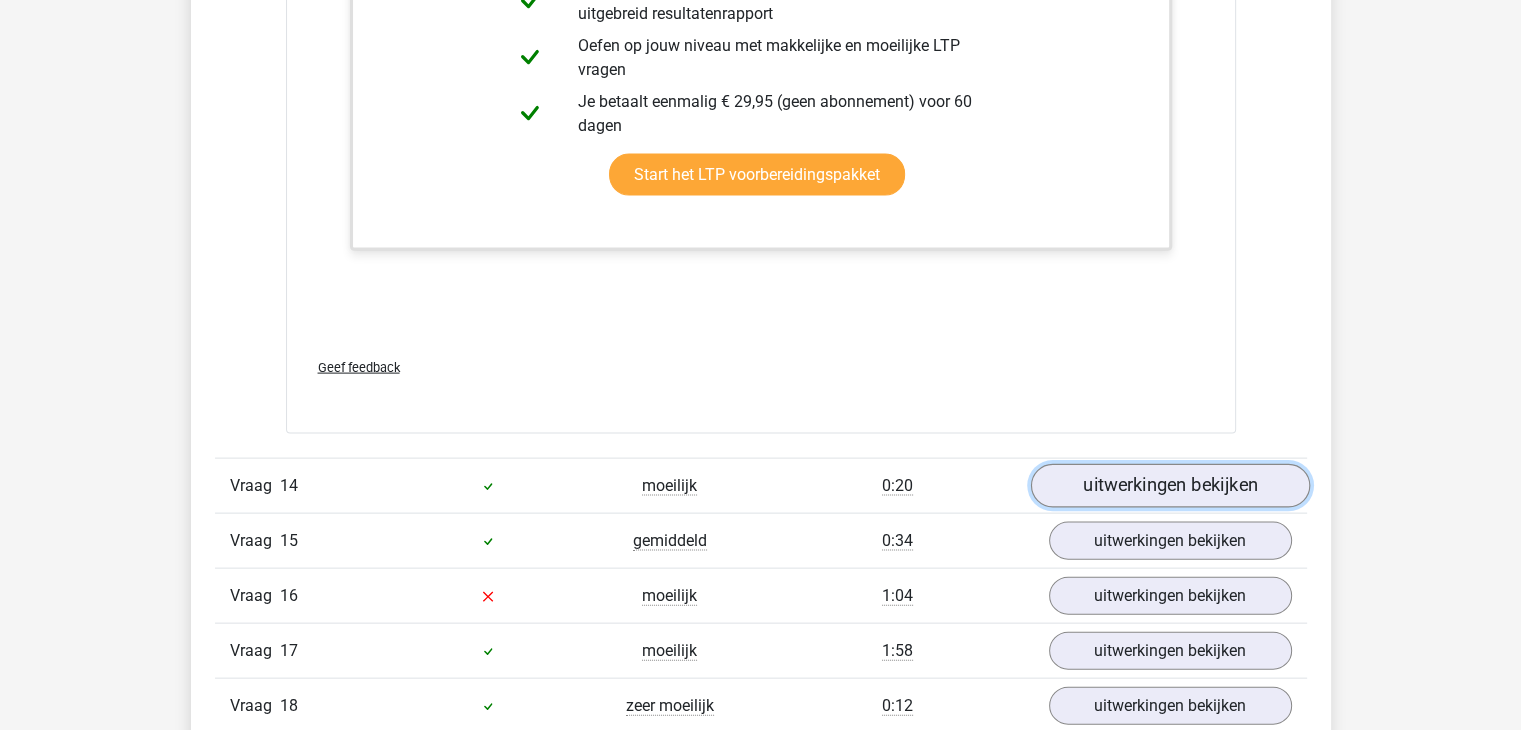 click on "uitwerkingen bekijken" at bounding box center [1169, 486] 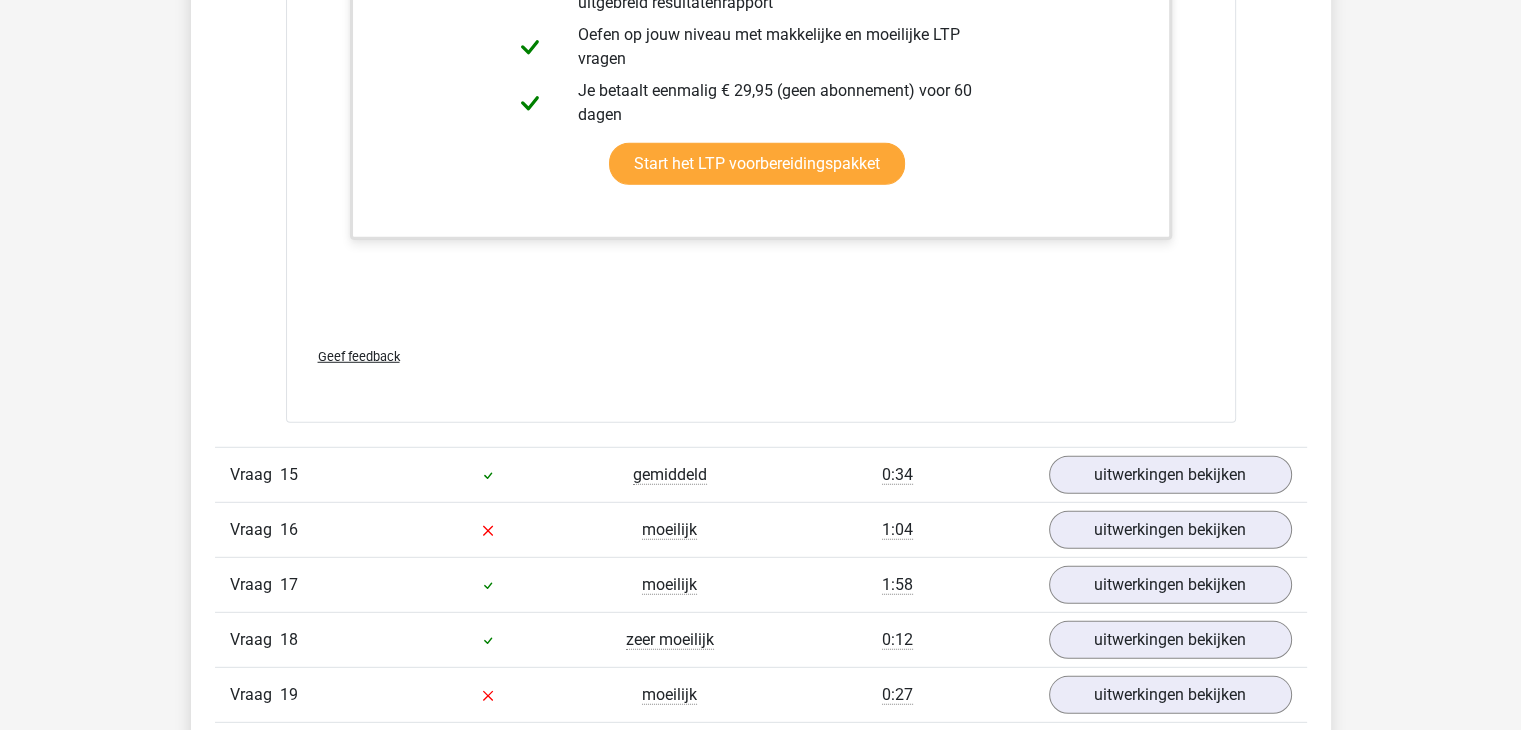 scroll, scrollTop: 20900, scrollLeft: 0, axis: vertical 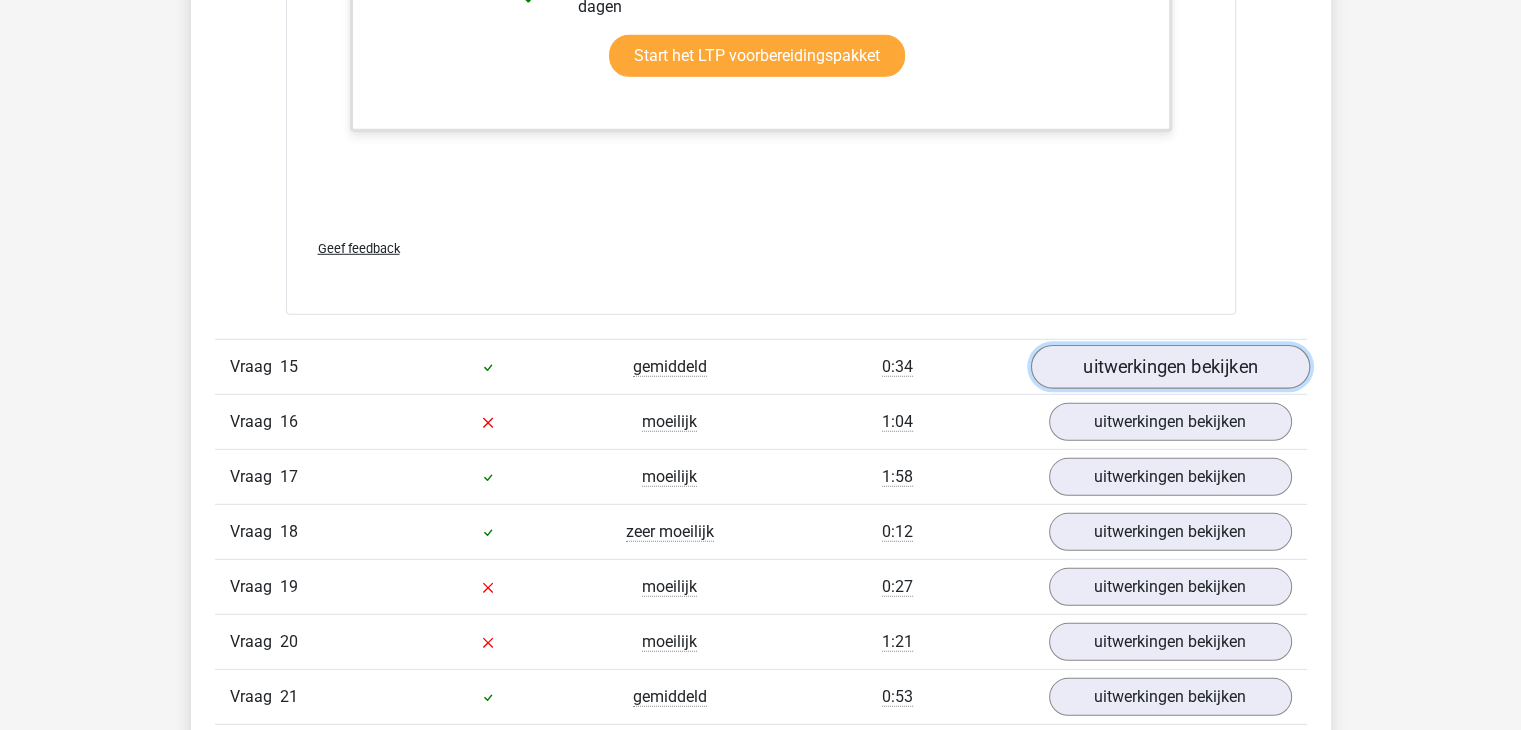 click on "uitwerkingen bekijken" at bounding box center (1169, 368) 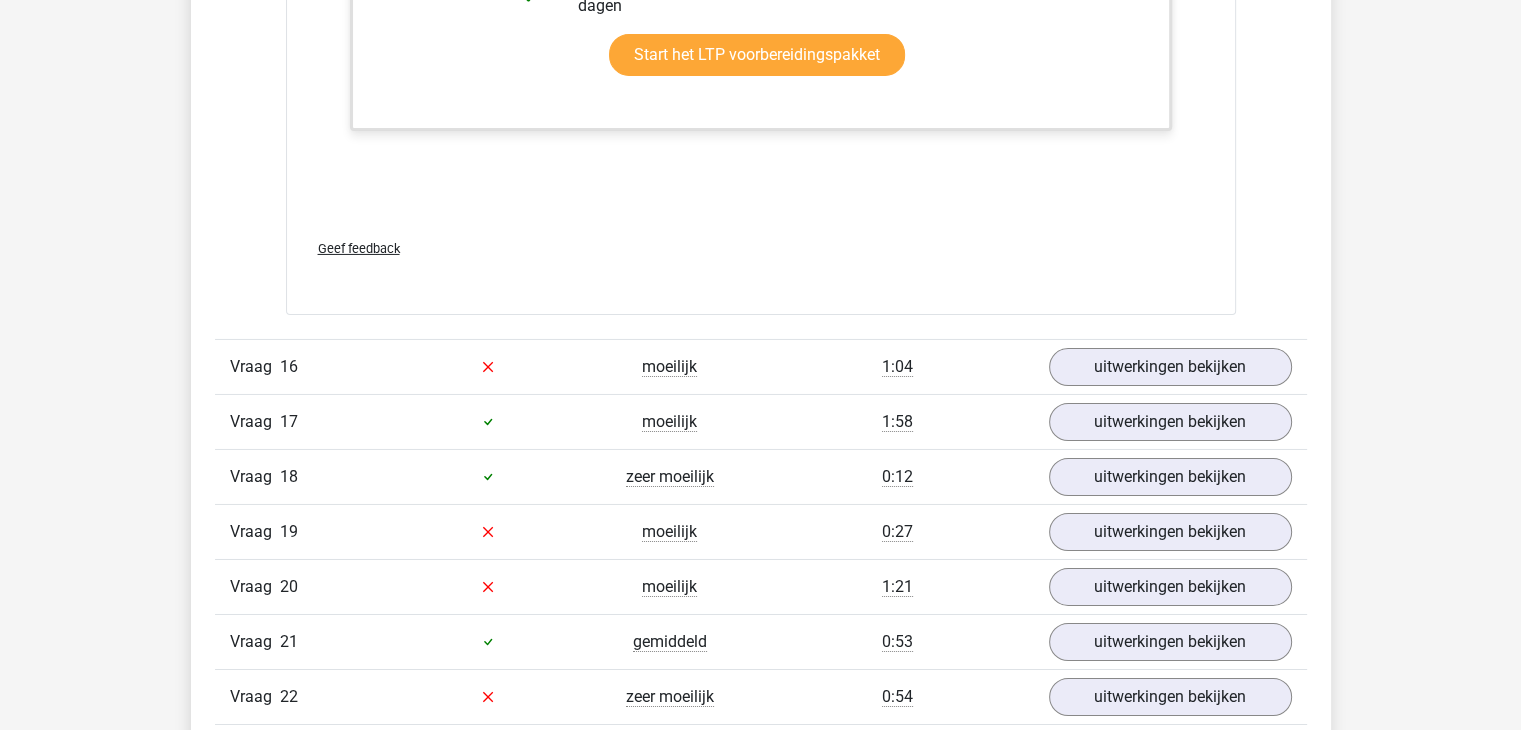 scroll, scrollTop: 21900, scrollLeft: 0, axis: vertical 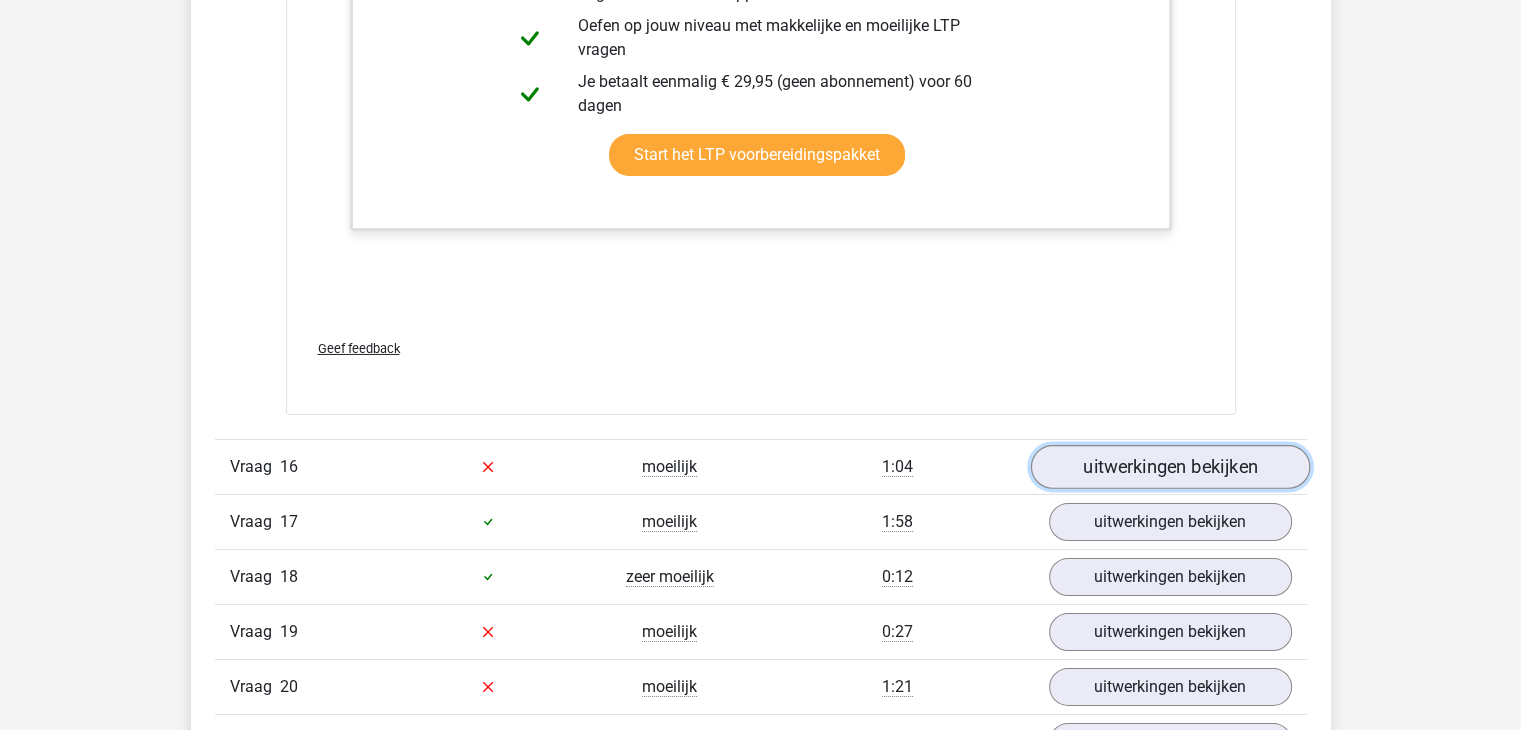 click on "uitwerkingen bekijken" at bounding box center (1169, 467) 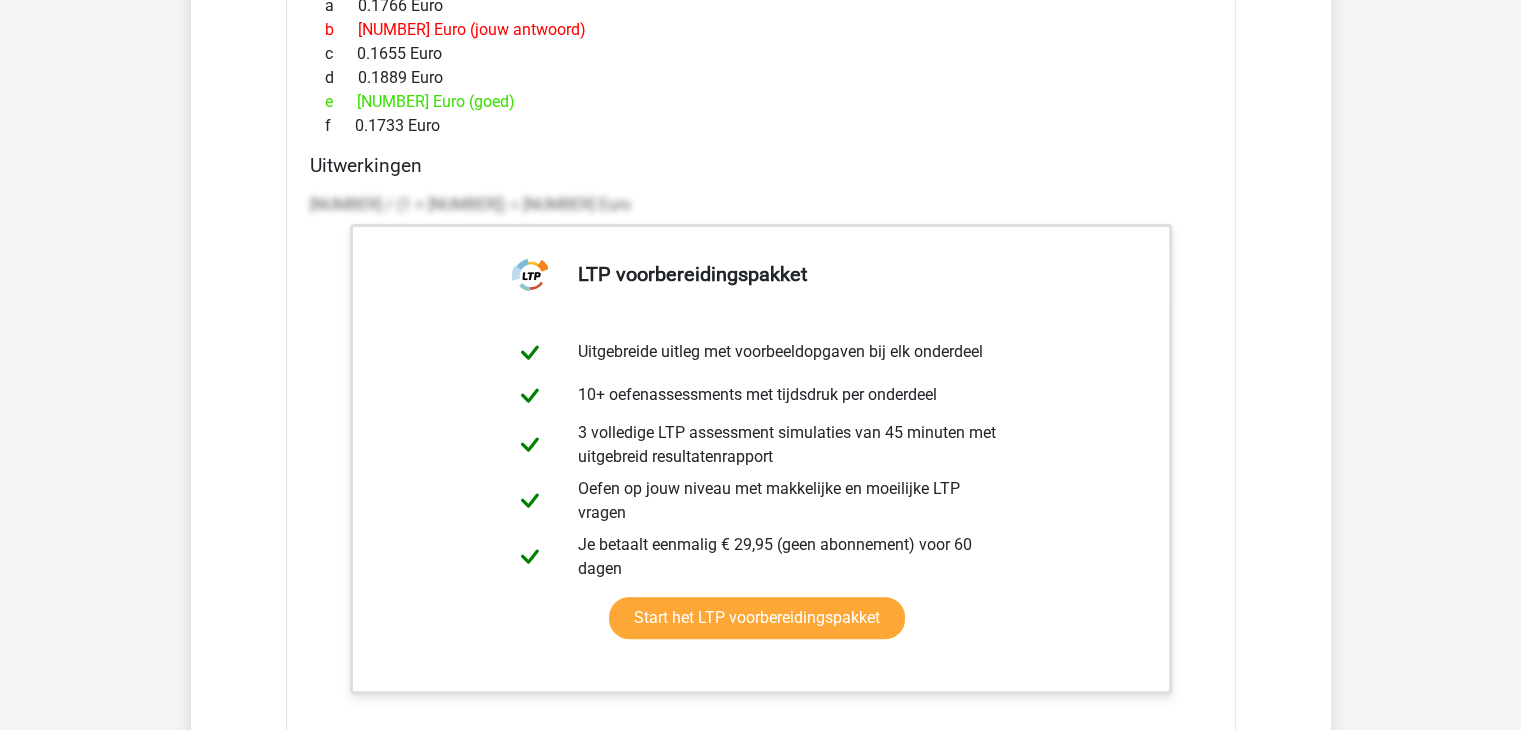 scroll, scrollTop: 23400, scrollLeft: 0, axis: vertical 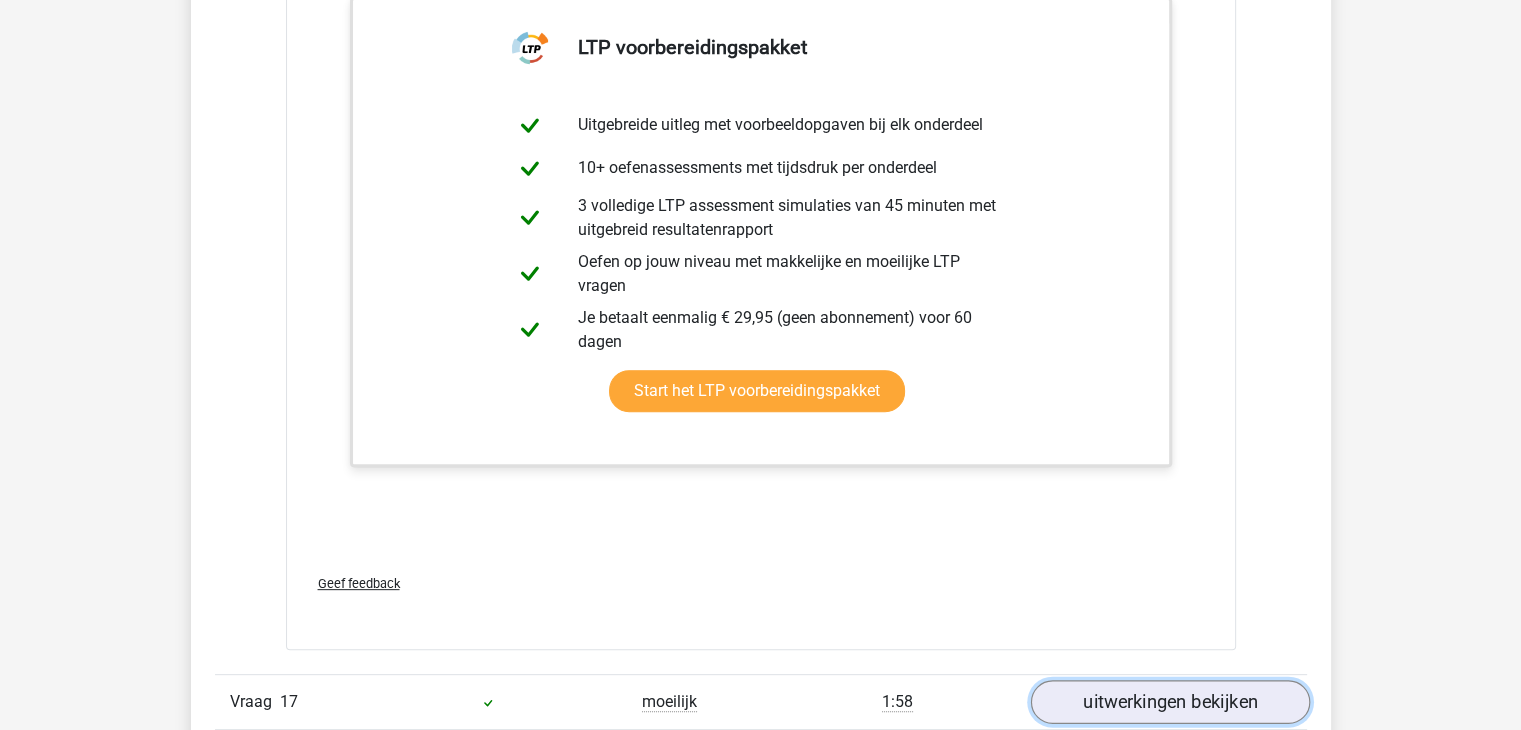 click on "uitwerkingen bekijken" at bounding box center (1169, 702) 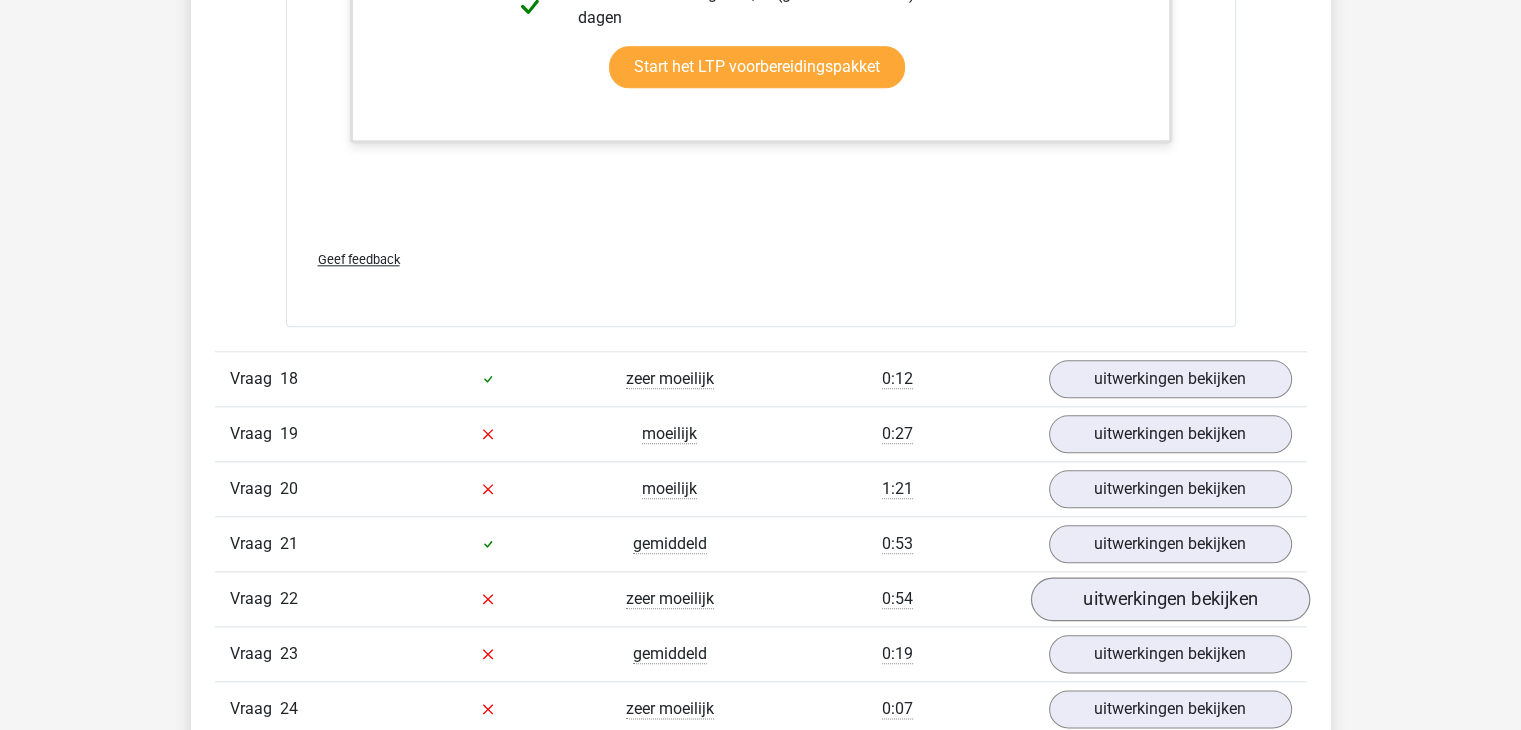 scroll, scrollTop: 25000, scrollLeft: 0, axis: vertical 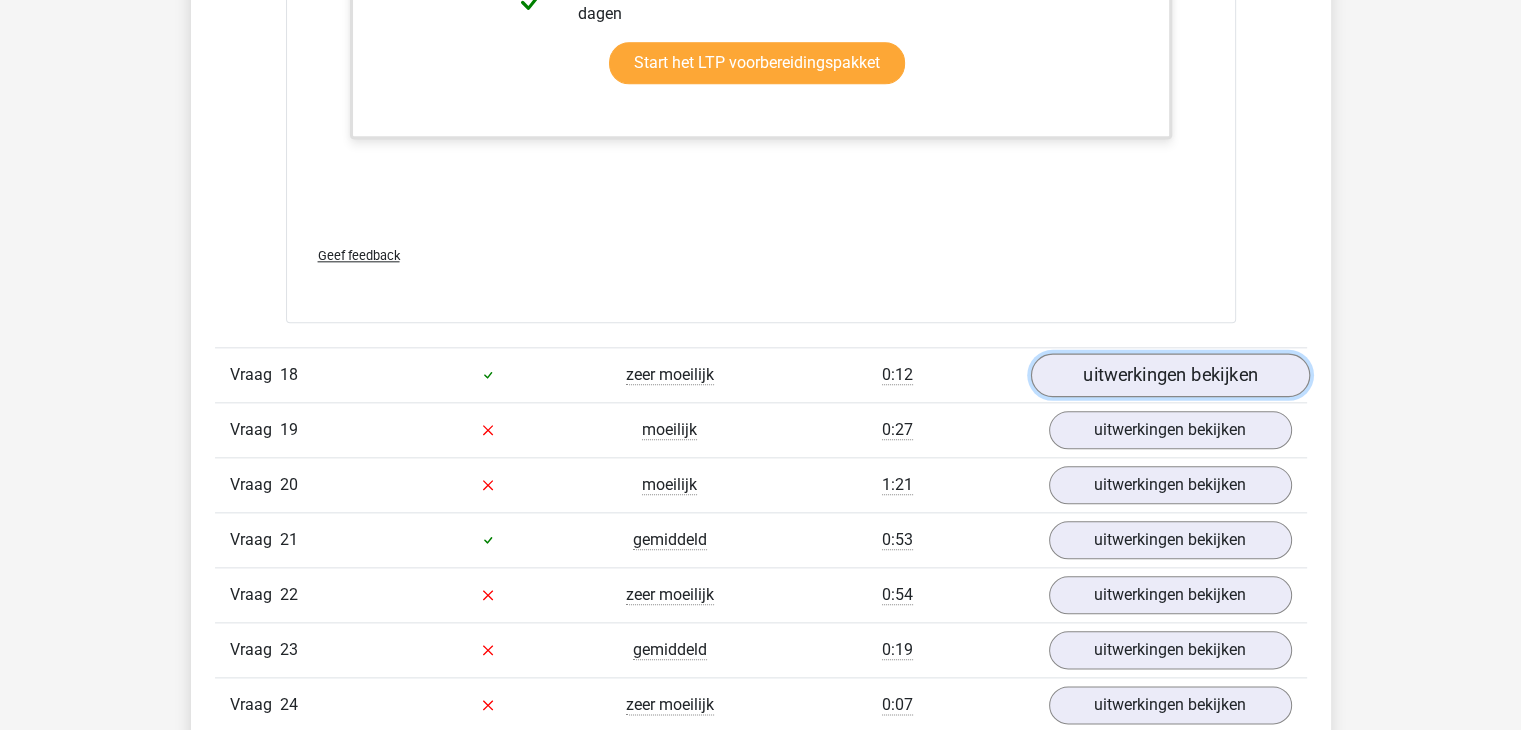 click on "uitwerkingen bekijken" at bounding box center [1169, 375] 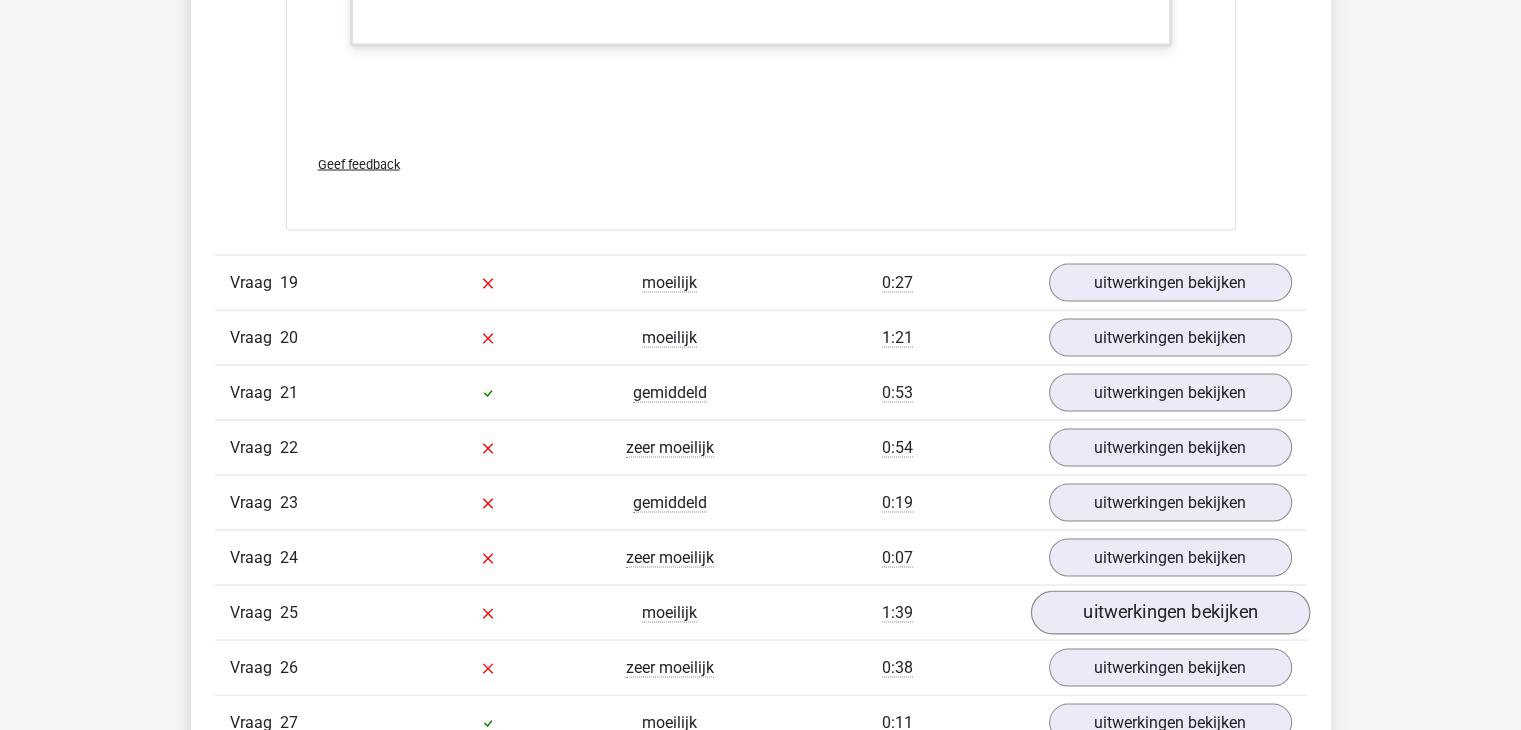 scroll, scrollTop: 26500, scrollLeft: 0, axis: vertical 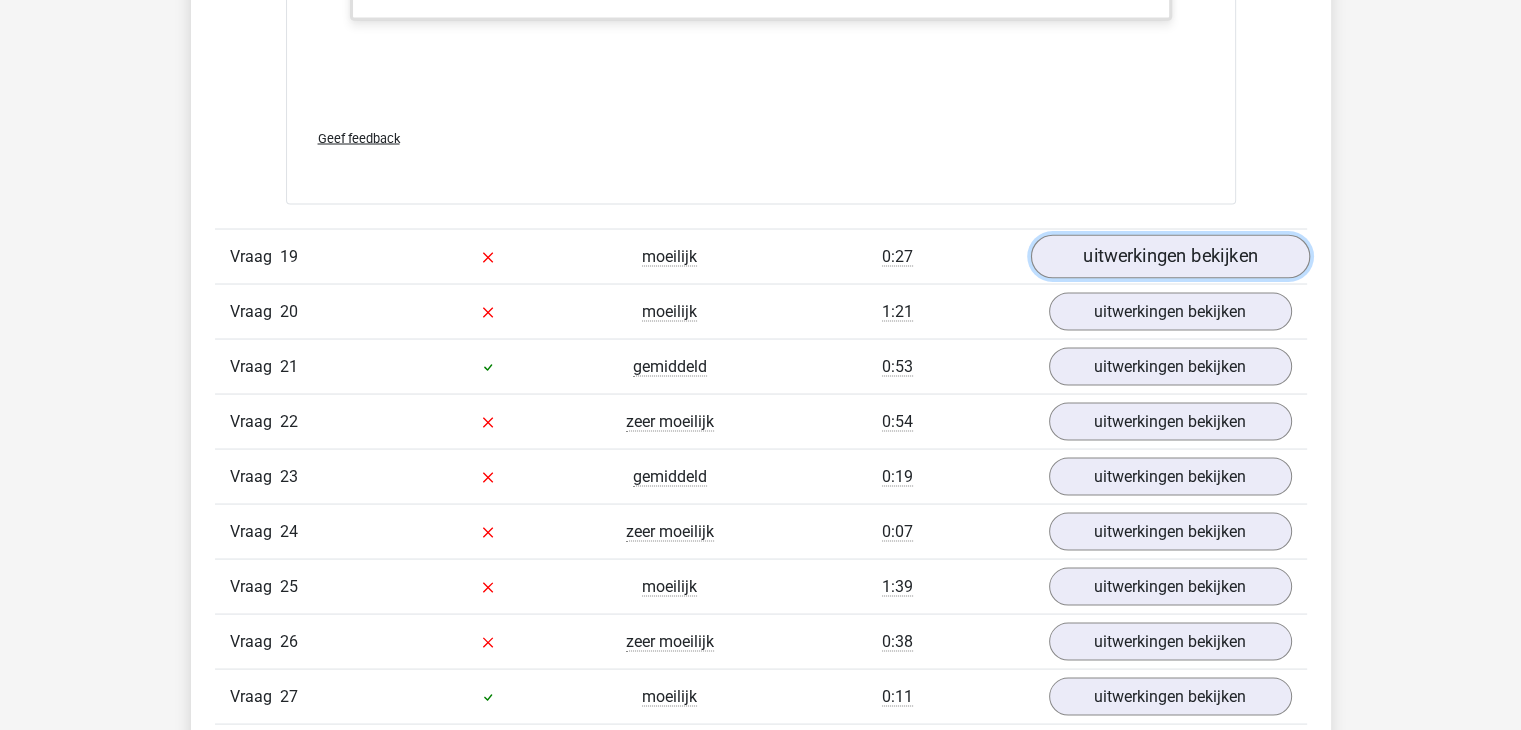 click on "uitwerkingen bekijken" at bounding box center (1169, 256) 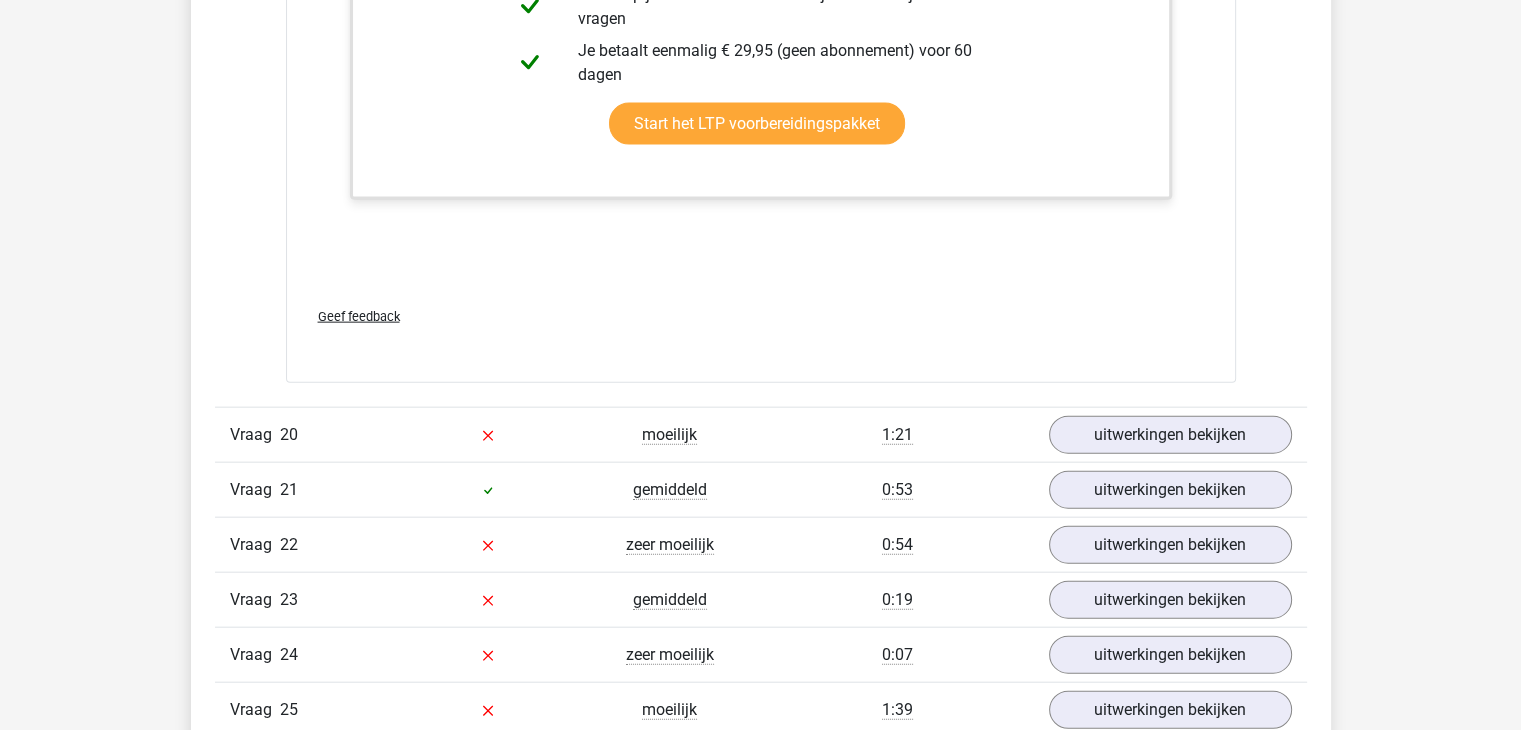 scroll, scrollTop: 27400, scrollLeft: 0, axis: vertical 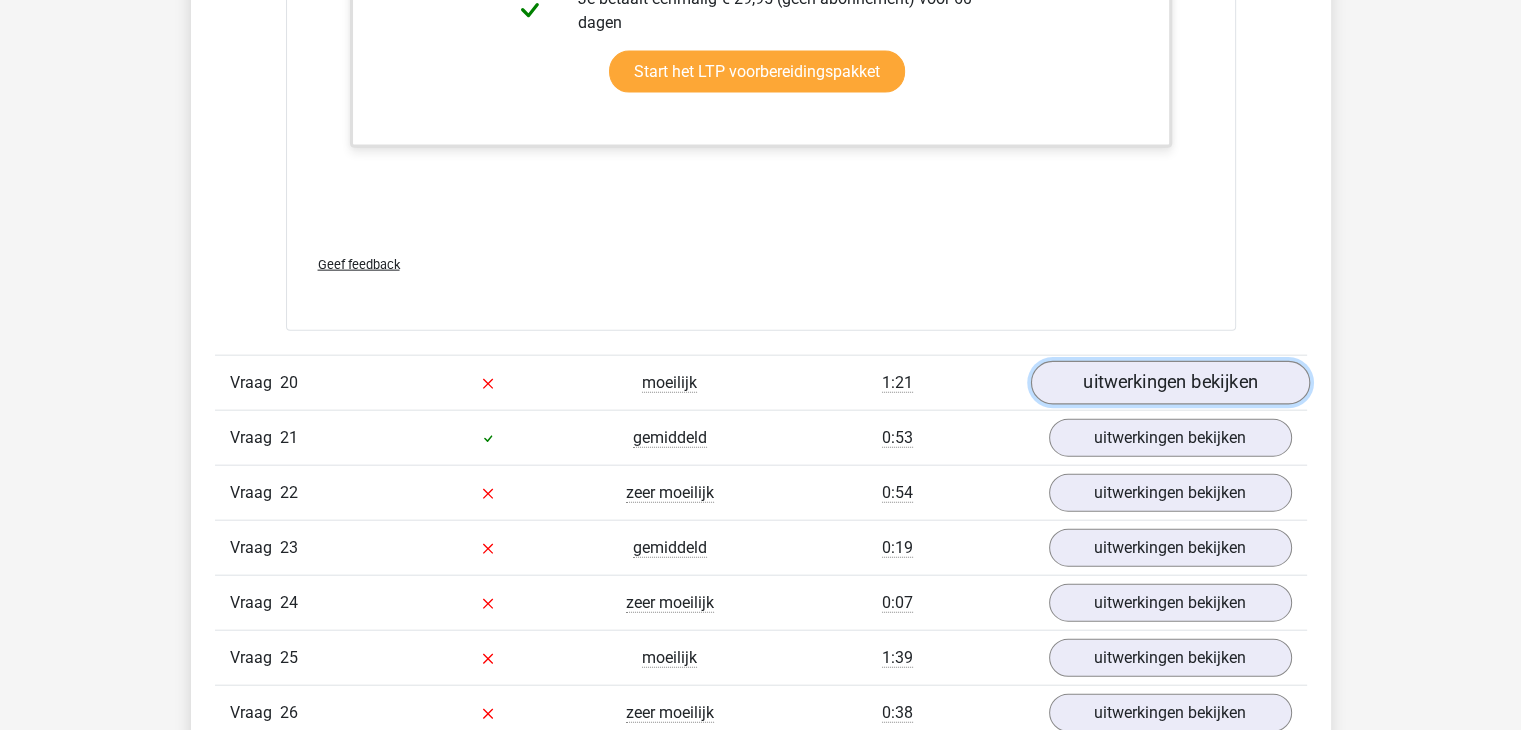 click on "uitwerkingen bekijken" at bounding box center [1169, 383] 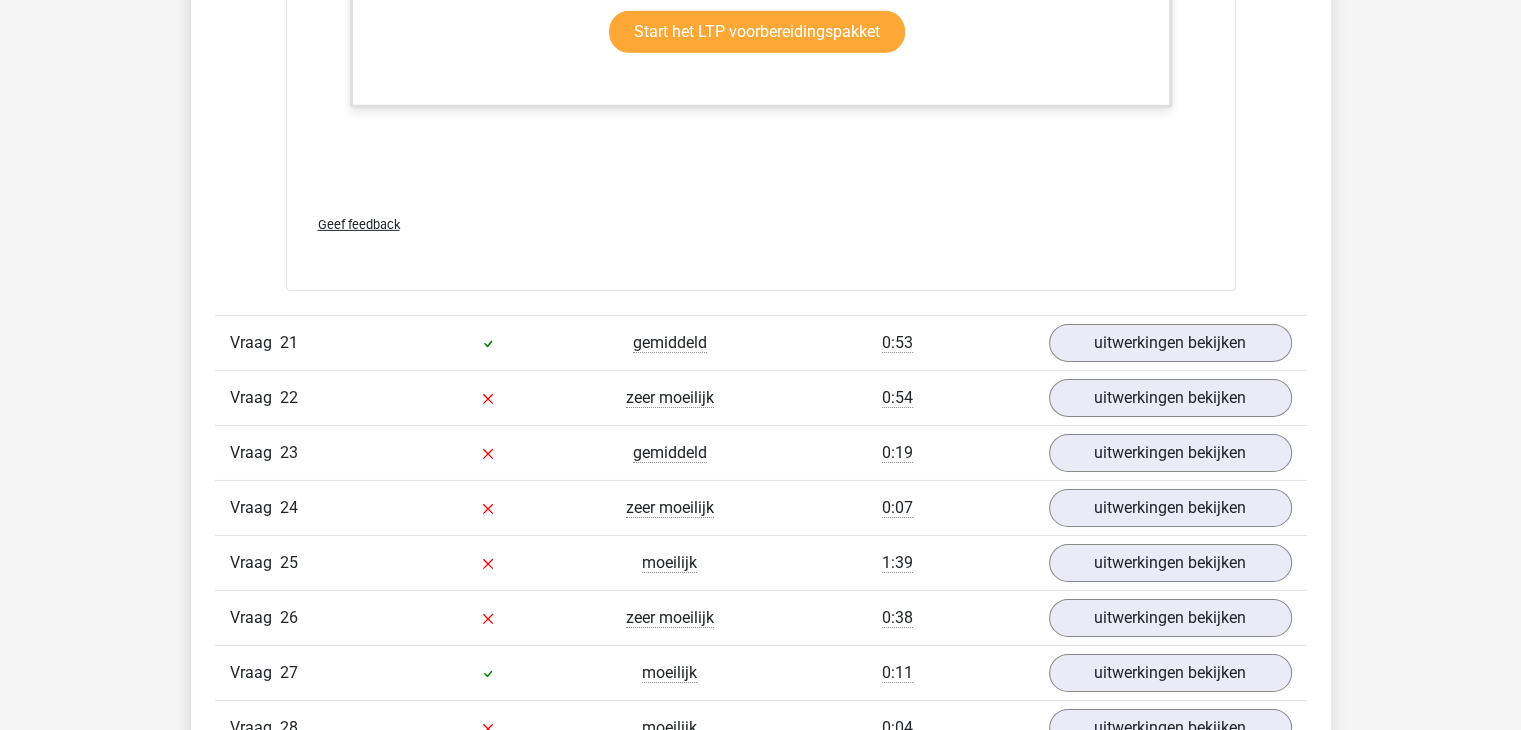 scroll, scrollTop: 29200, scrollLeft: 0, axis: vertical 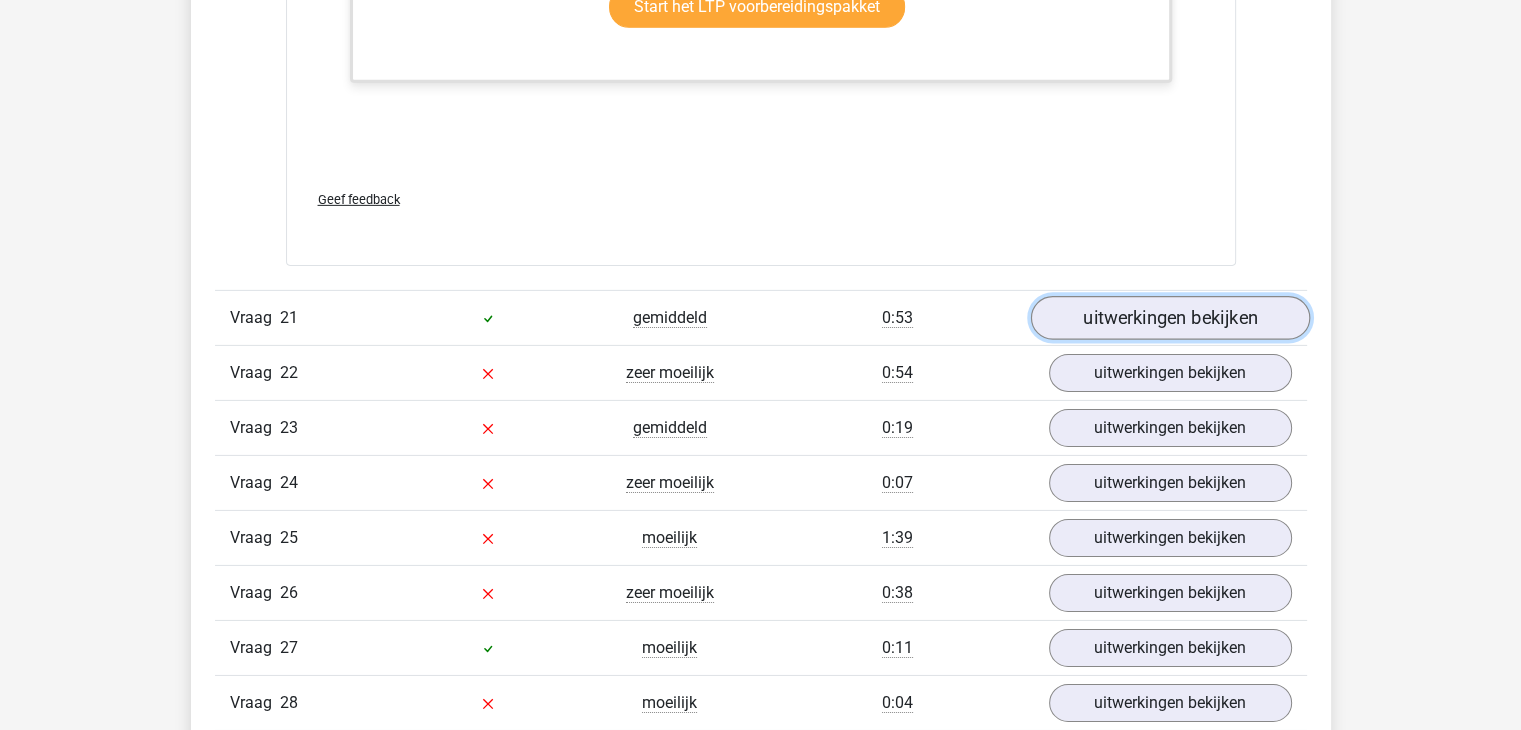 click on "uitwerkingen bekijken" at bounding box center [1169, 318] 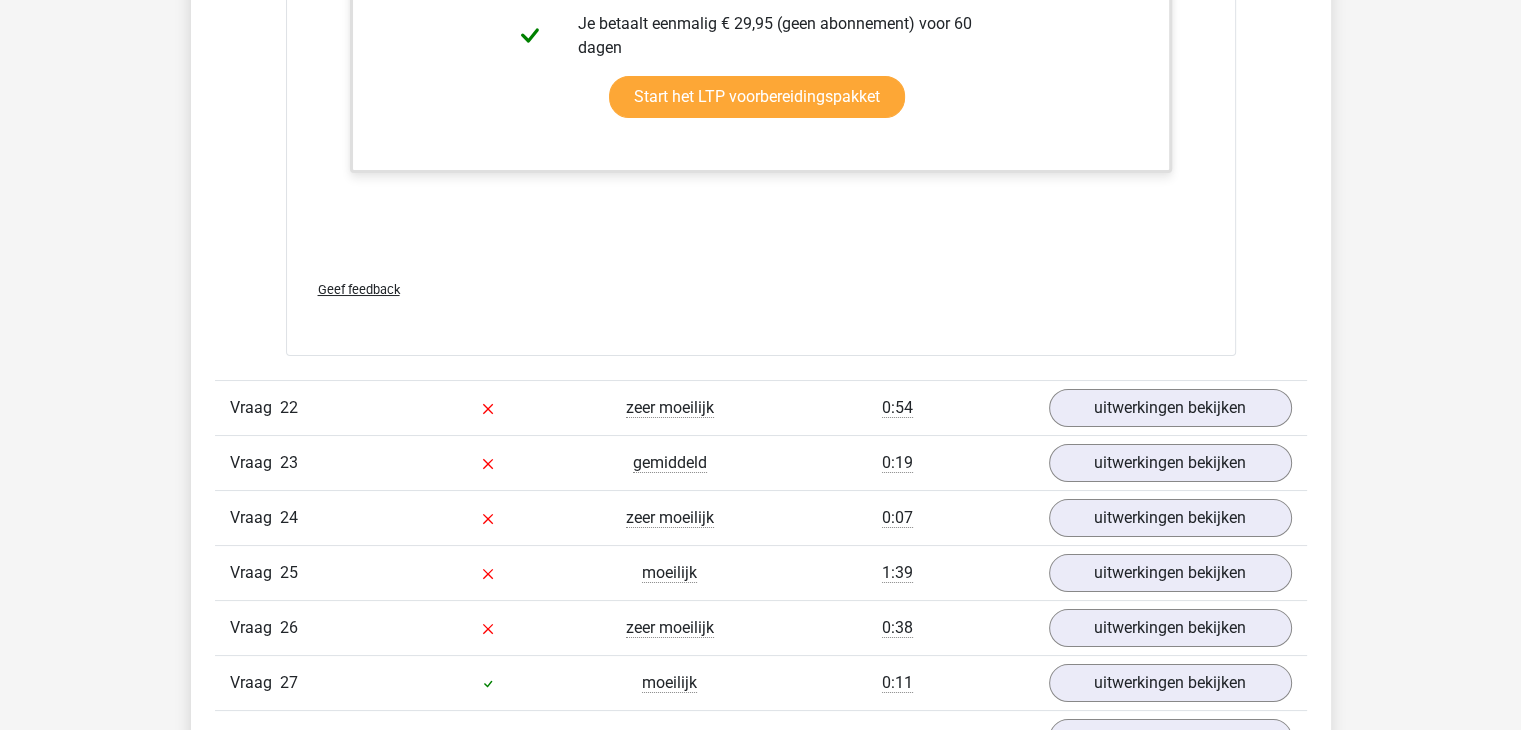 scroll, scrollTop: 30400, scrollLeft: 0, axis: vertical 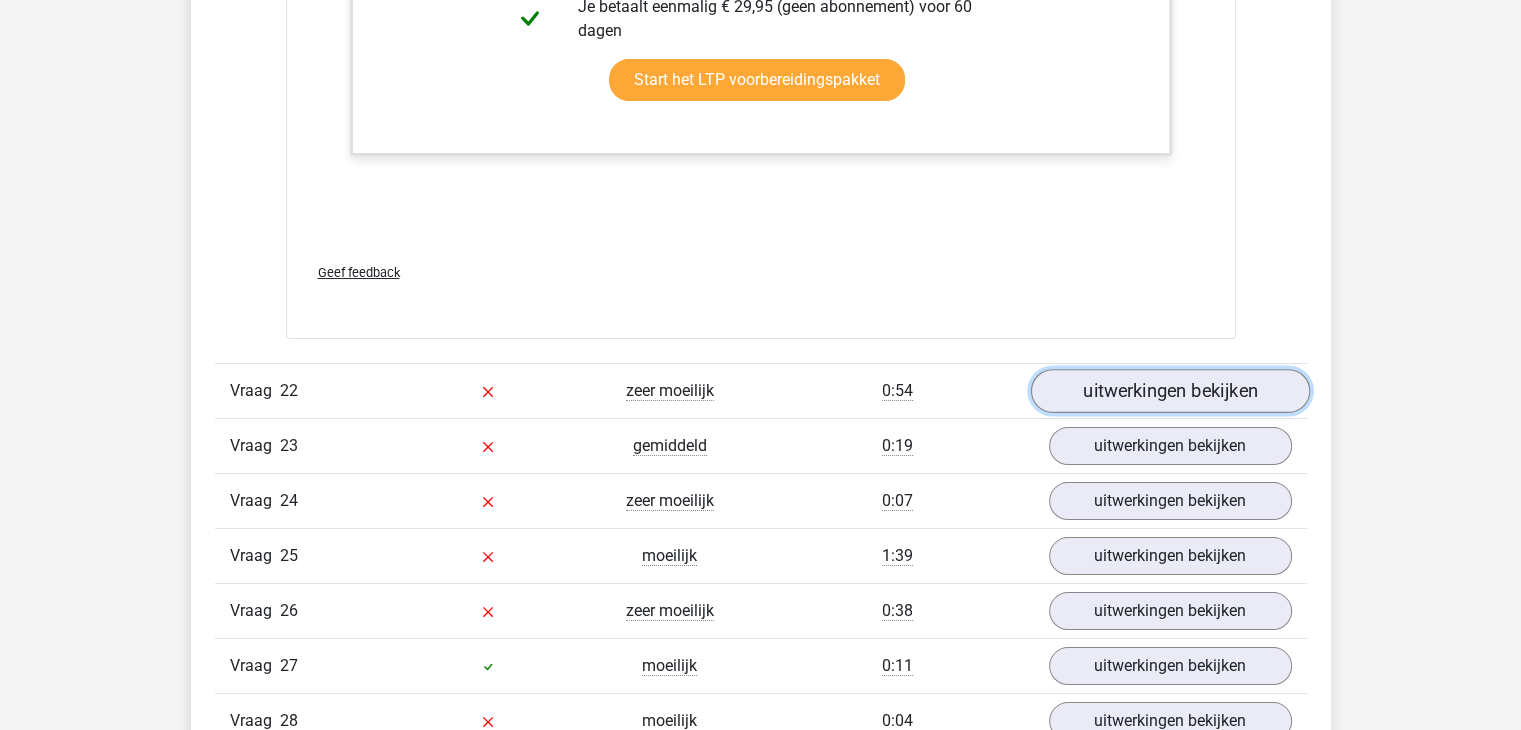click on "uitwerkingen bekijken" at bounding box center (1169, 391) 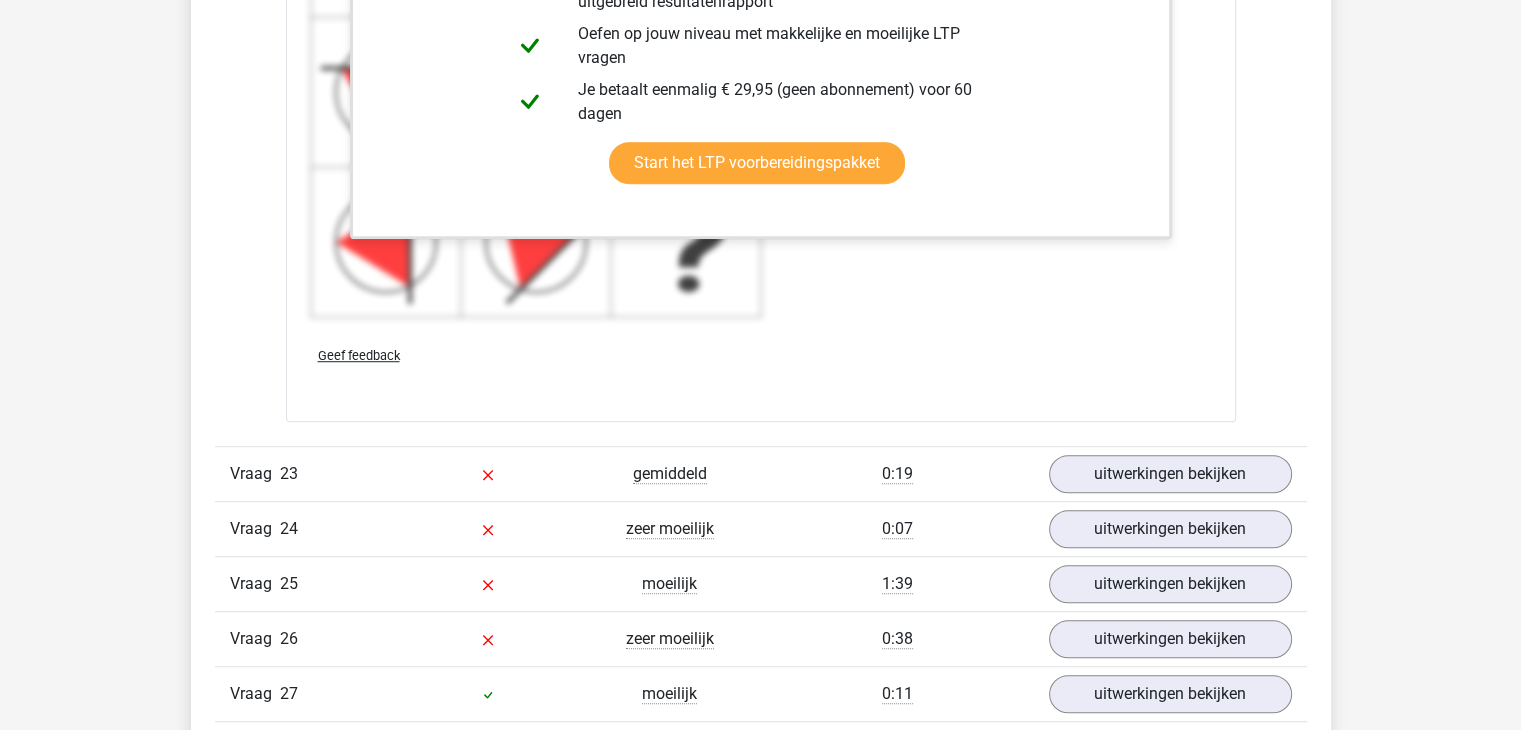 scroll, scrollTop: 31800, scrollLeft: 0, axis: vertical 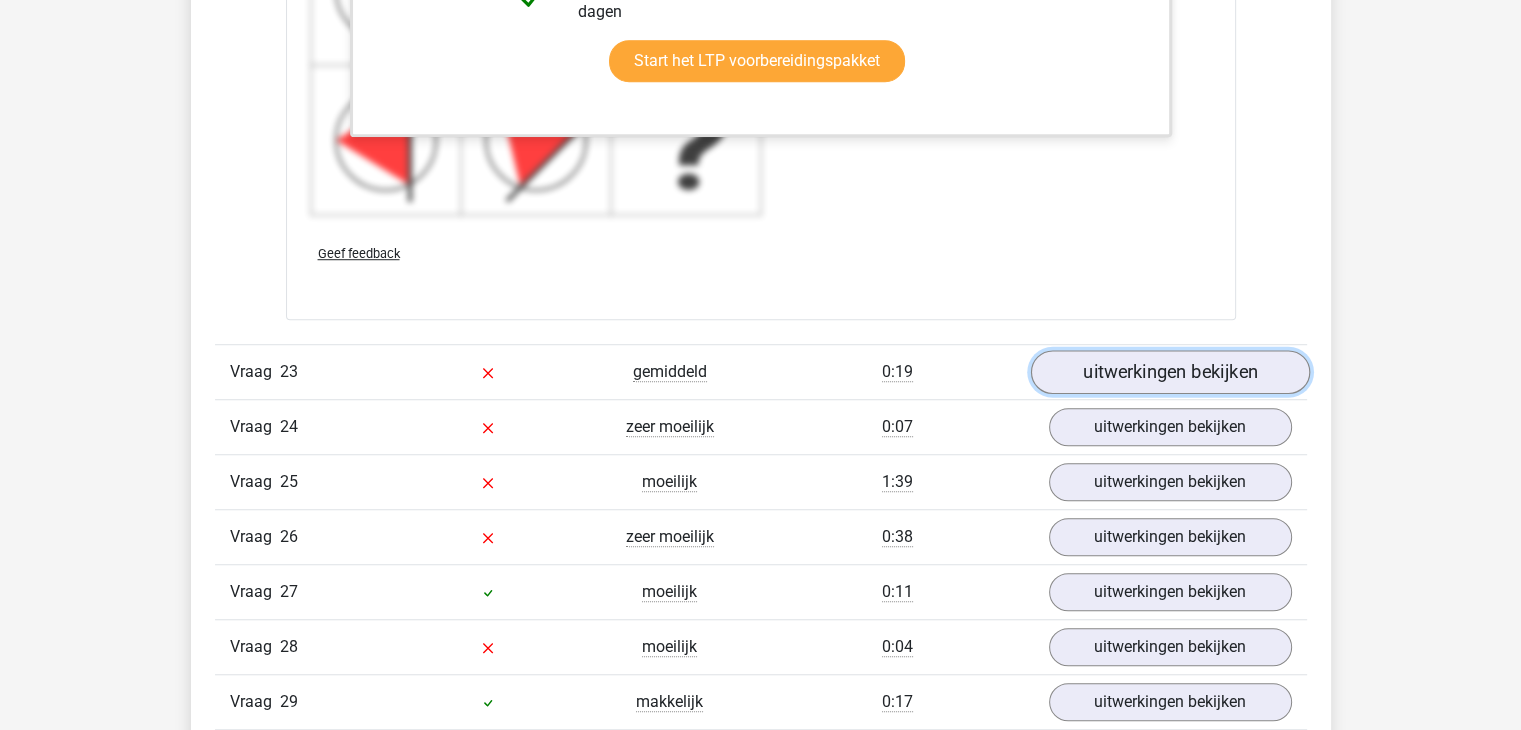 click on "uitwerkingen bekijken" at bounding box center [1169, 372] 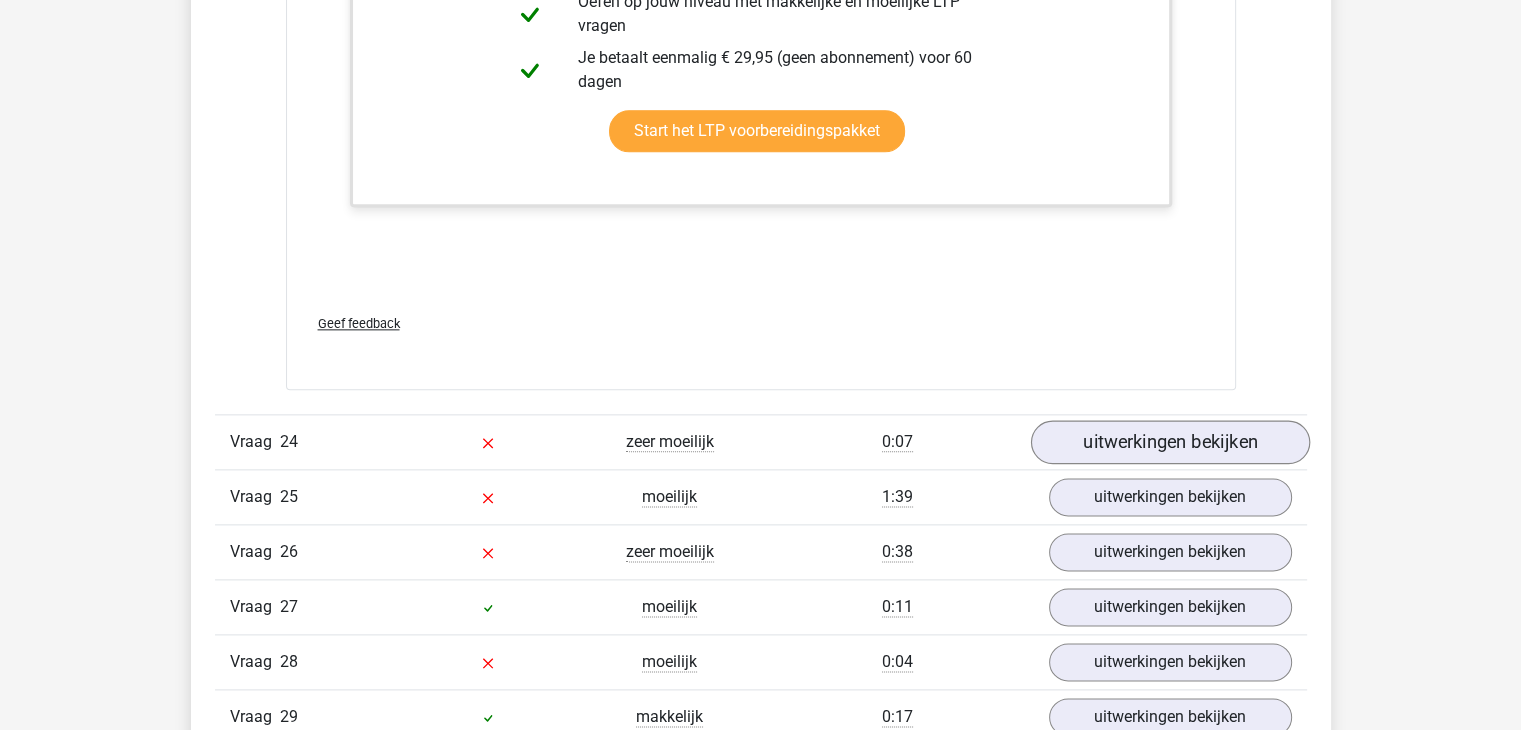 scroll, scrollTop: 32800, scrollLeft: 0, axis: vertical 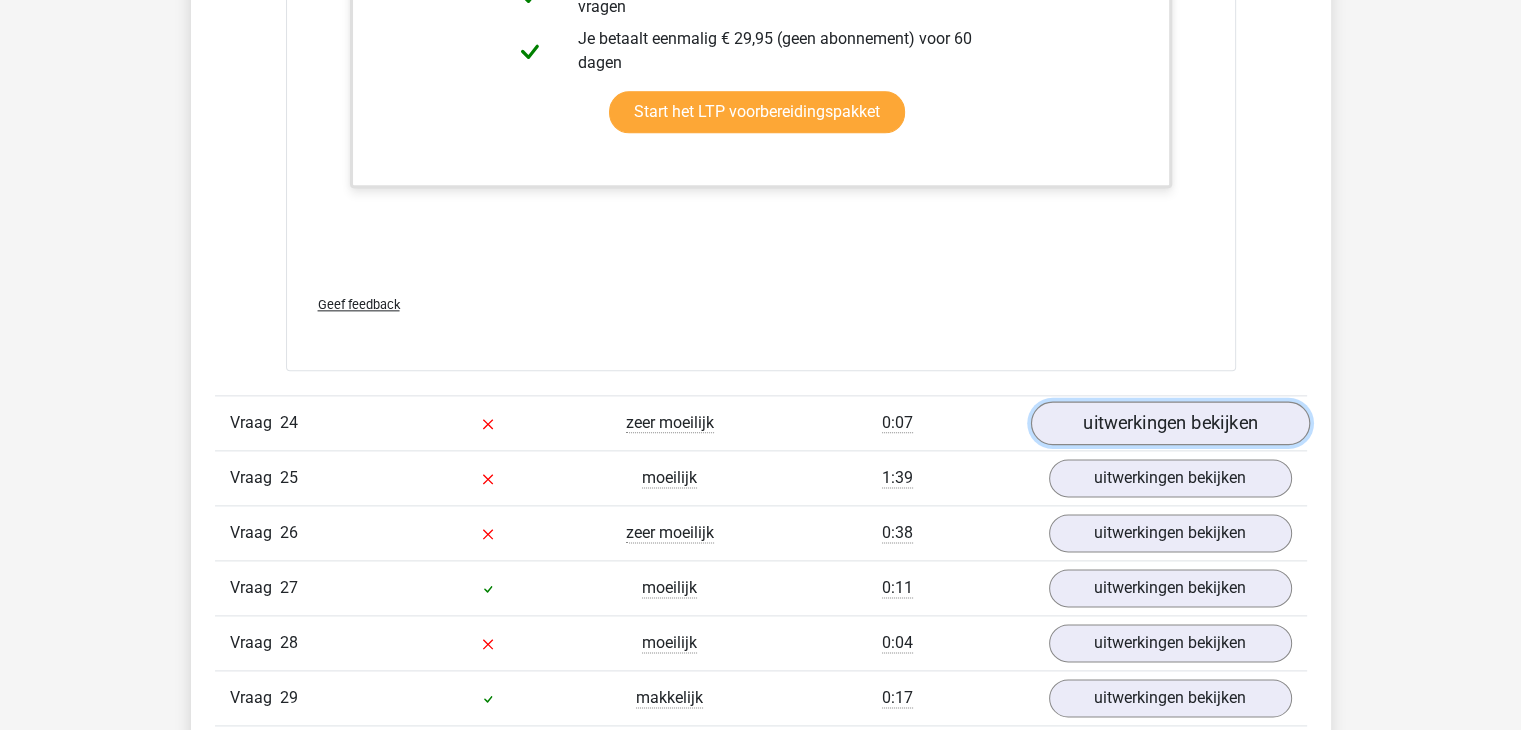 click on "uitwerkingen bekijken" at bounding box center [1169, 424] 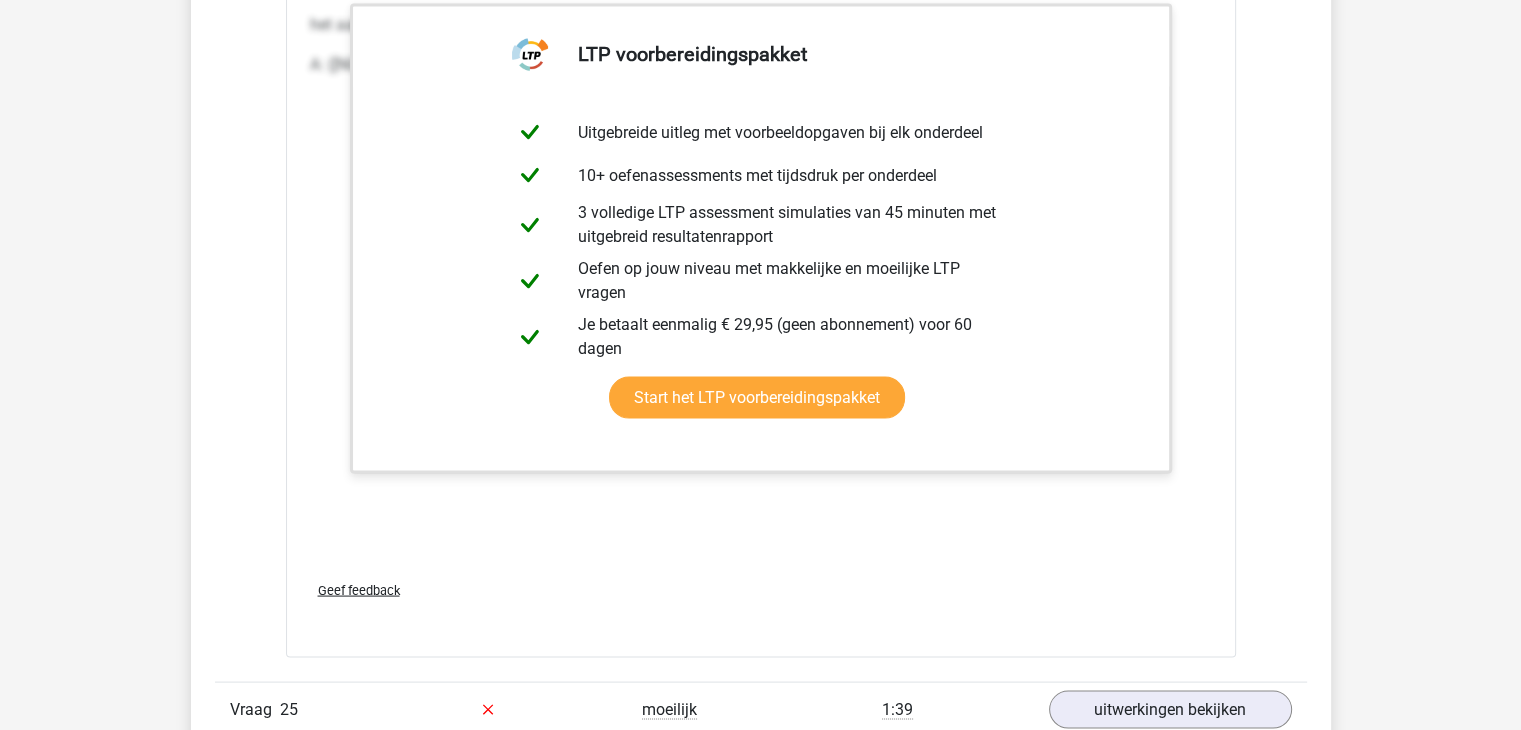 scroll, scrollTop: 34500, scrollLeft: 0, axis: vertical 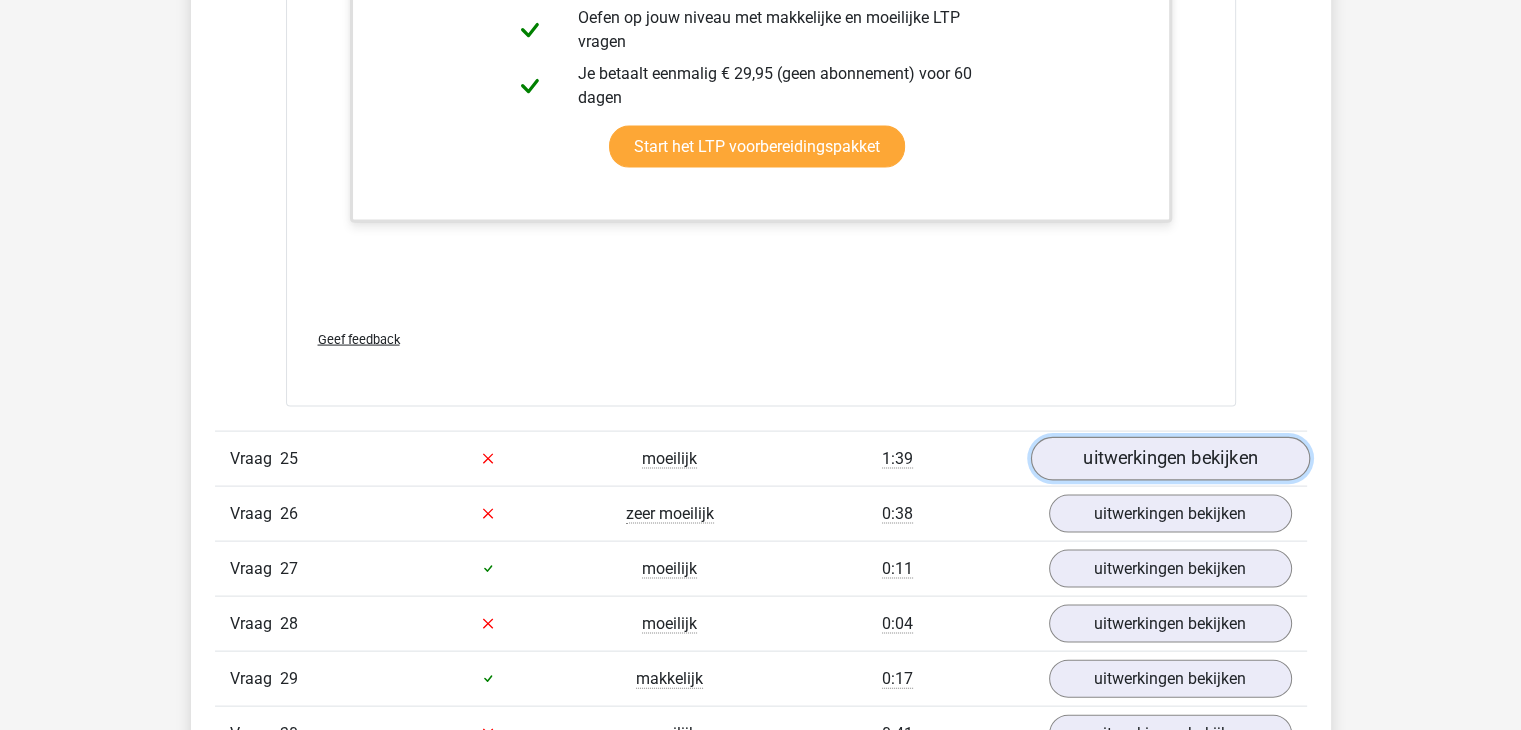 click on "uitwerkingen bekijken" at bounding box center [1169, 459] 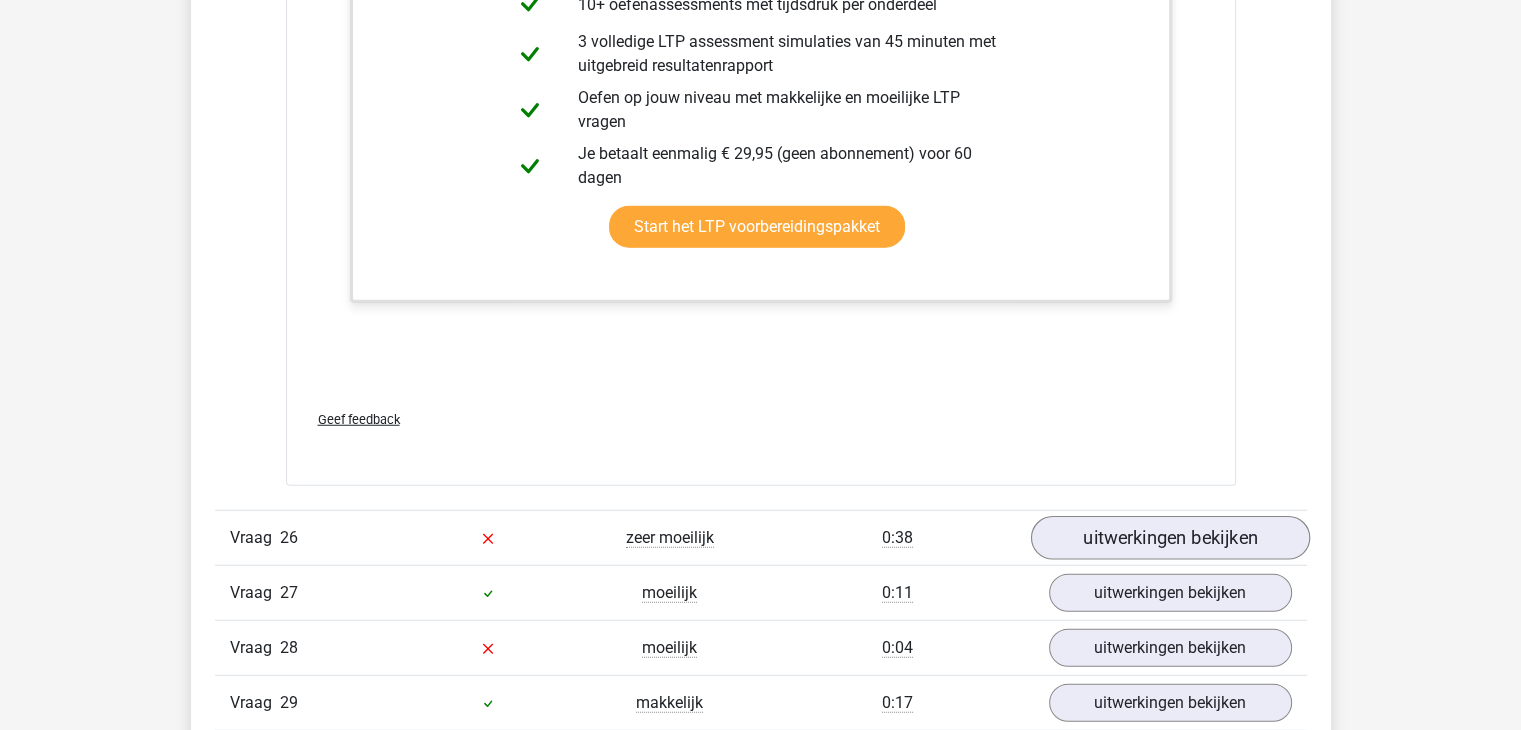 scroll, scrollTop: 35700, scrollLeft: 0, axis: vertical 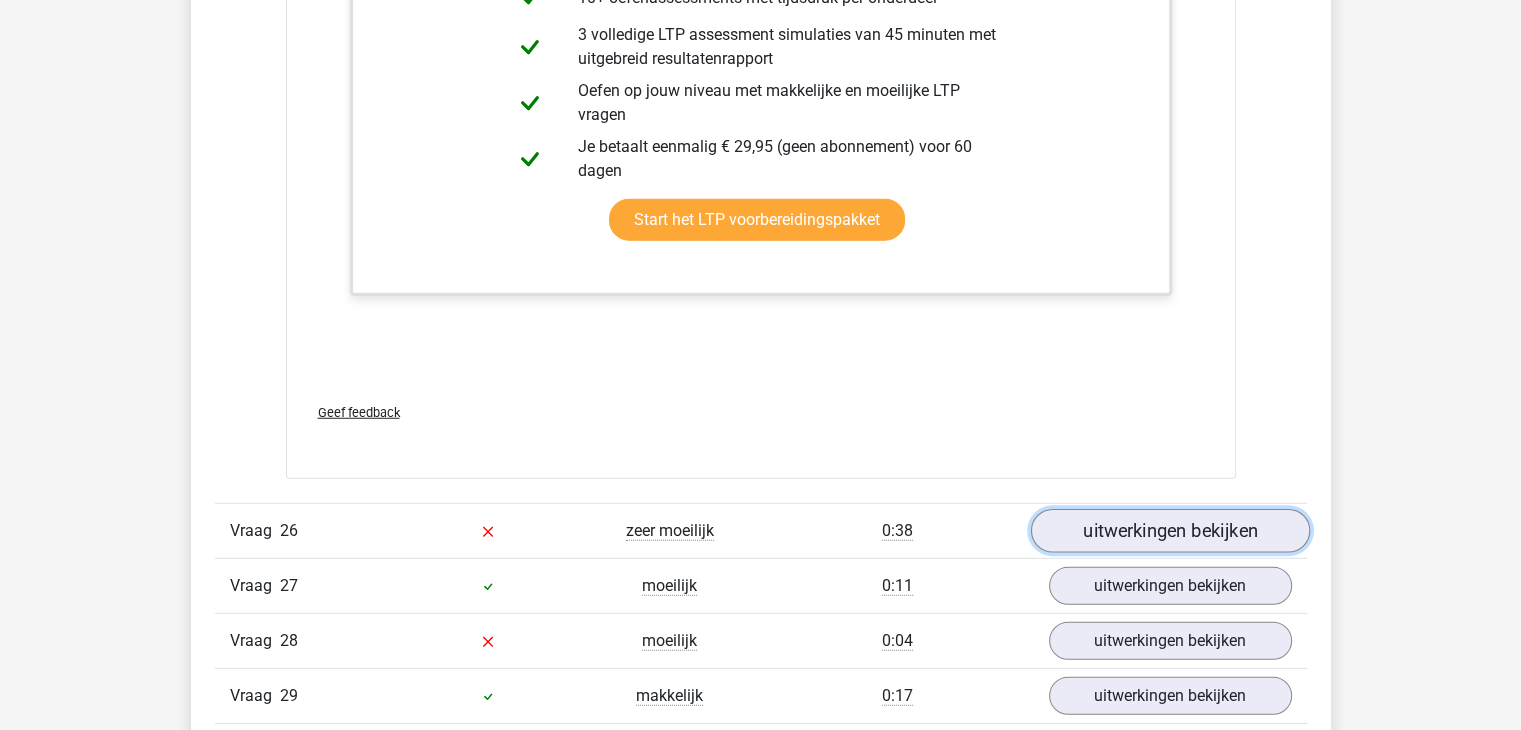 click on "uitwerkingen bekijken" at bounding box center (1169, 532) 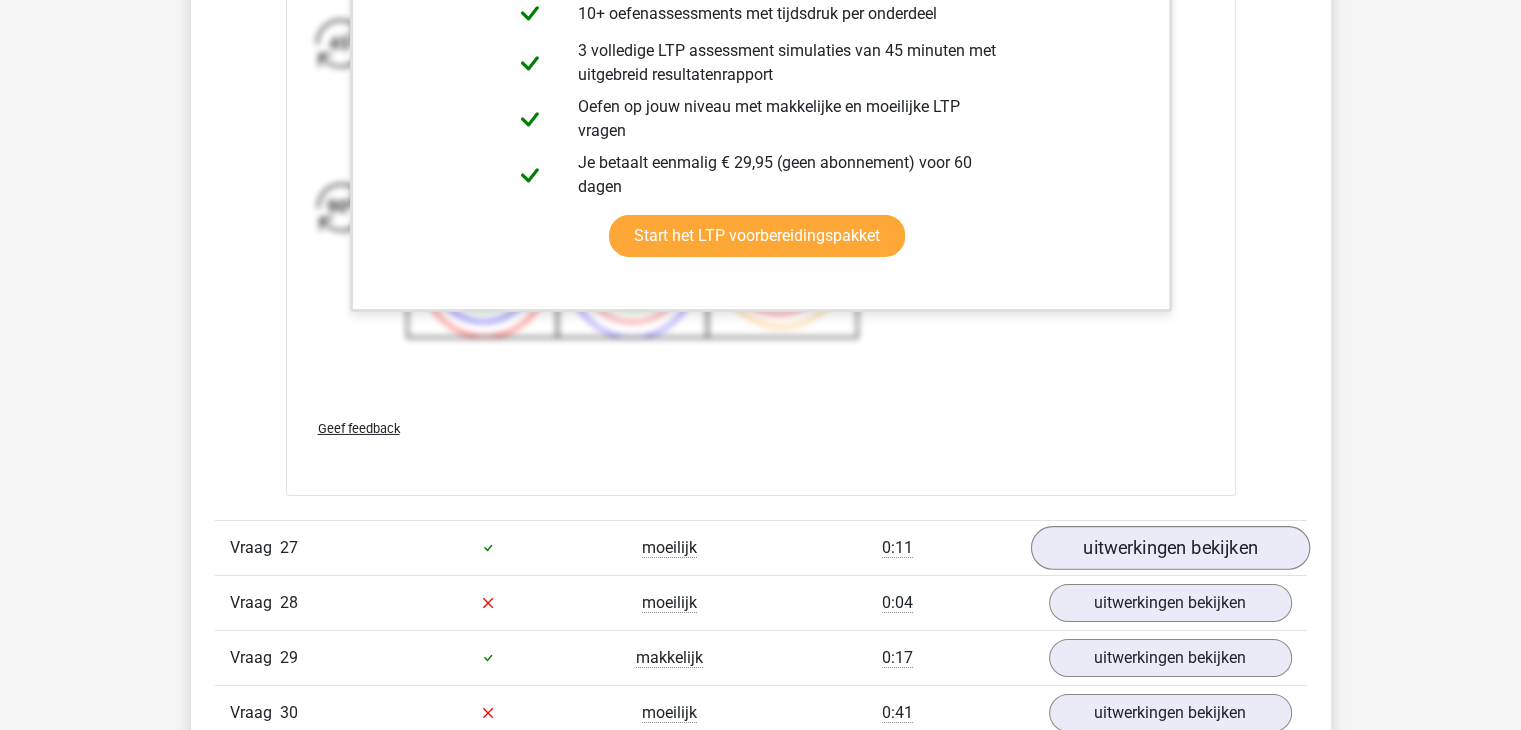 scroll, scrollTop: 37100, scrollLeft: 0, axis: vertical 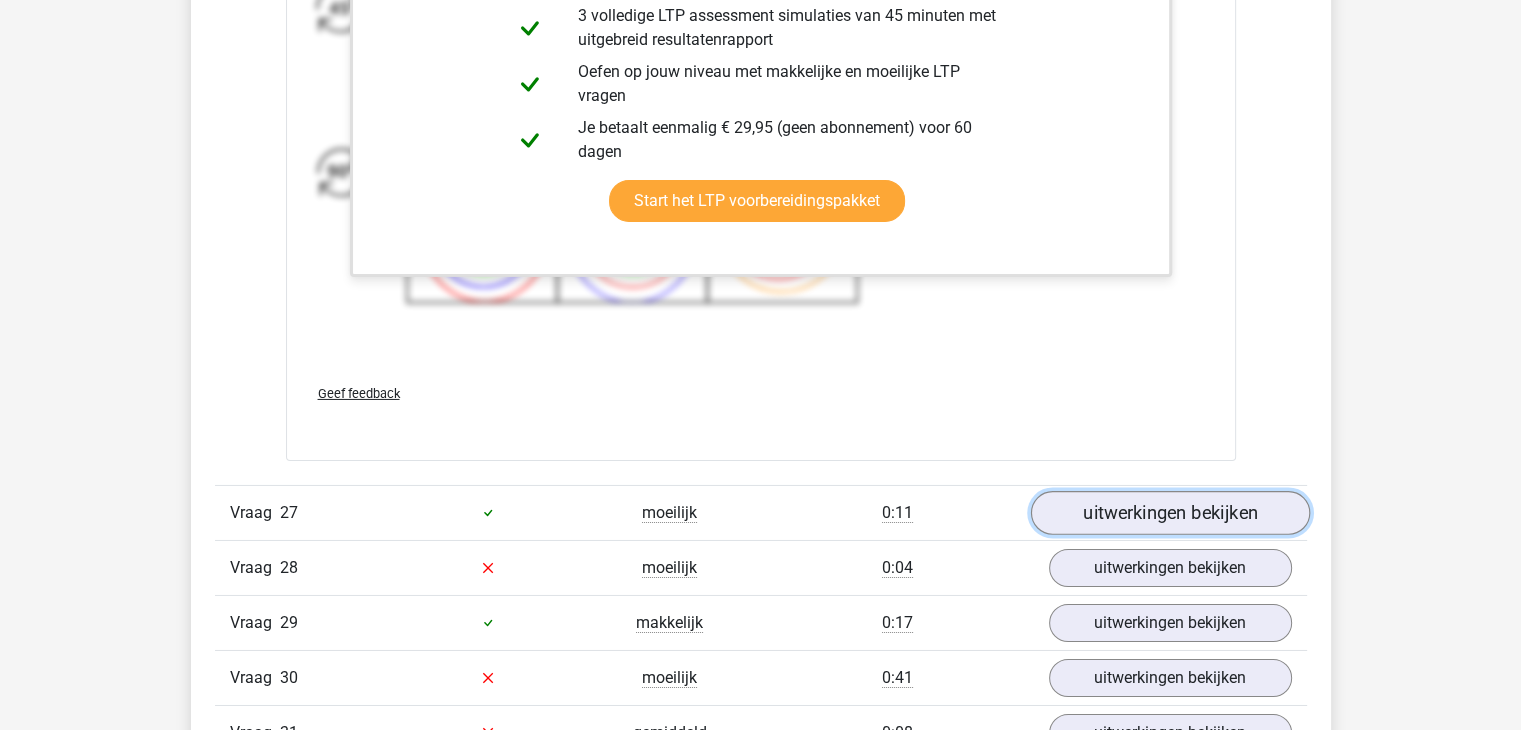 click on "uitwerkingen bekijken" at bounding box center [1169, 513] 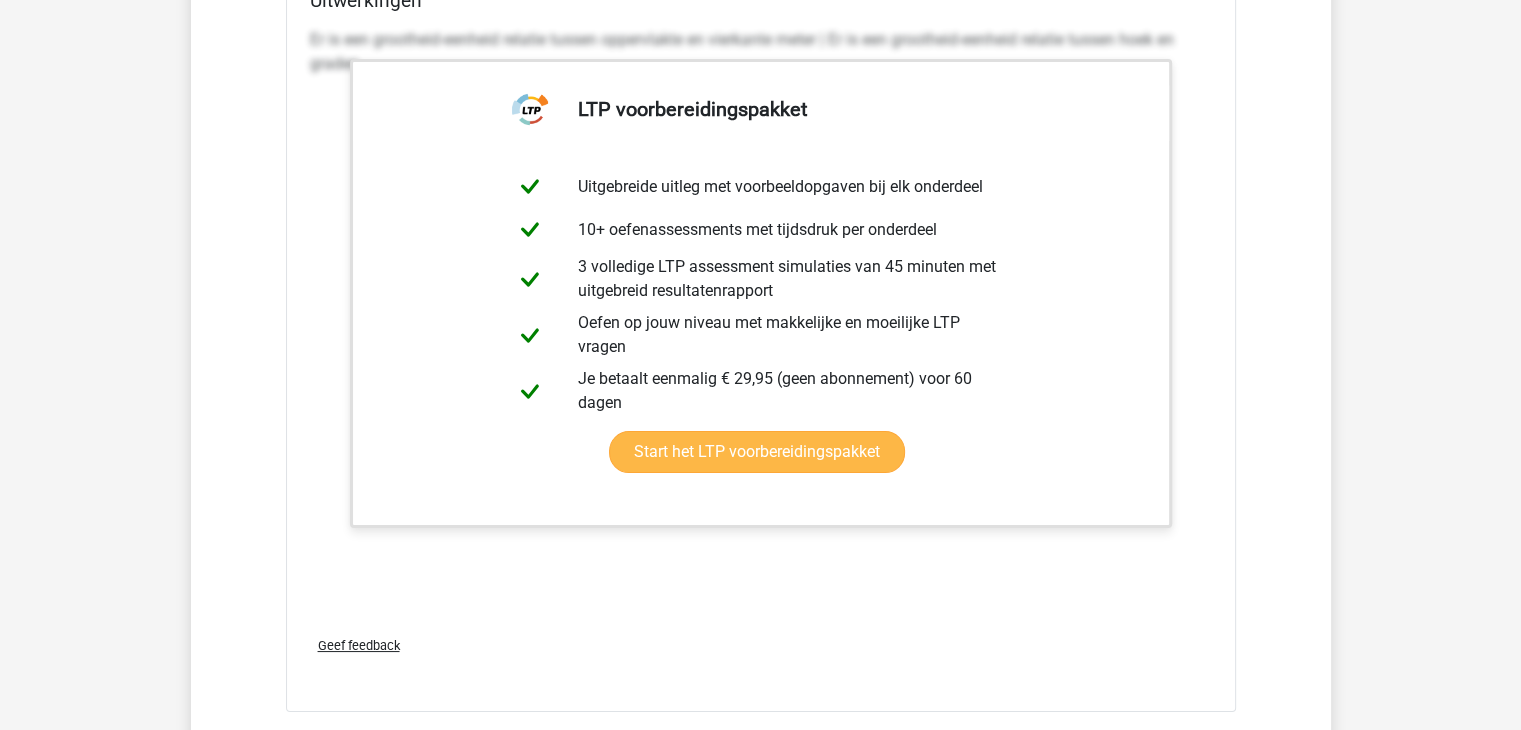 scroll, scrollTop: 38200, scrollLeft: 0, axis: vertical 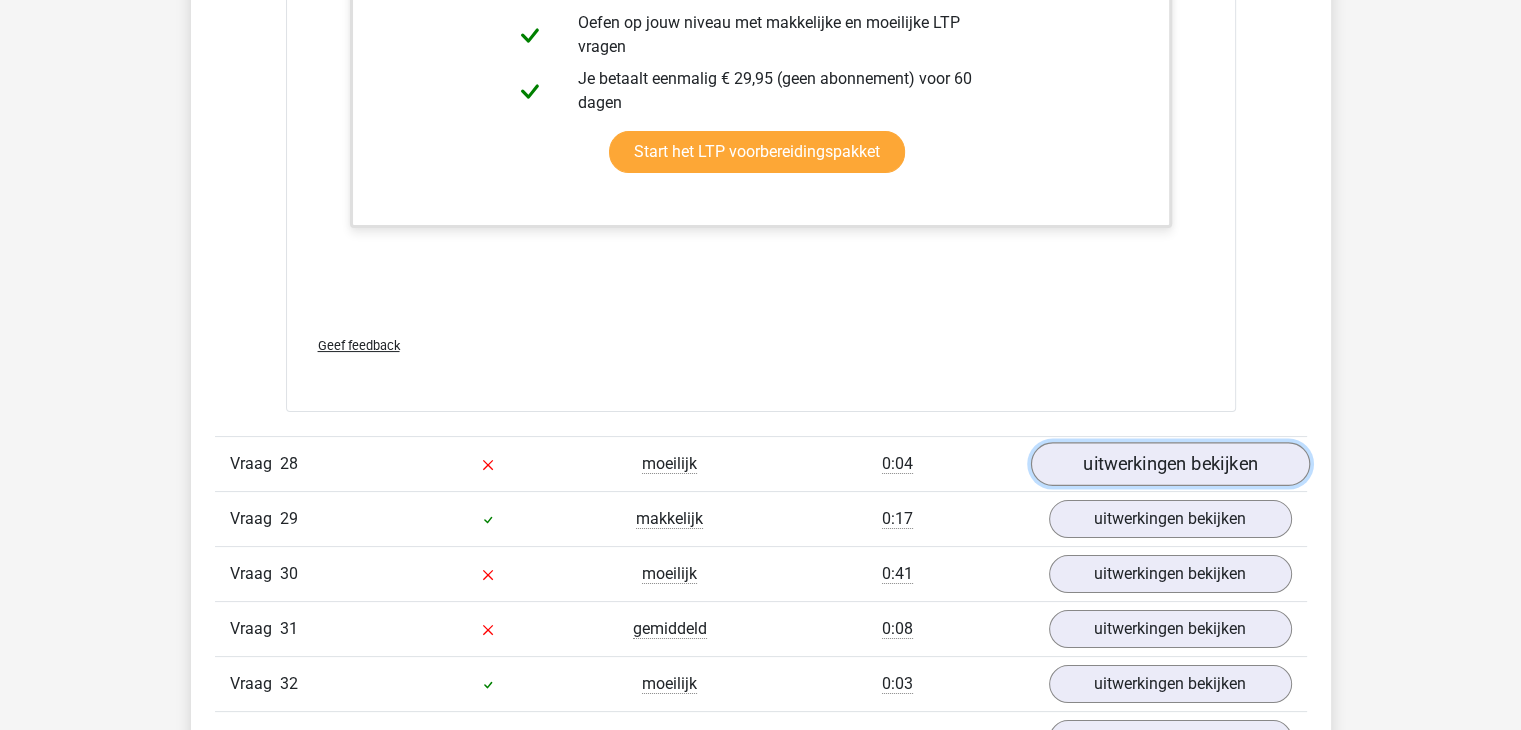 click on "uitwerkingen bekijken" at bounding box center [1169, 464] 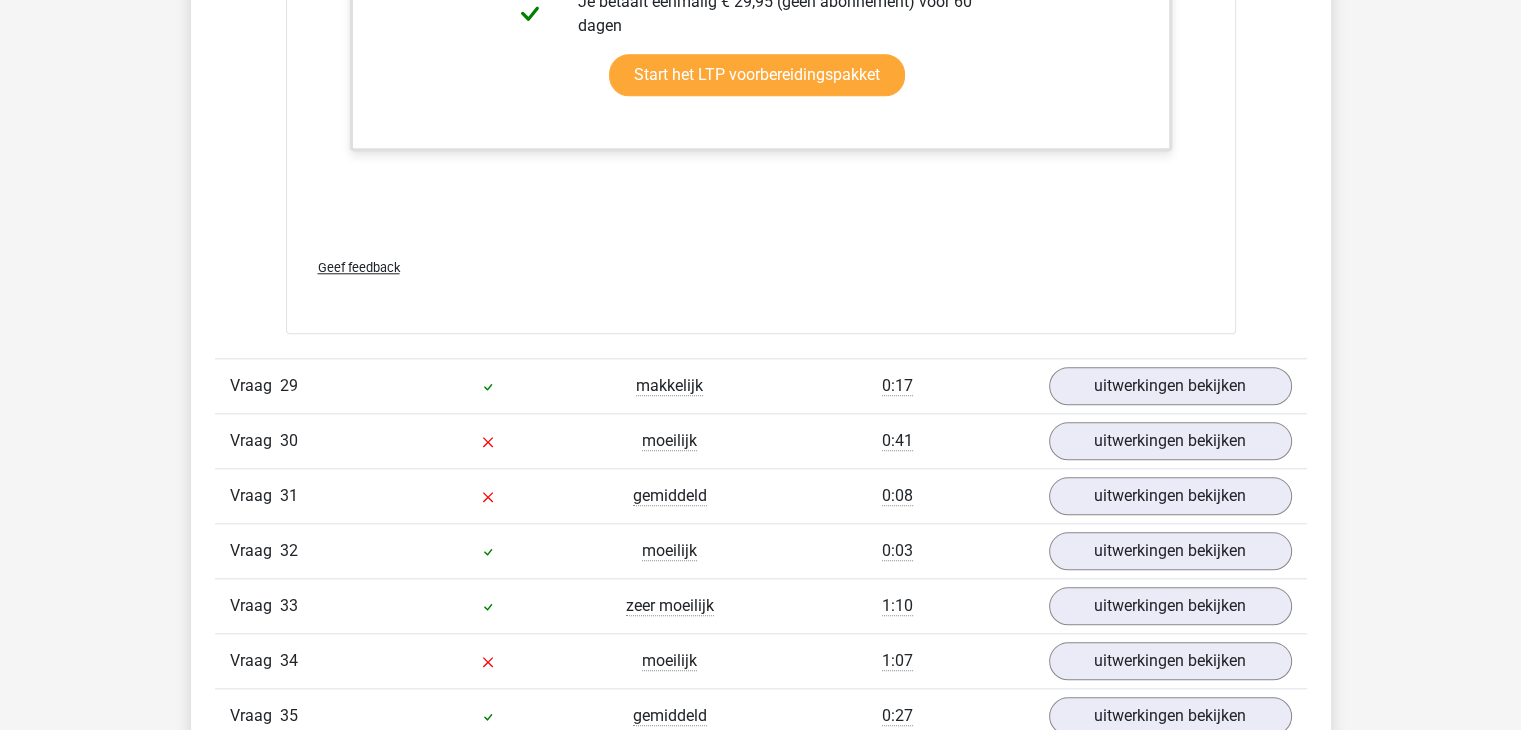 scroll, scrollTop: 39900, scrollLeft: 0, axis: vertical 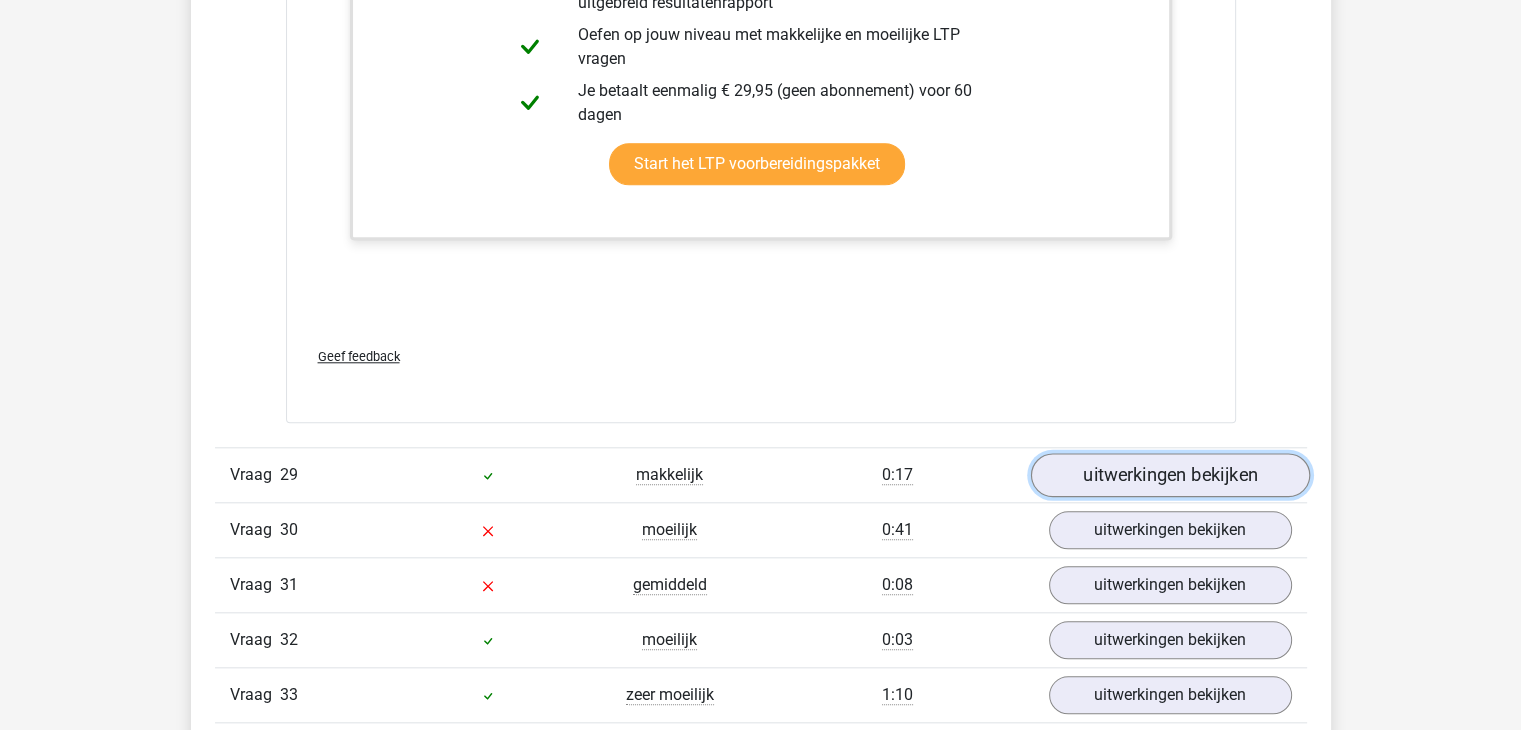 click on "uitwerkingen bekijken" at bounding box center (1169, 475) 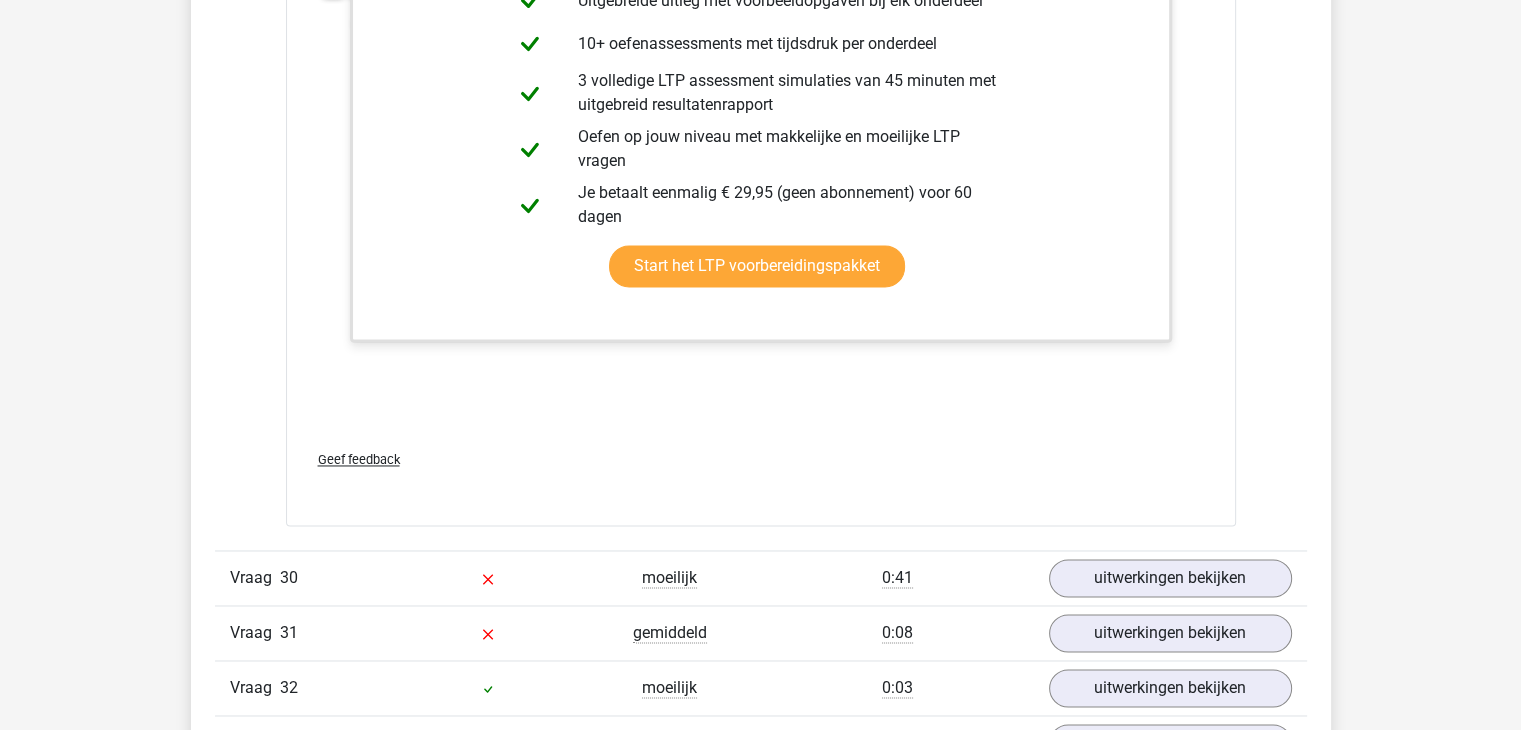 scroll, scrollTop: 41100, scrollLeft: 0, axis: vertical 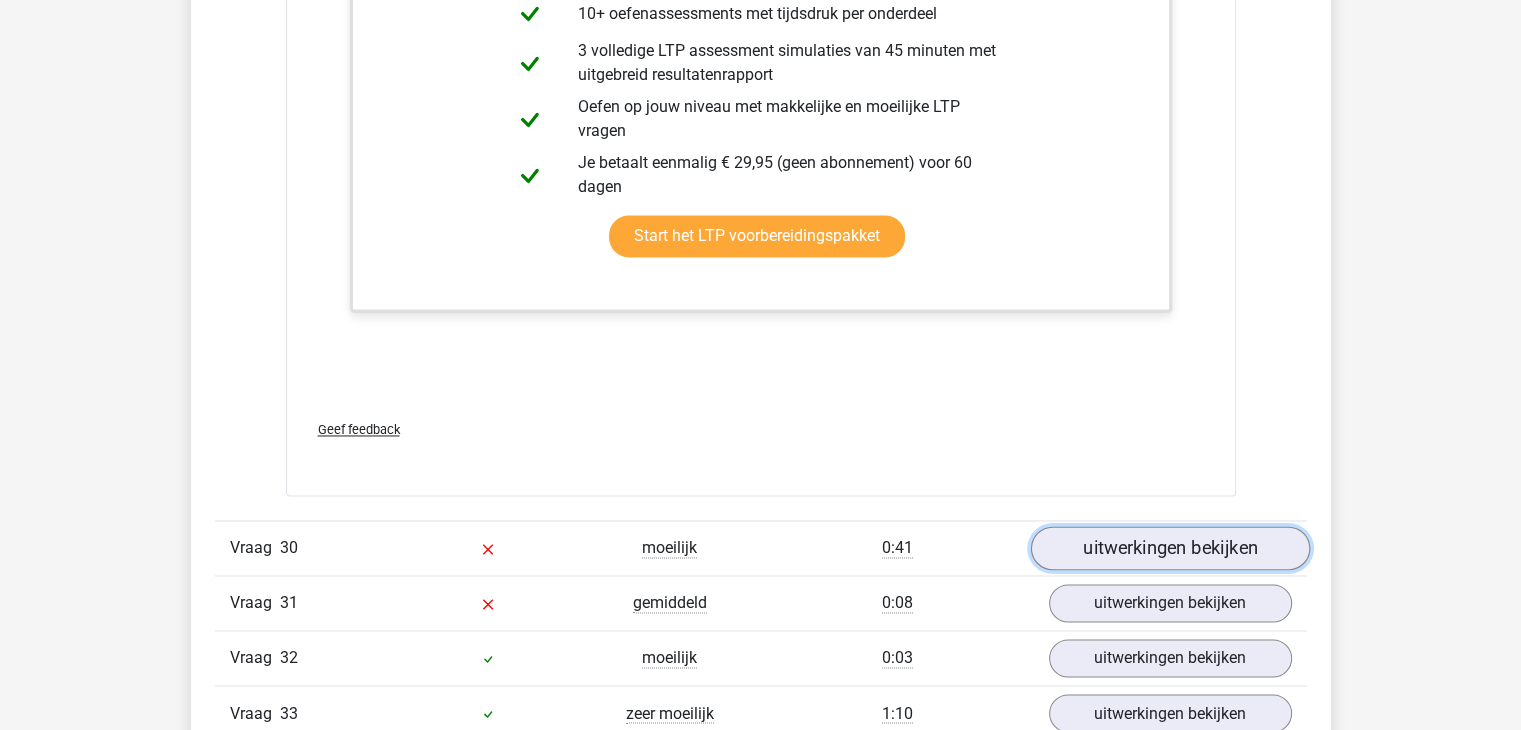 click on "uitwerkingen bekijken" at bounding box center [1169, 548] 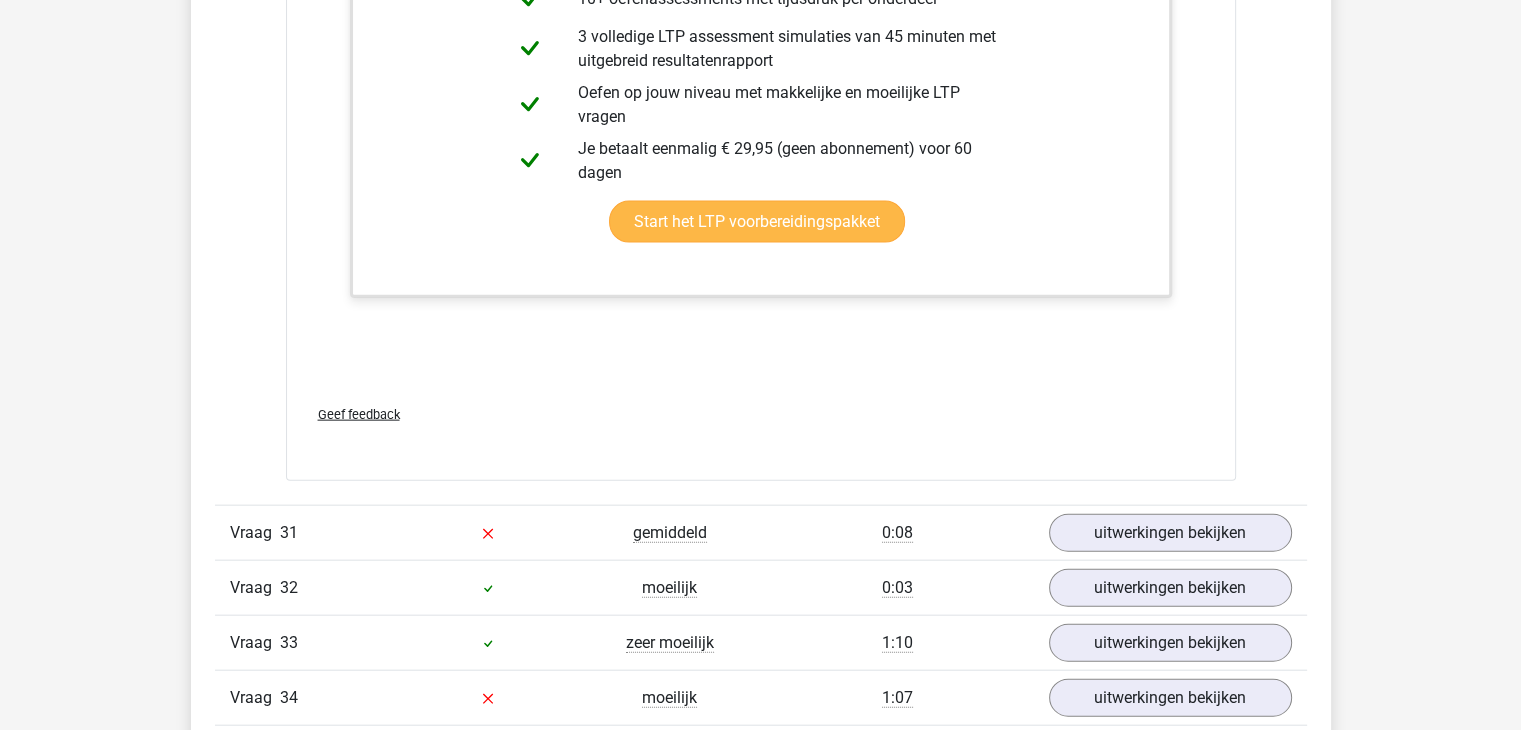 scroll, scrollTop: 42500, scrollLeft: 0, axis: vertical 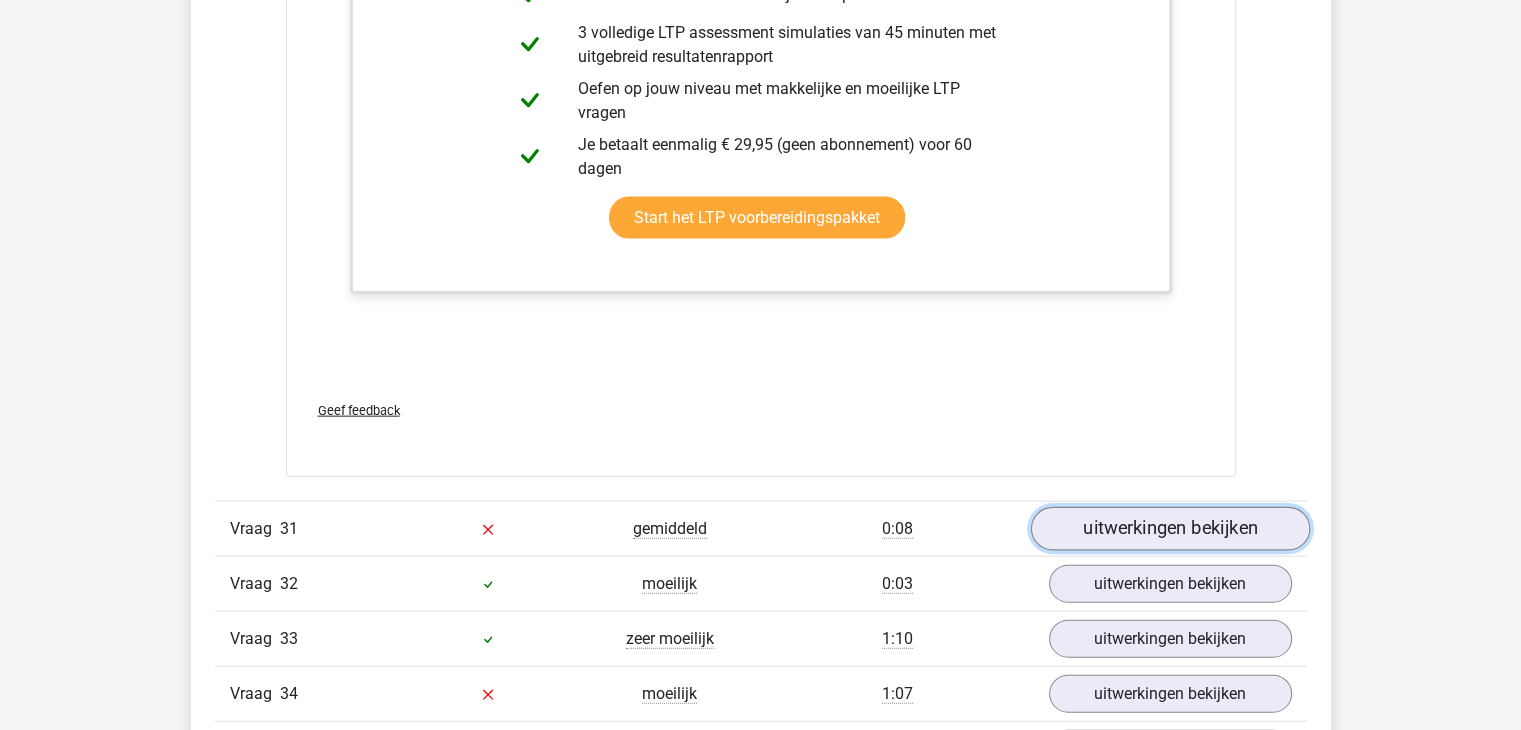 click on "uitwerkingen bekijken" at bounding box center (1169, 529) 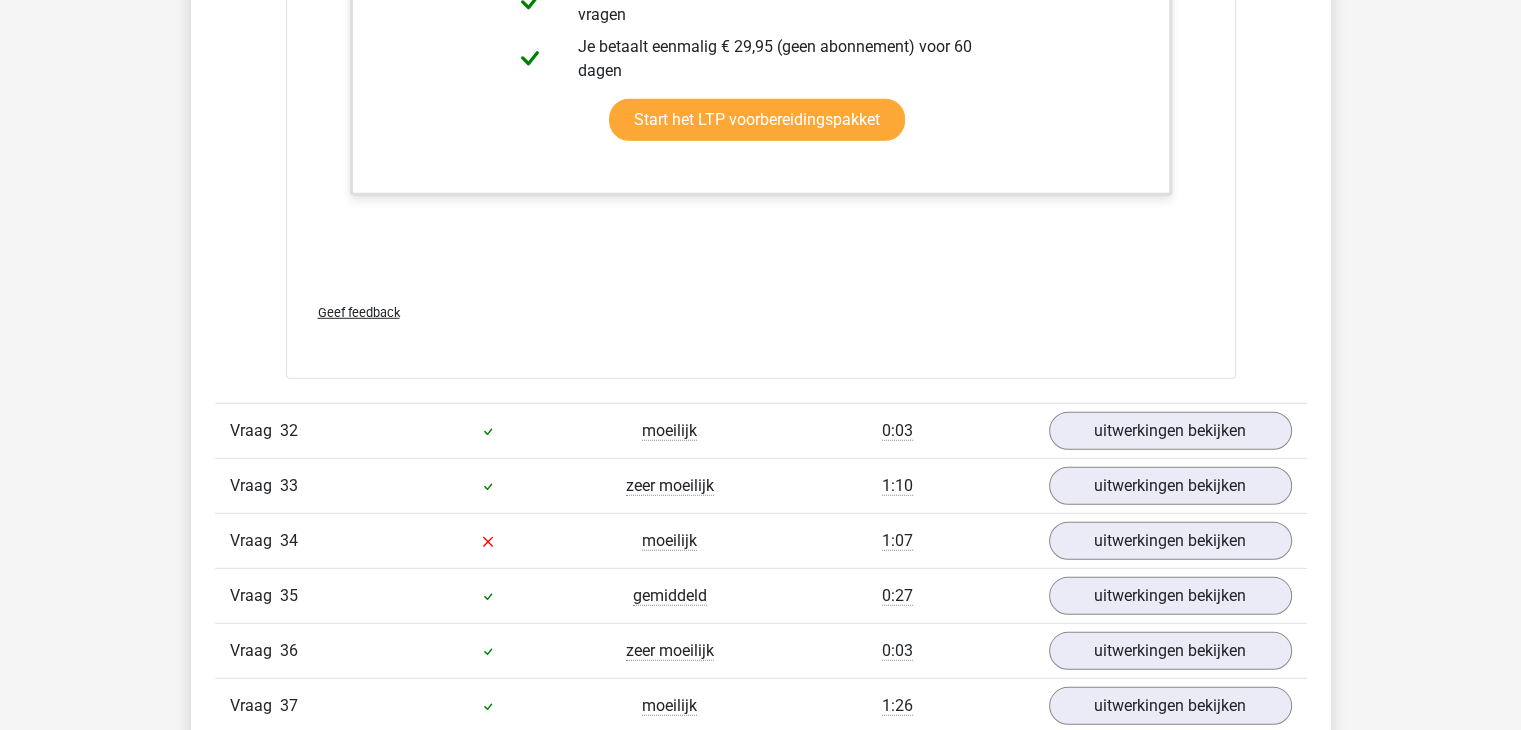 scroll, scrollTop: 43700, scrollLeft: 0, axis: vertical 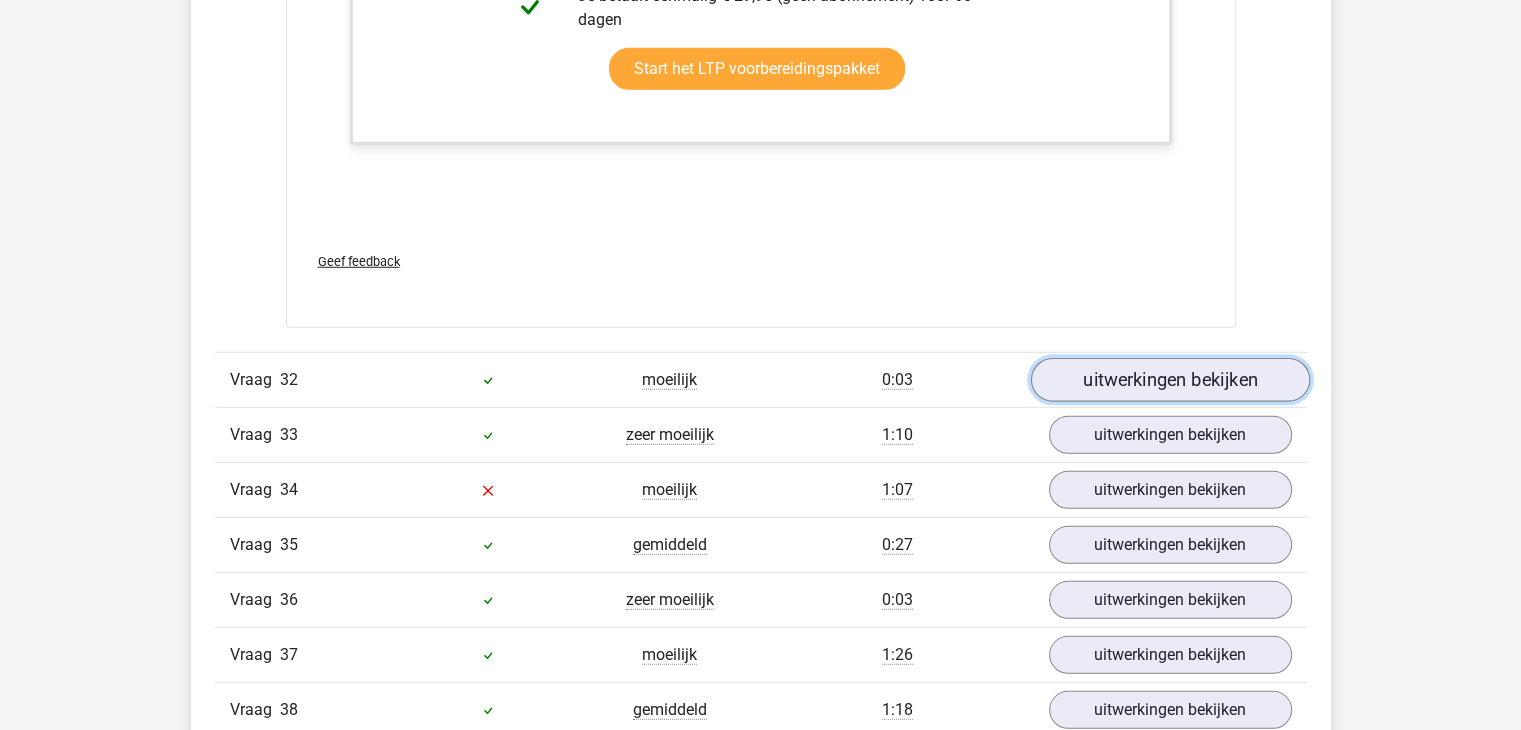 click on "uitwerkingen bekijken" at bounding box center [1169, 380] 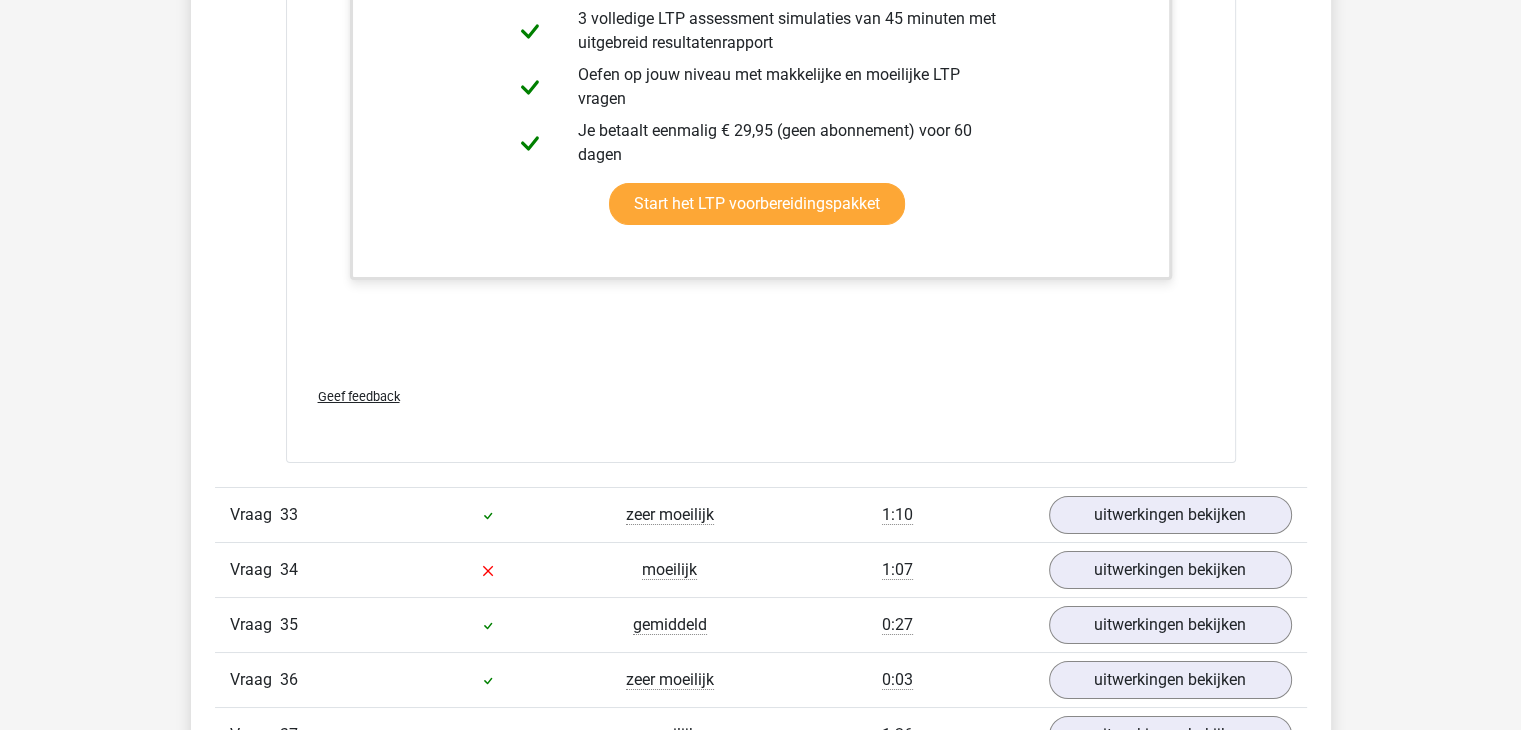 scroll, scrollTop: 45400, scrollLeft: 0, axis: vertical 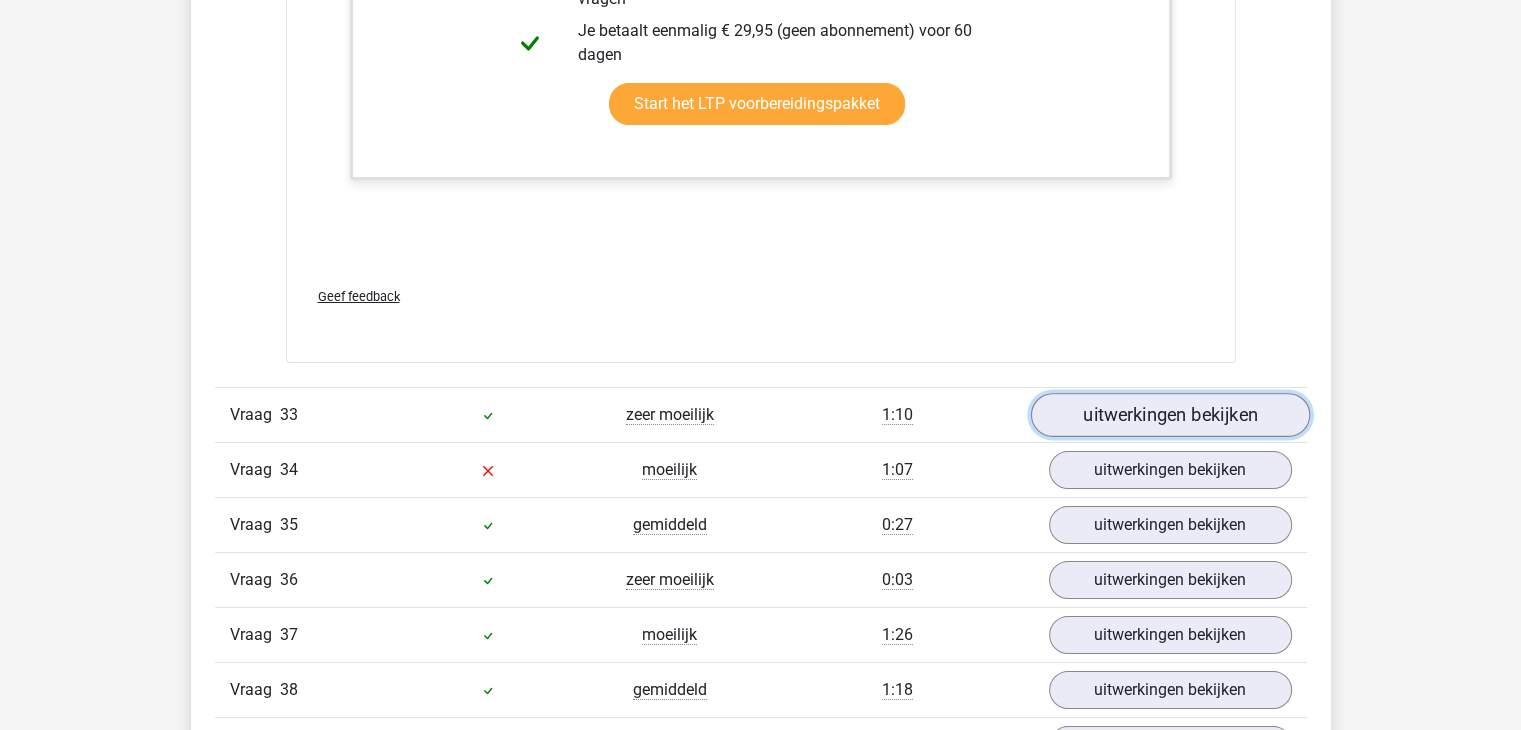 click on "uitwerkingen bekijken" at bounding box center (1169, 416) 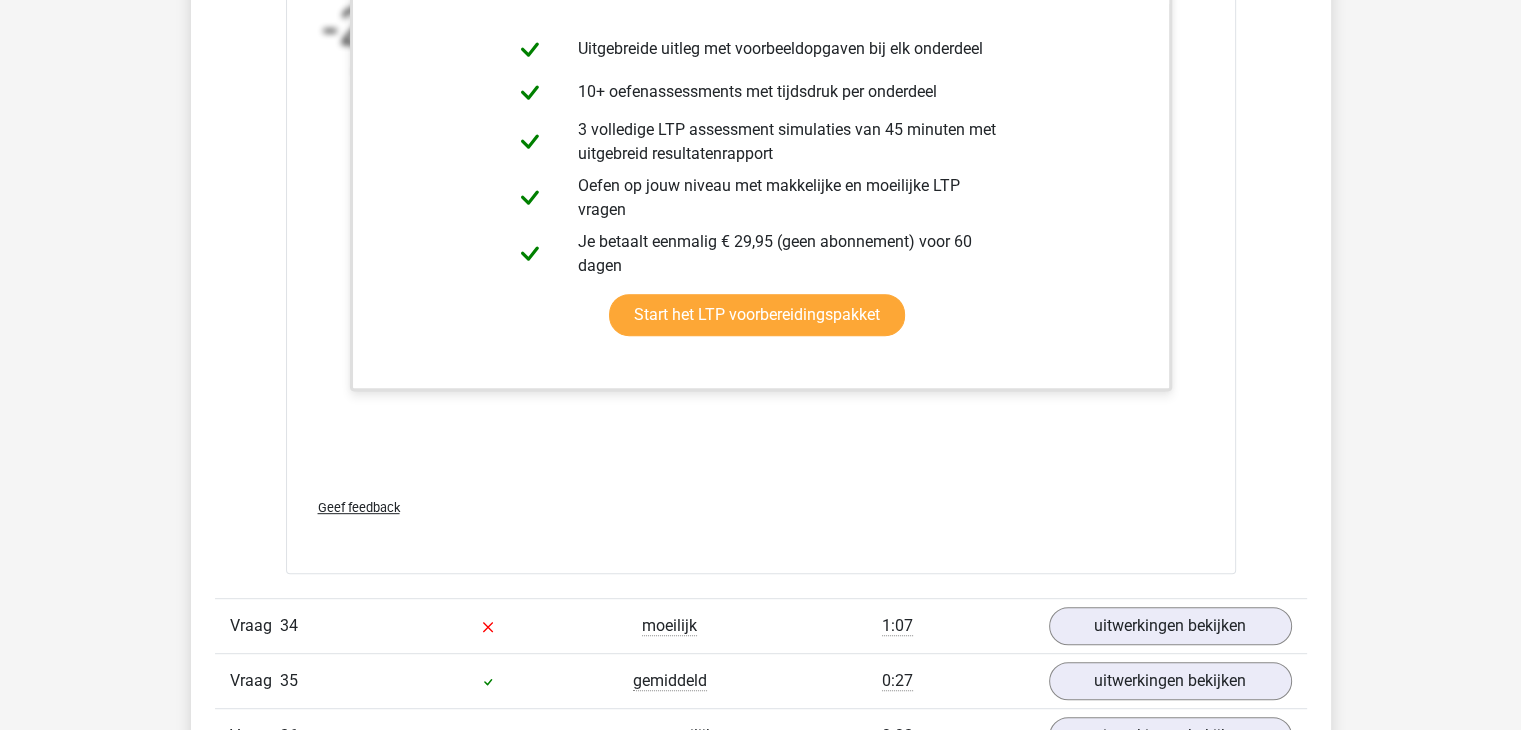 scroll, scrollTop: 46500, scrollLeft: 0, axis: vertical 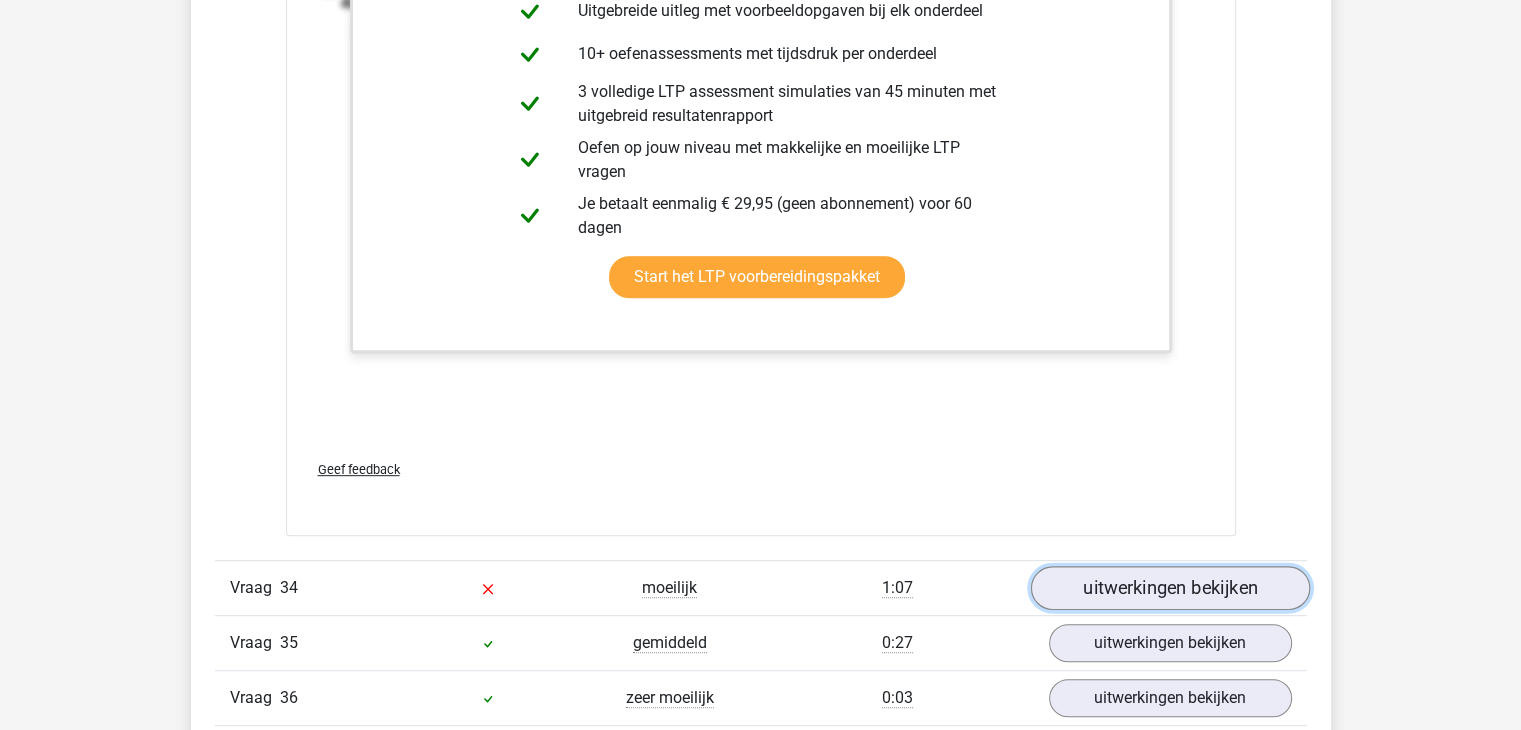 click on "uitwerkingen bekijken" at bounding box center (1169, 588) 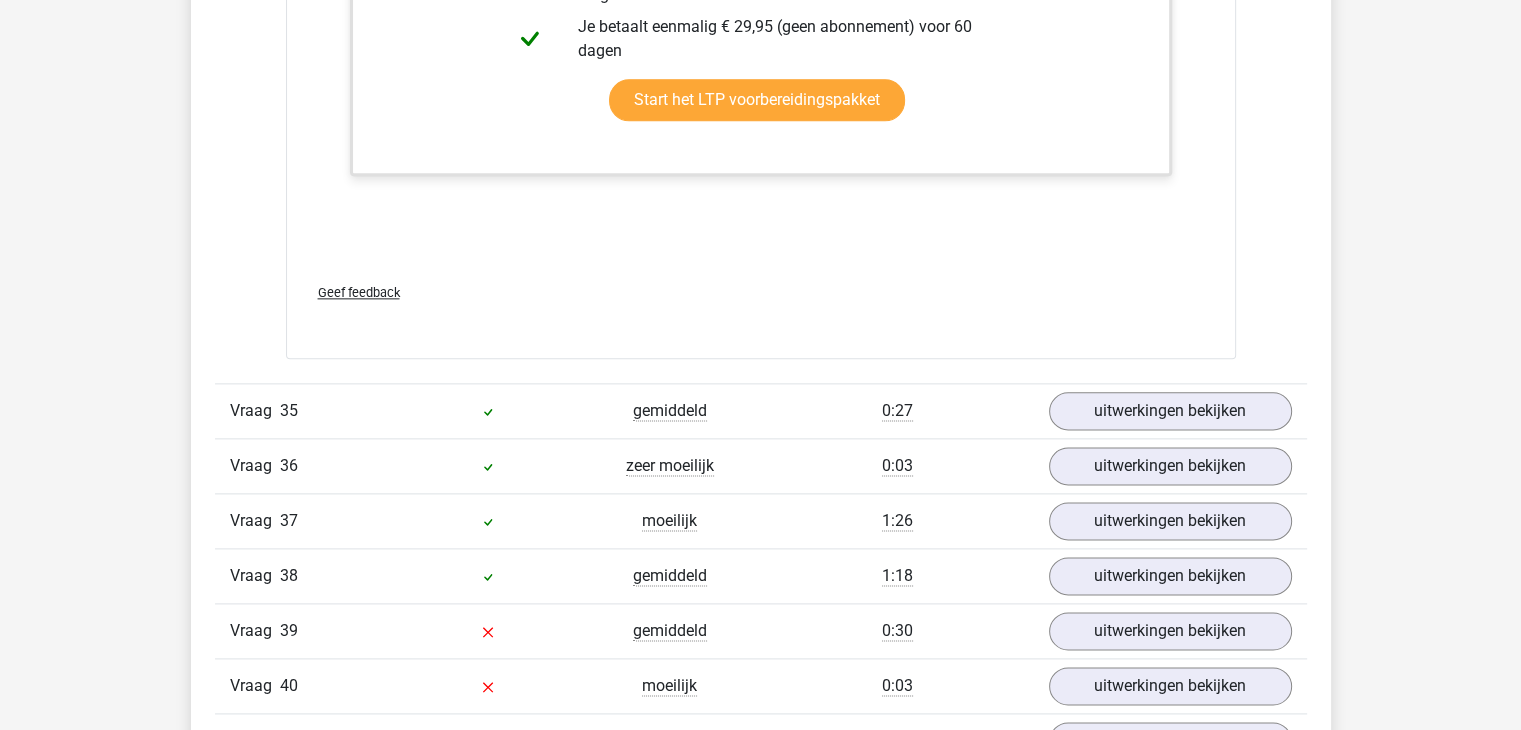 scroll, scrollTop: 48000, scrollLeft: 0, axis: vertical 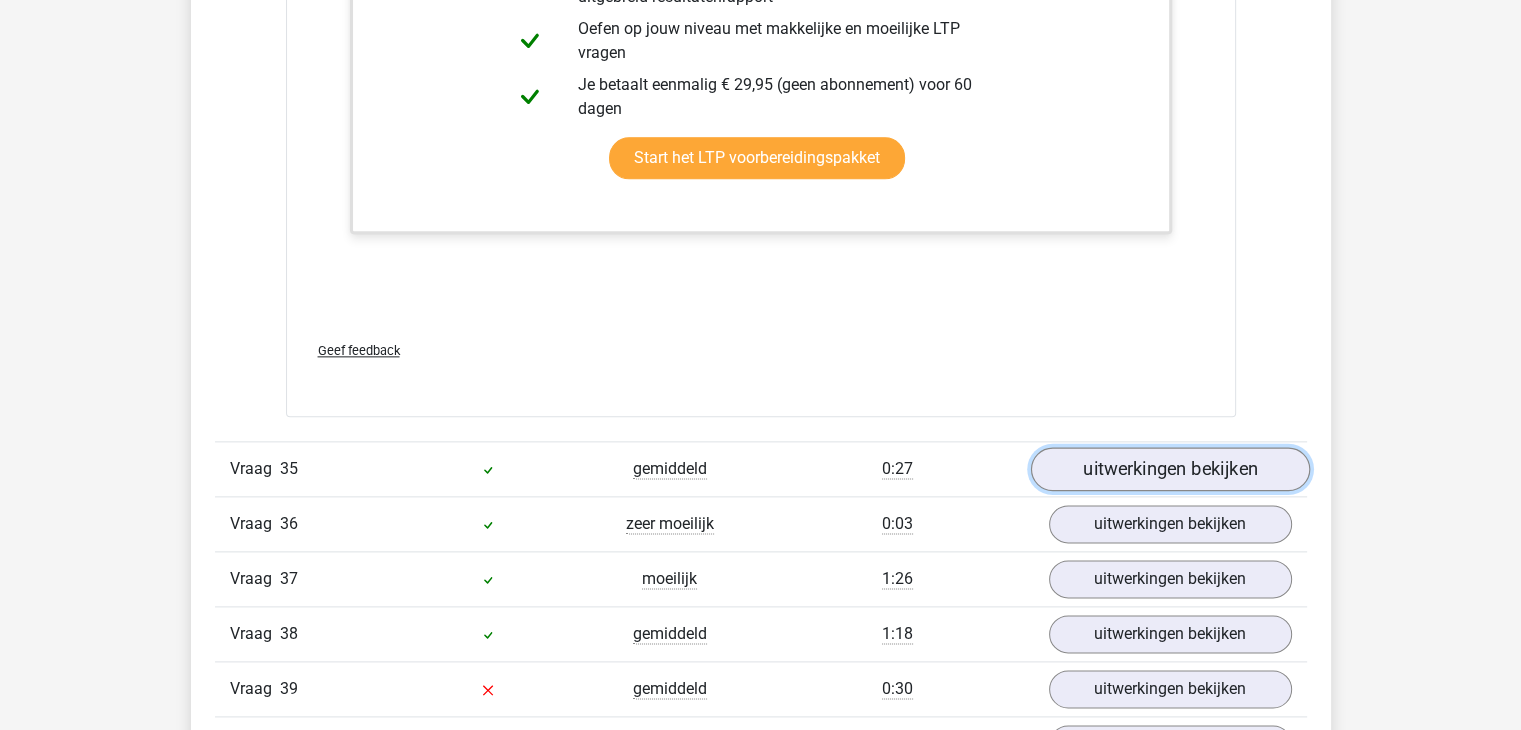 click on "uitwerkingen bekijken" at bounding box center (1169, 470) 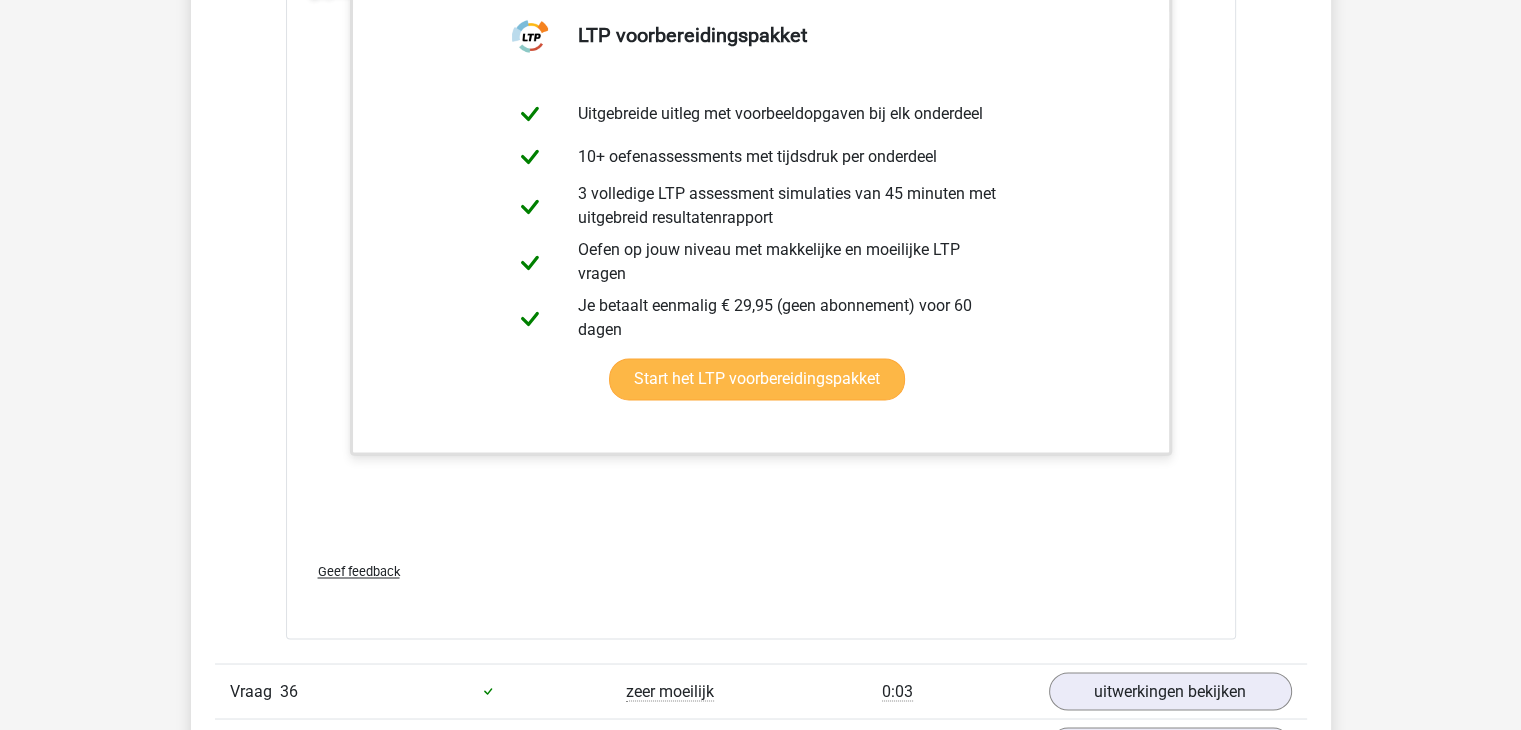 scroll, scrollTop: 49100, scrollLeft: 0, axis: vertical 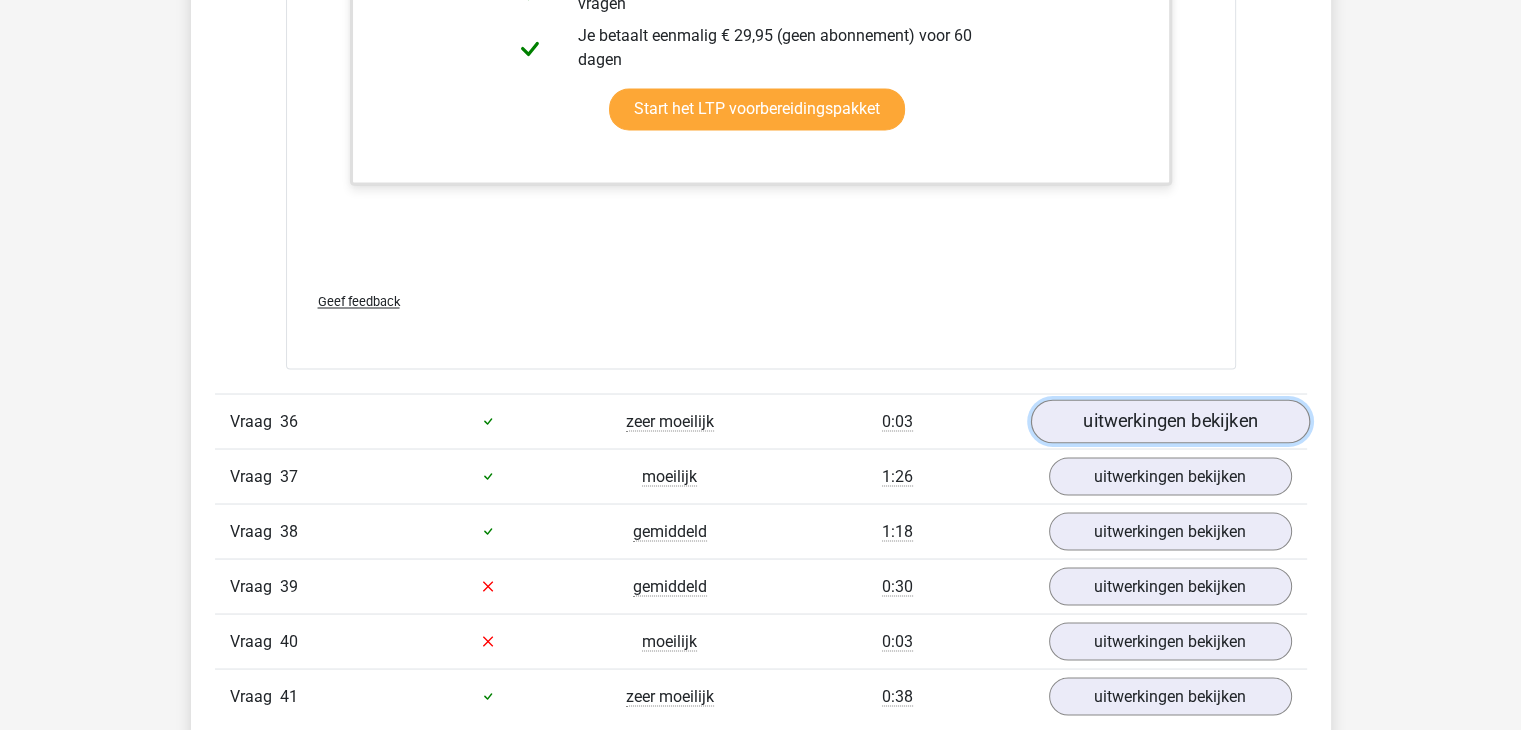 click on "uitwerkingen bekijken" at bounding box center [1169, 421] 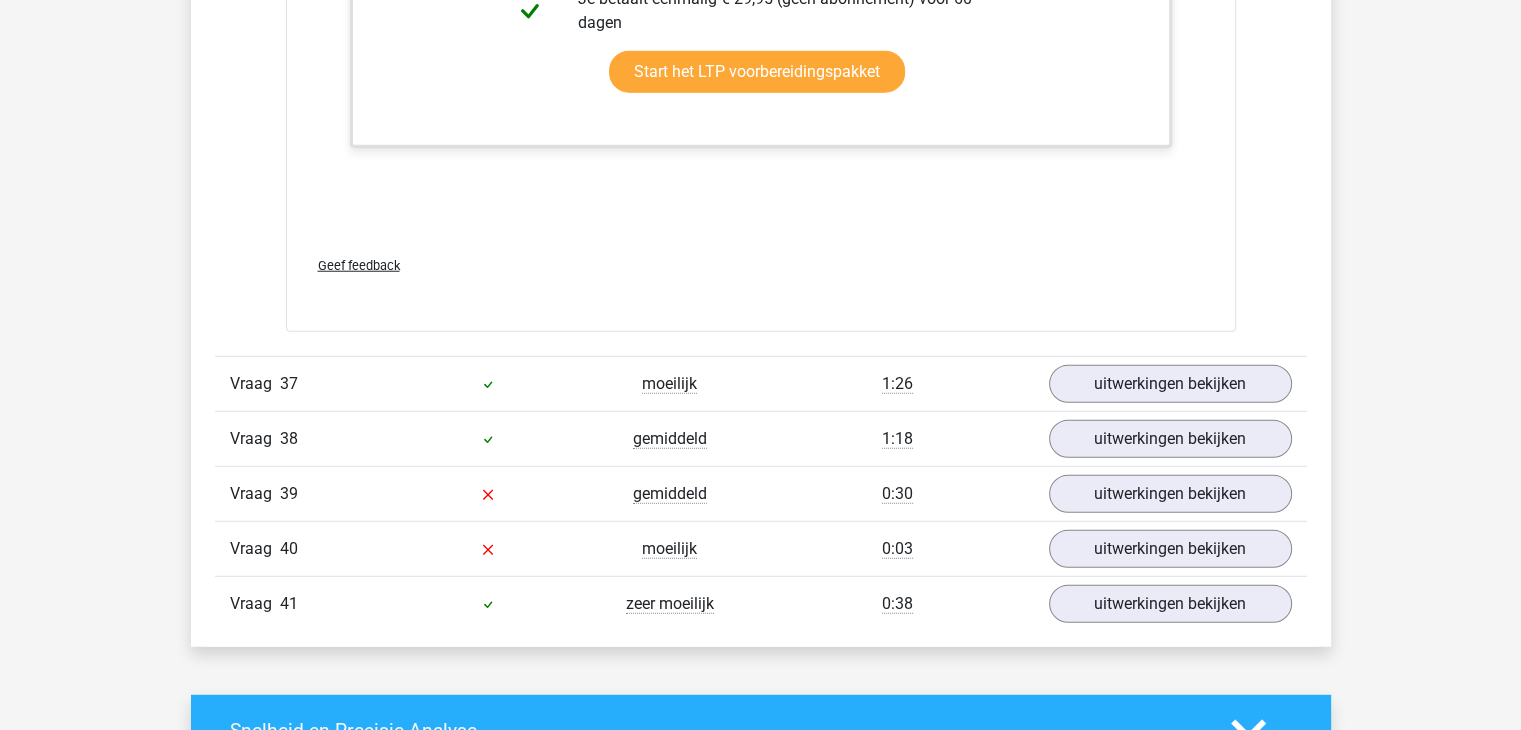 scroll, scrollTop: 51000, scrollLeft: 0, axis: vertical 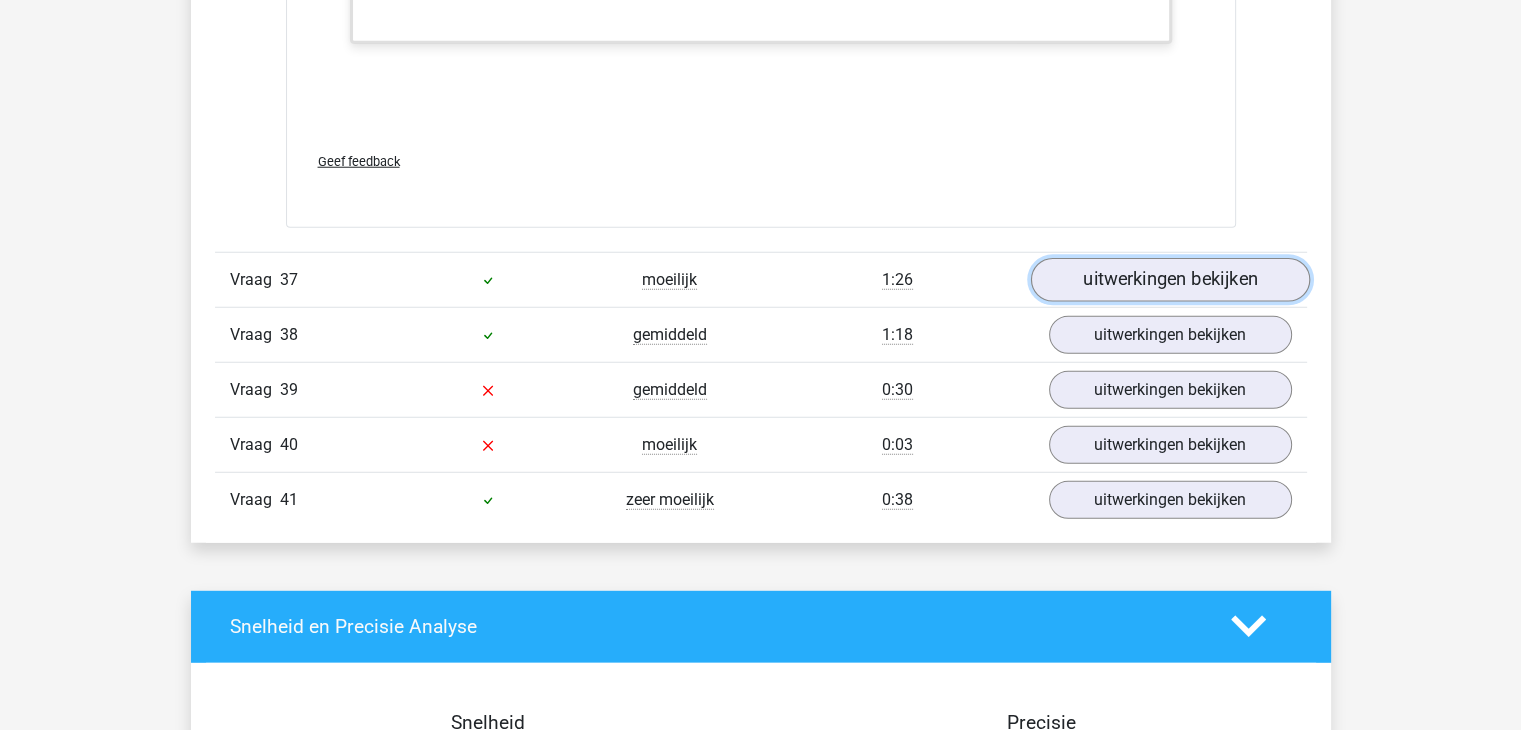 click on "uitwerkingen bekijken" at bounding box center [1169, 280] 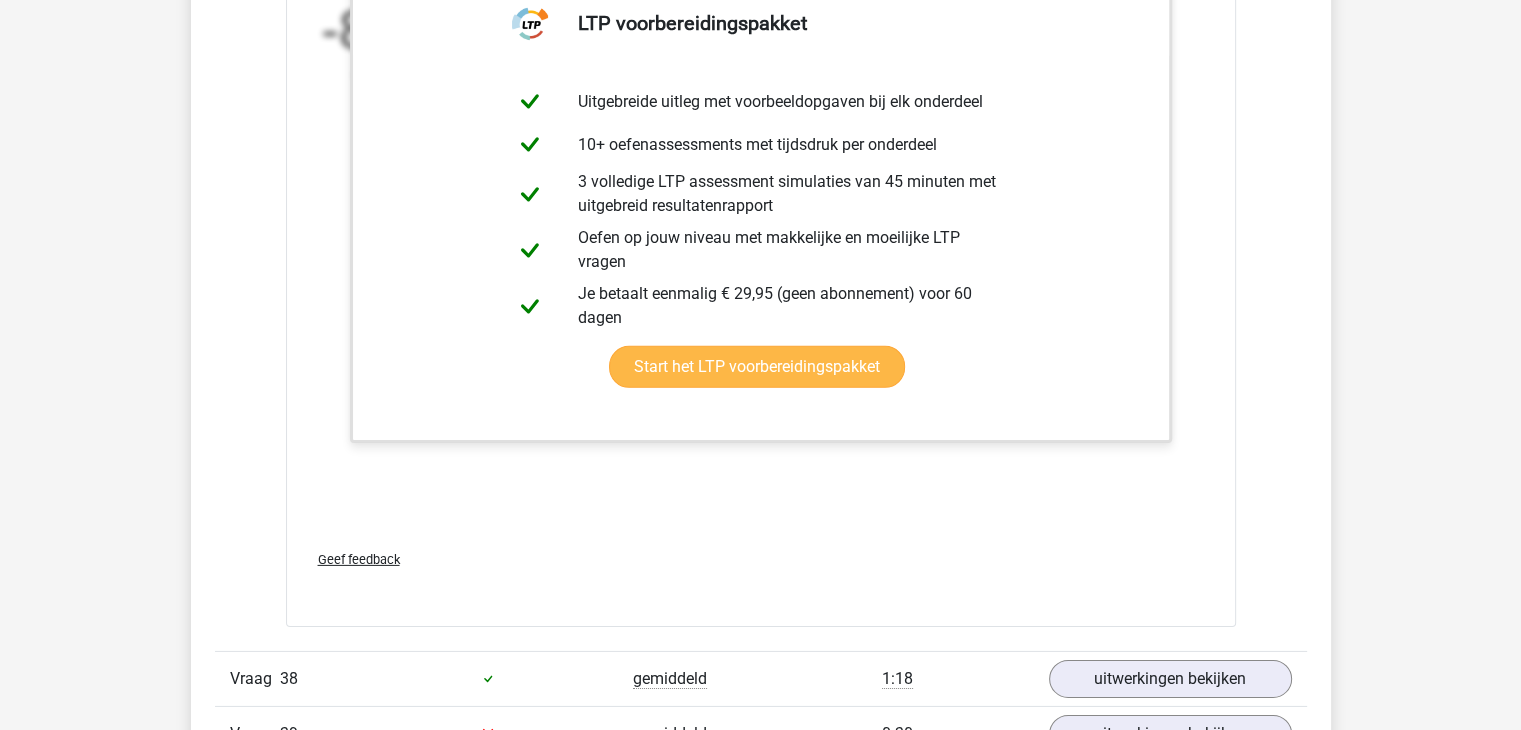 scroll, scrollTop: 52100, scrollLeft: 0, axis: vertical 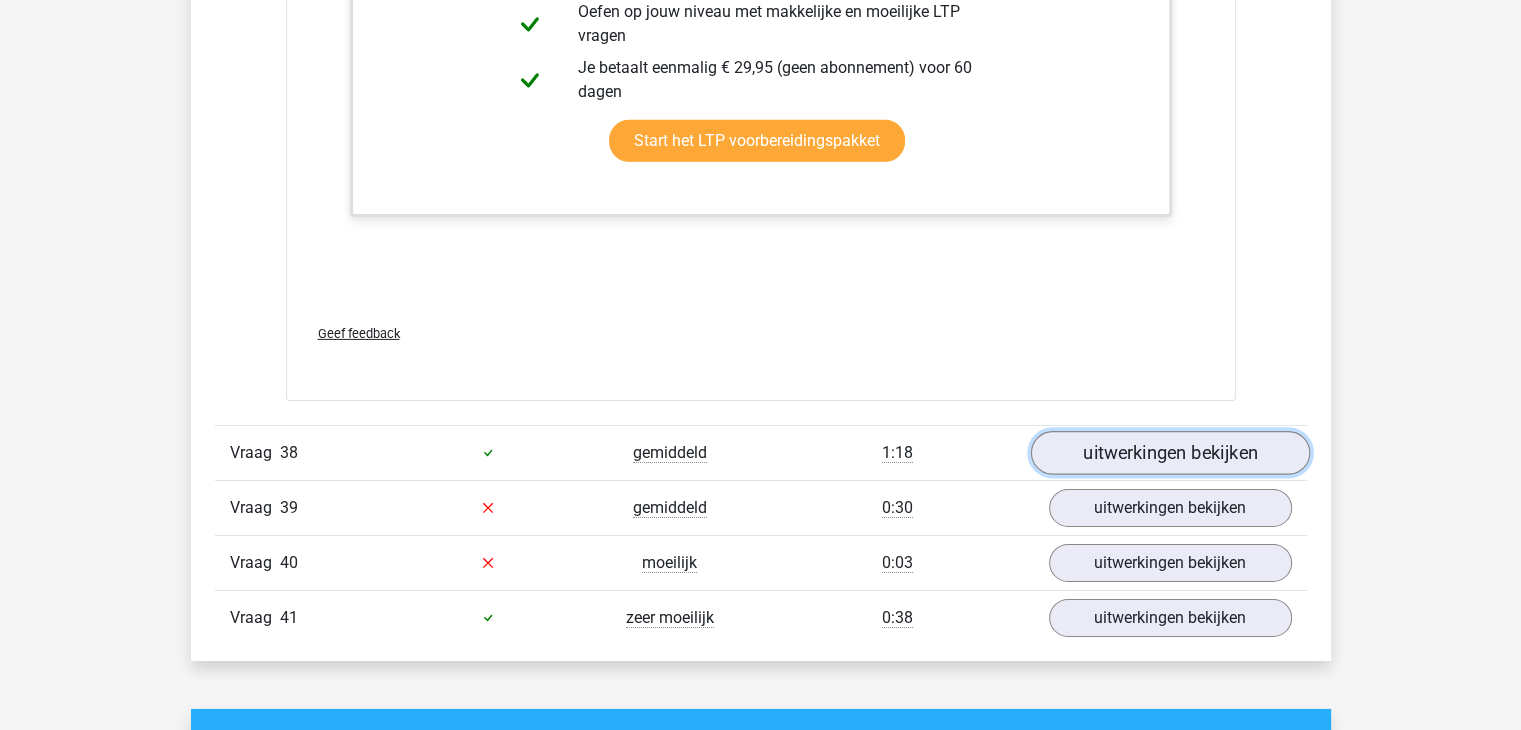 click on "uitwerkingen bekijken" at bounding box center (1169, 453) 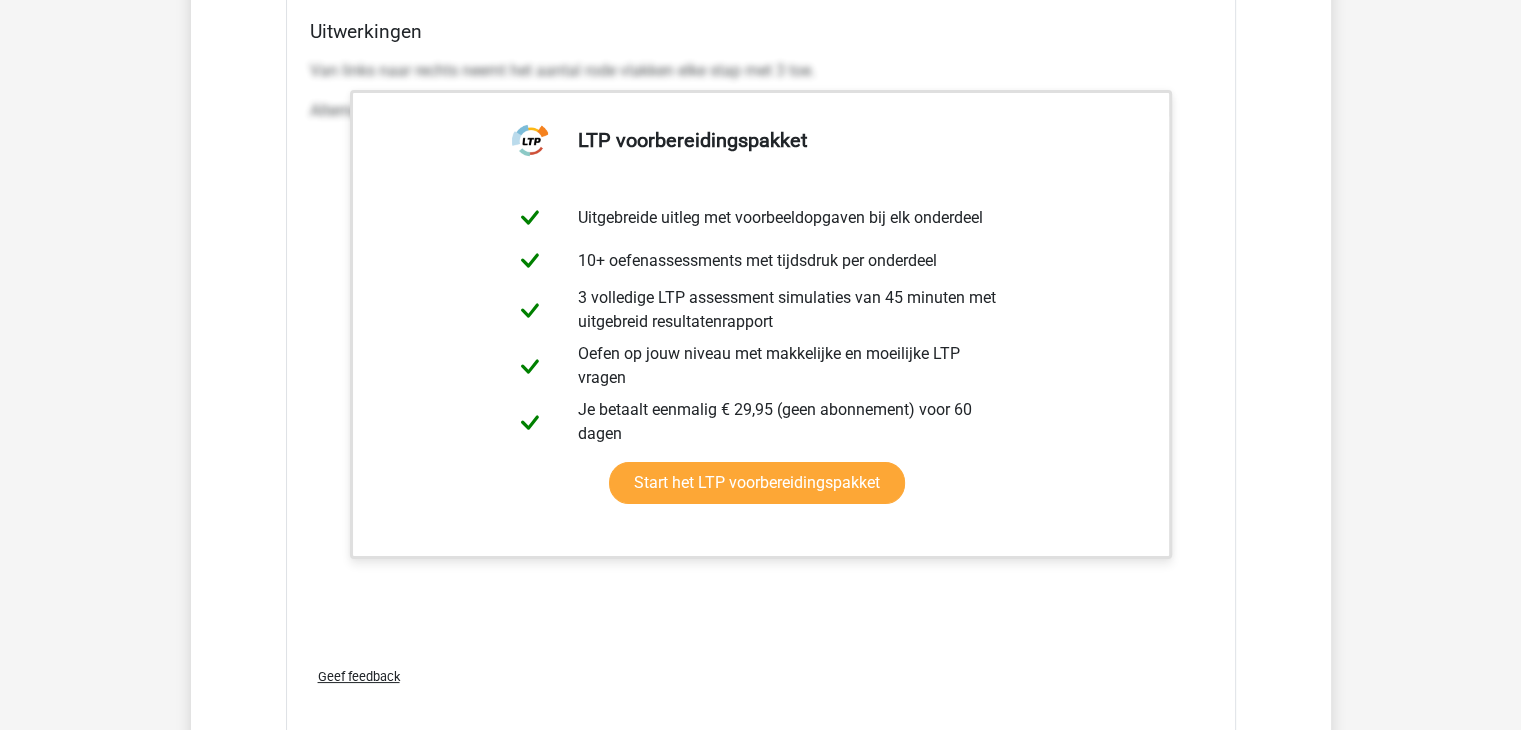 scroll, scrollTop: 53400, scrollLeft: 0, axis: vertical 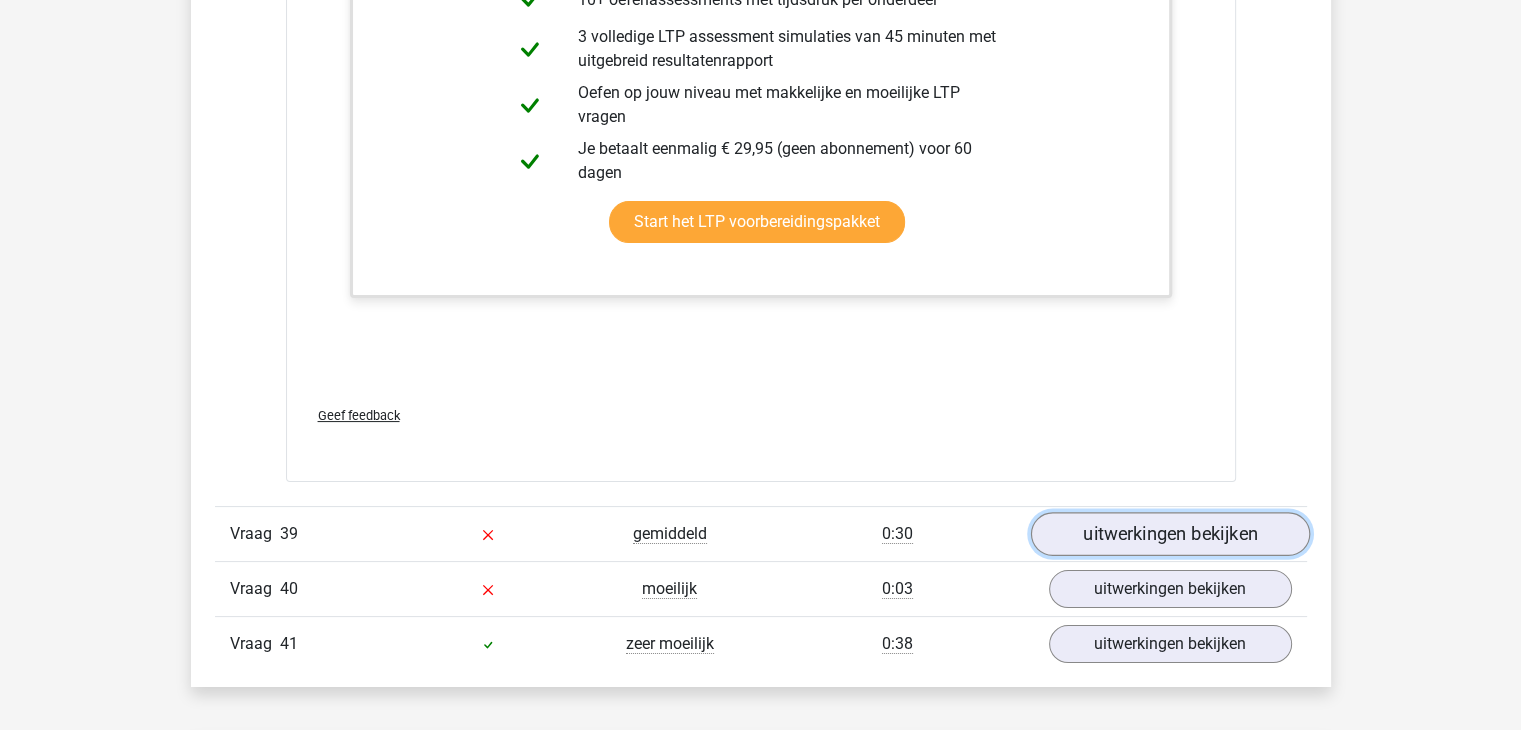 click on "uitwerkingen bekijken" at bounding box center [1169, 534] 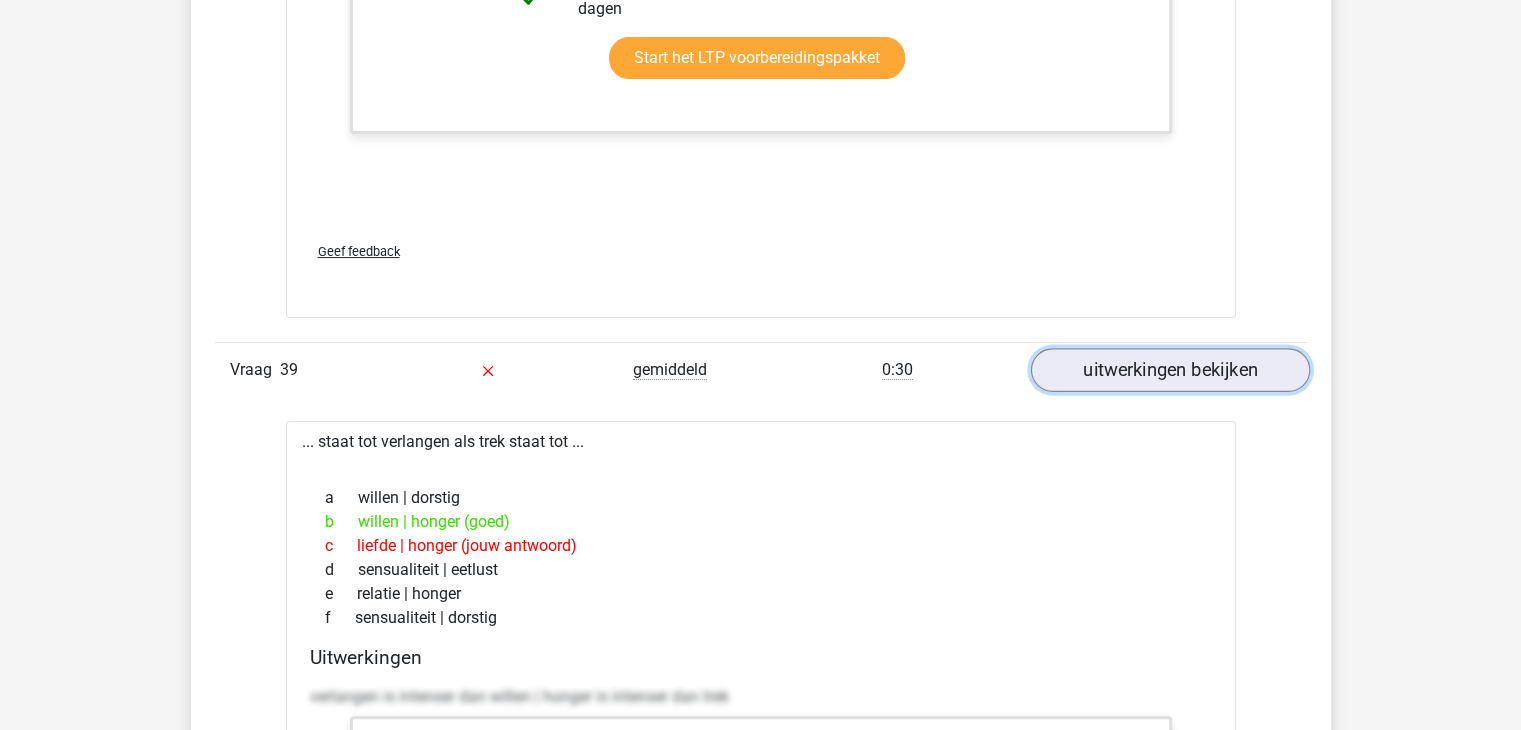 scroll, scrollTop: 53600, scrollLeft: 0, axis: vertical 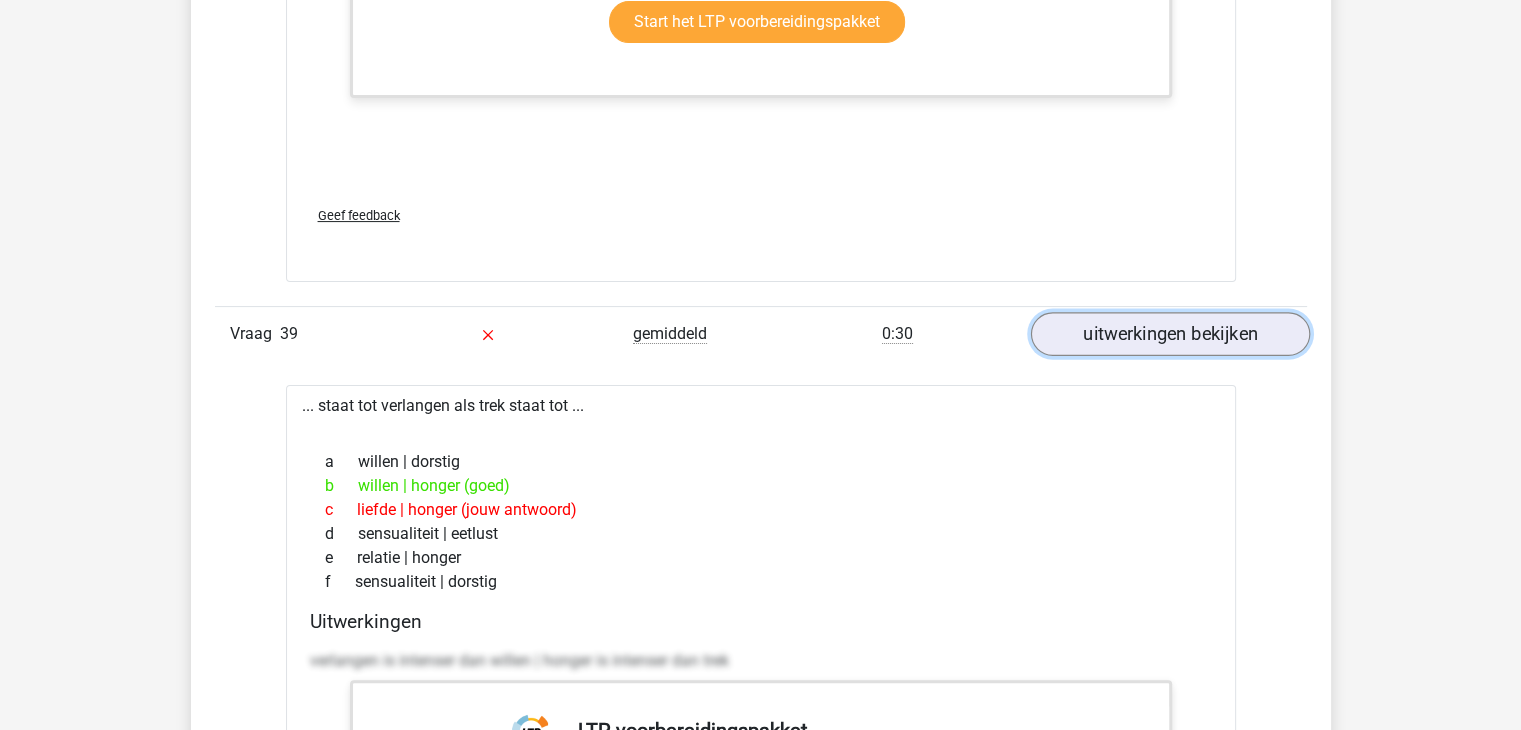 click on "uitwerkingen bekijken" at bounding box center (1169, 334) 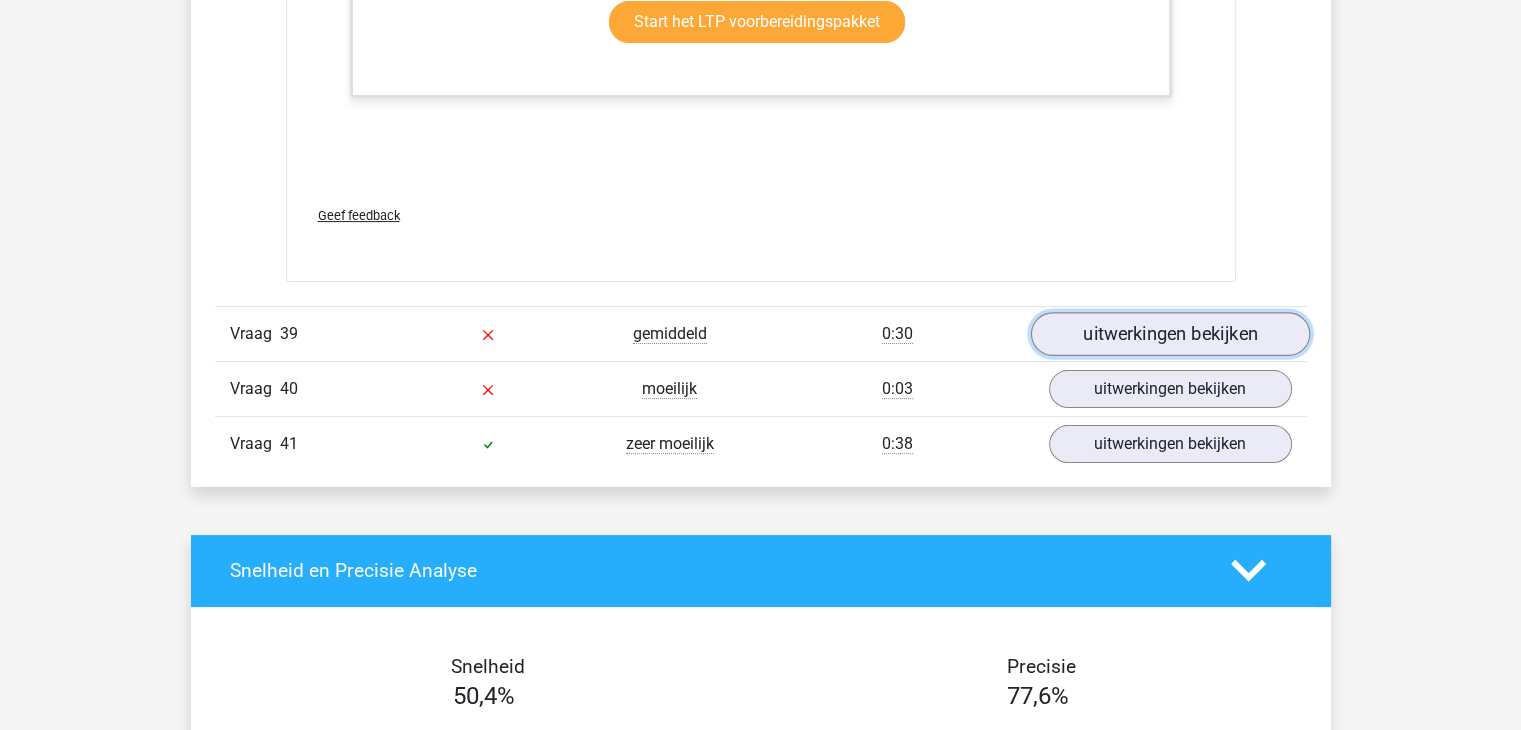 click on "uitwerkingen bekijken" at bounding box center (1169, 334) 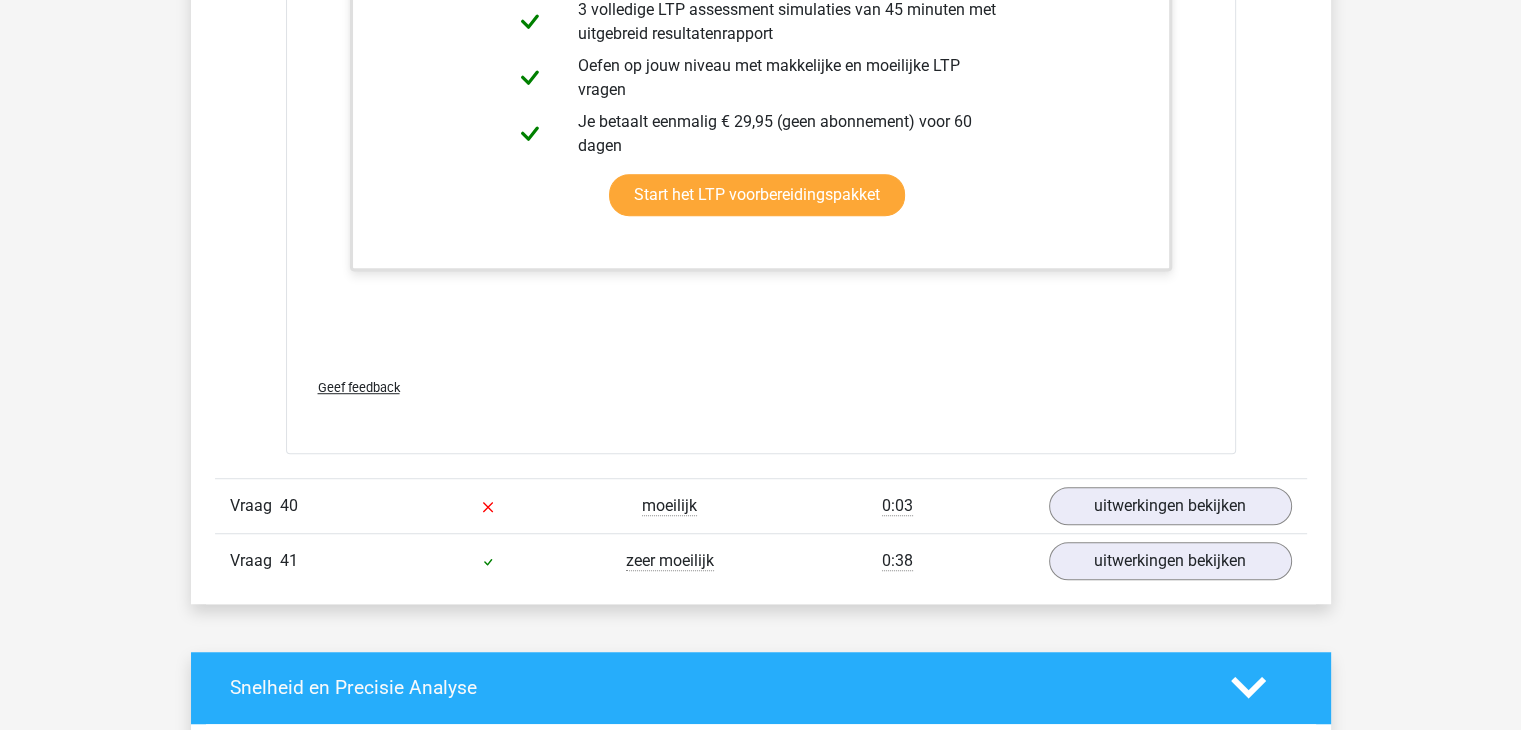 scroll, scrollTop: 54500, scrollLeft: 0, axis: vertical 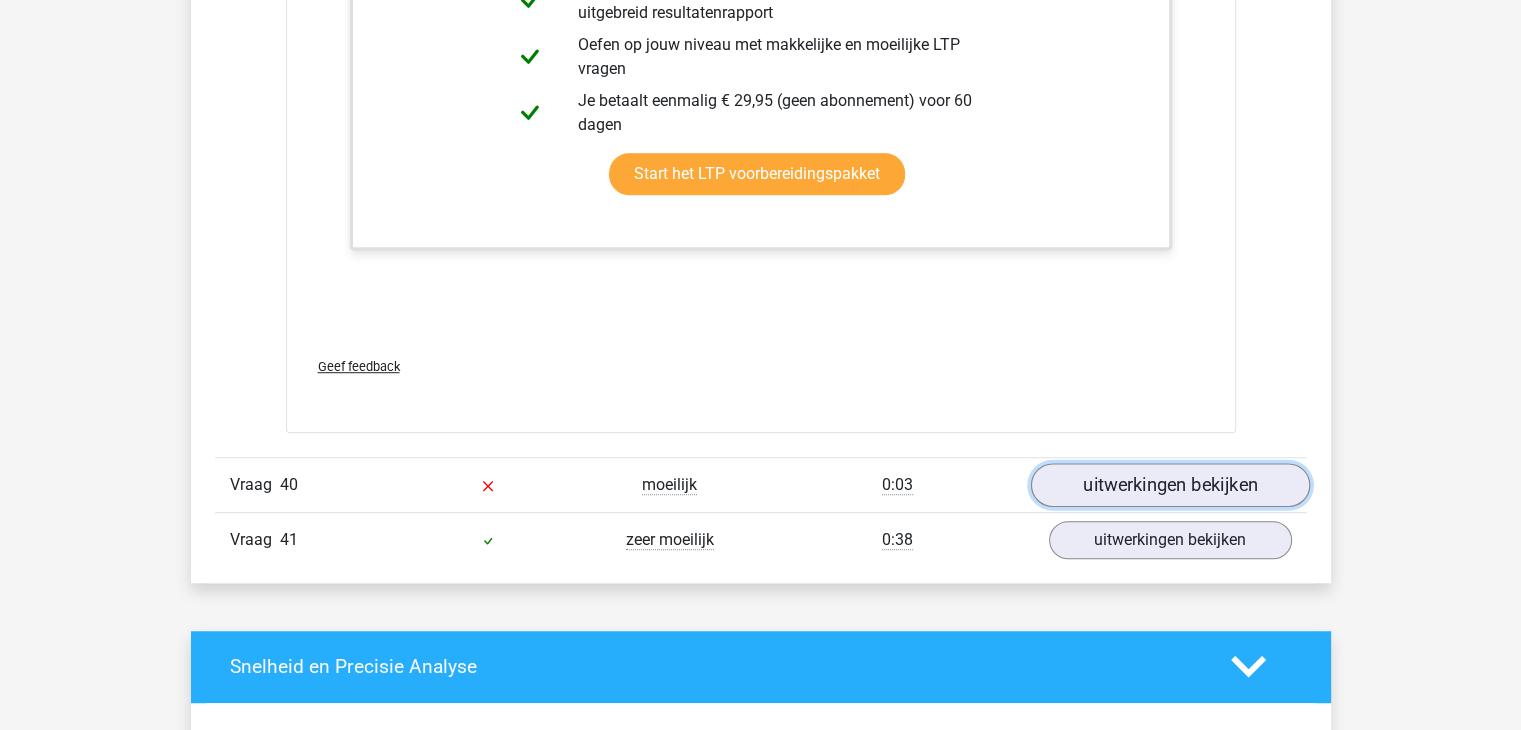 click on "uitwerkingen bekijken" at bounding box center [1169, 485] 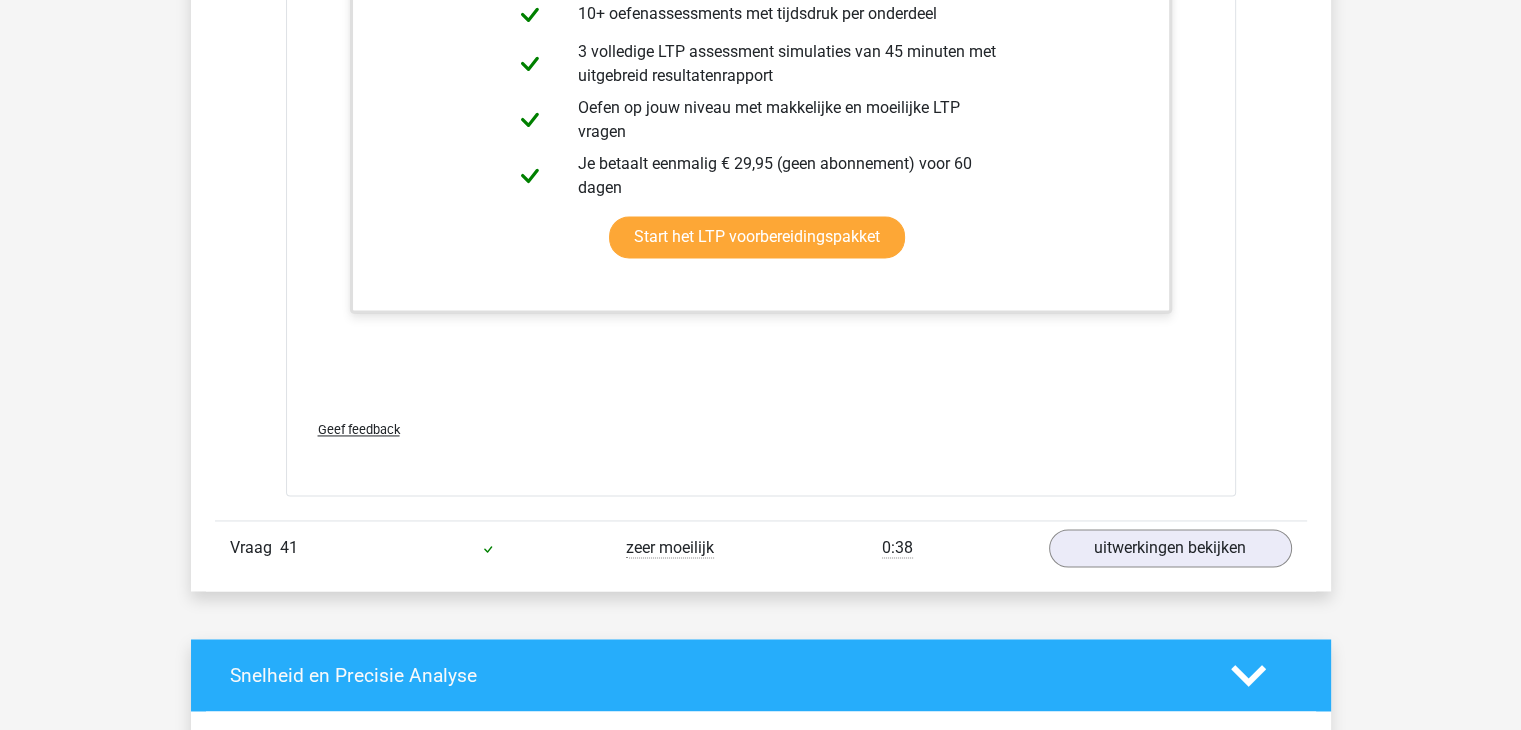 scroll, scrollTop: 56200, scrollLeft: 0, axis: vertical 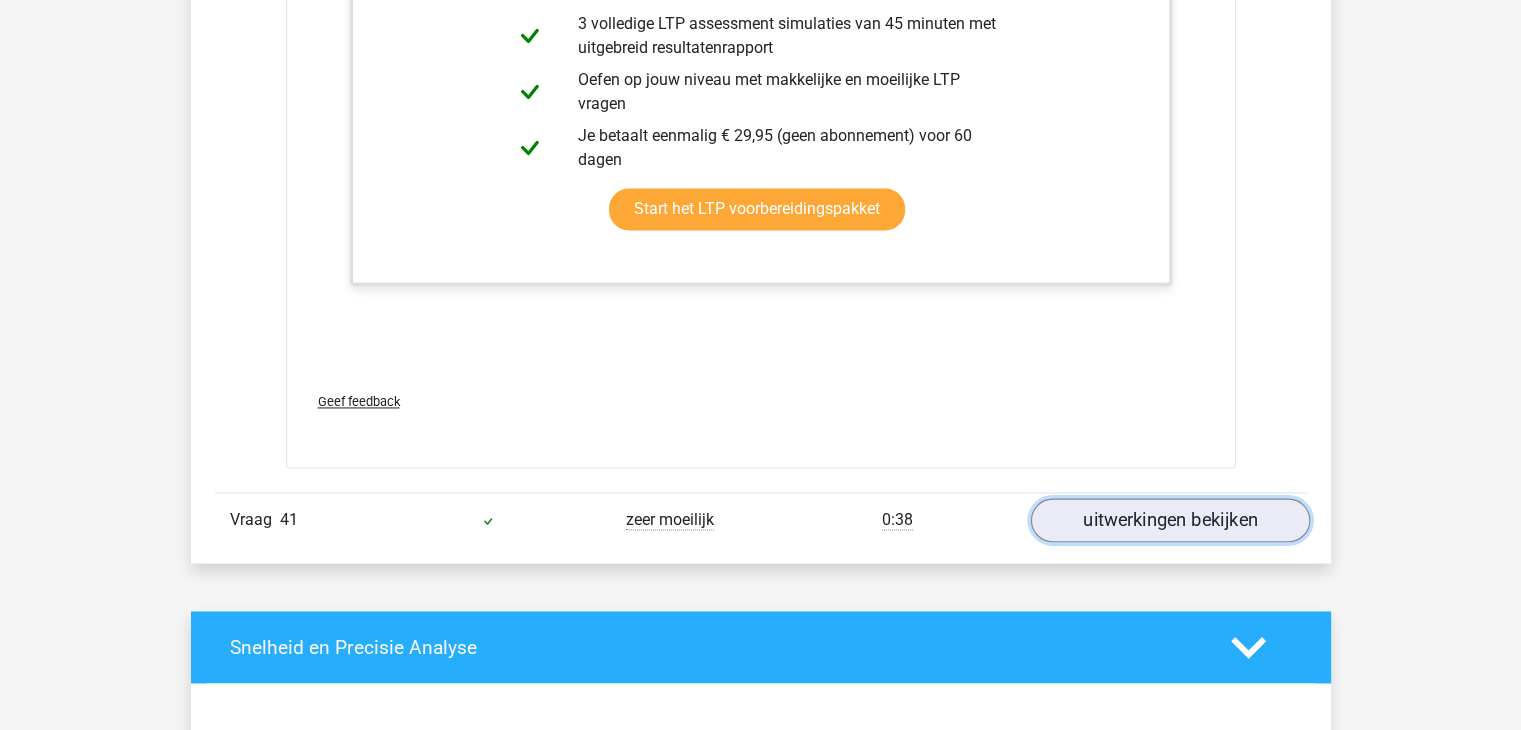 click on "uitwerkingen bekijken" at bounding box center [1169, 520] 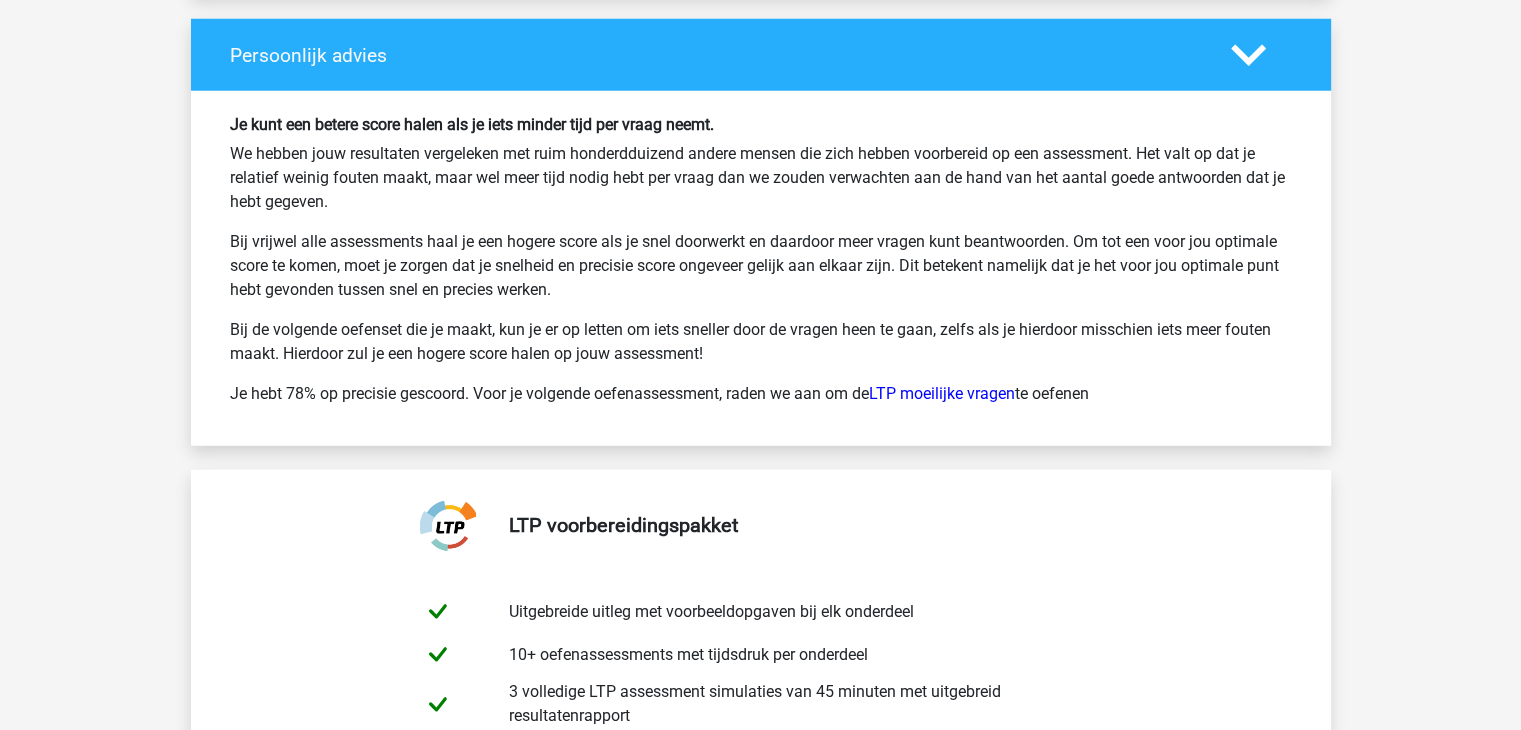 scroll, scrollTop: 58700, scrollLeft: 0, axis: vertical 